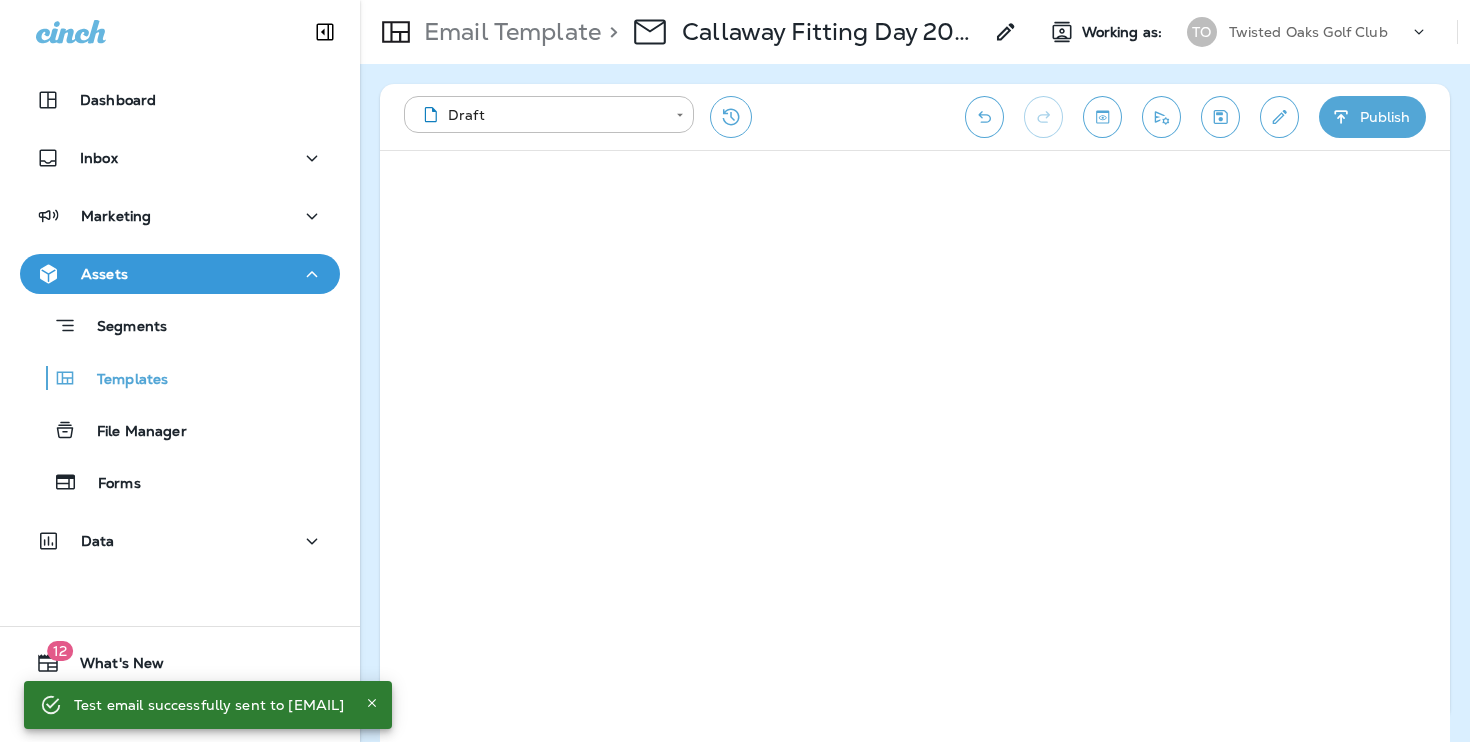 scroll, scrollTop: 0, scrollLeft: 0, axis: both 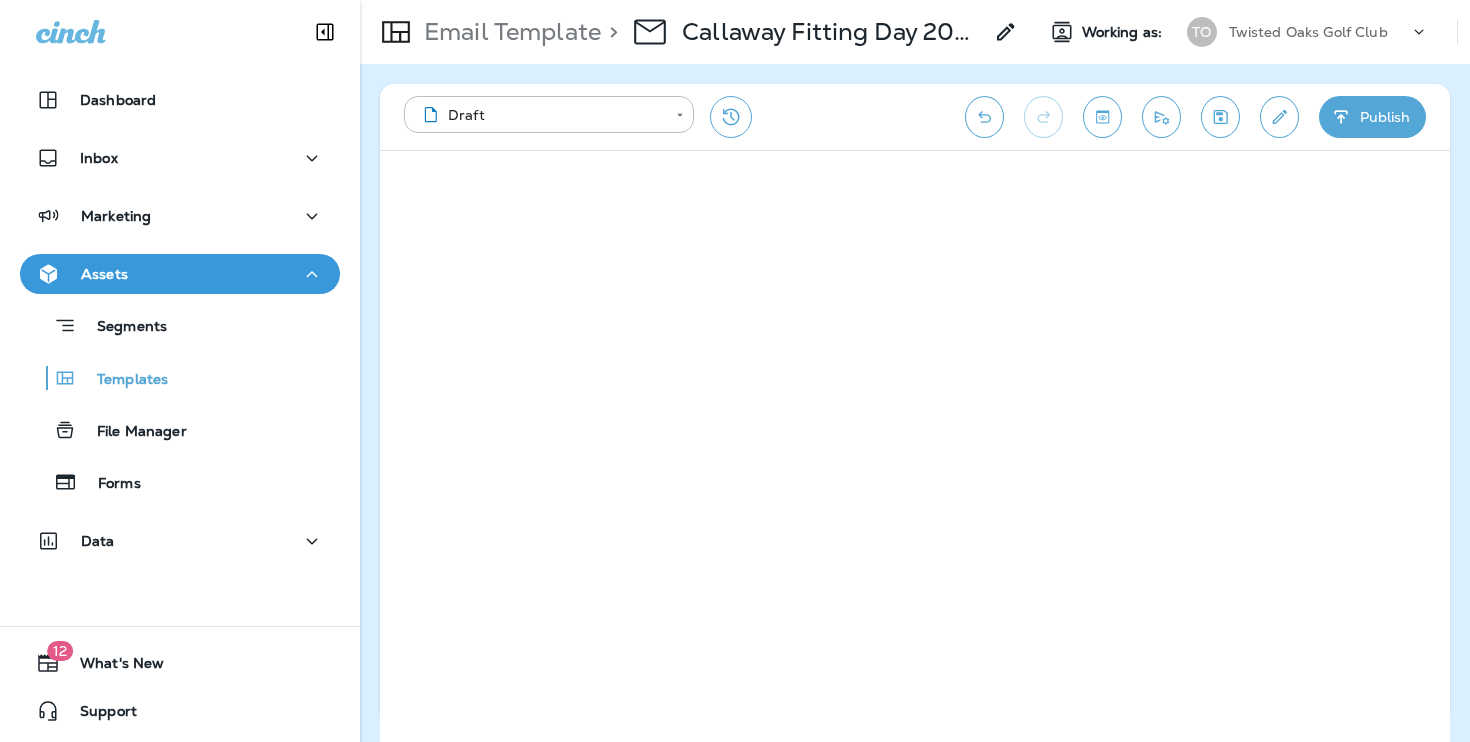 type 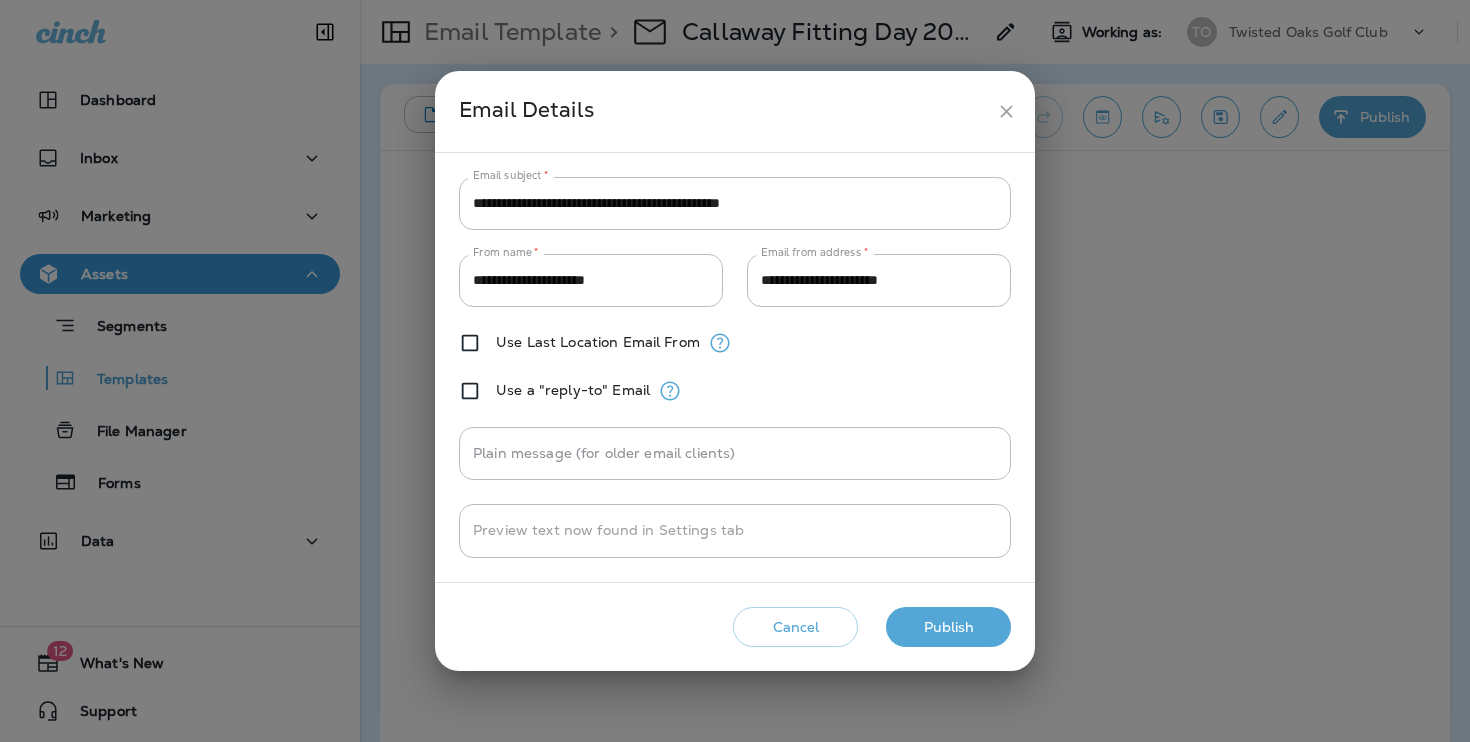 click on "Publish" at bounding box center [948, 627] 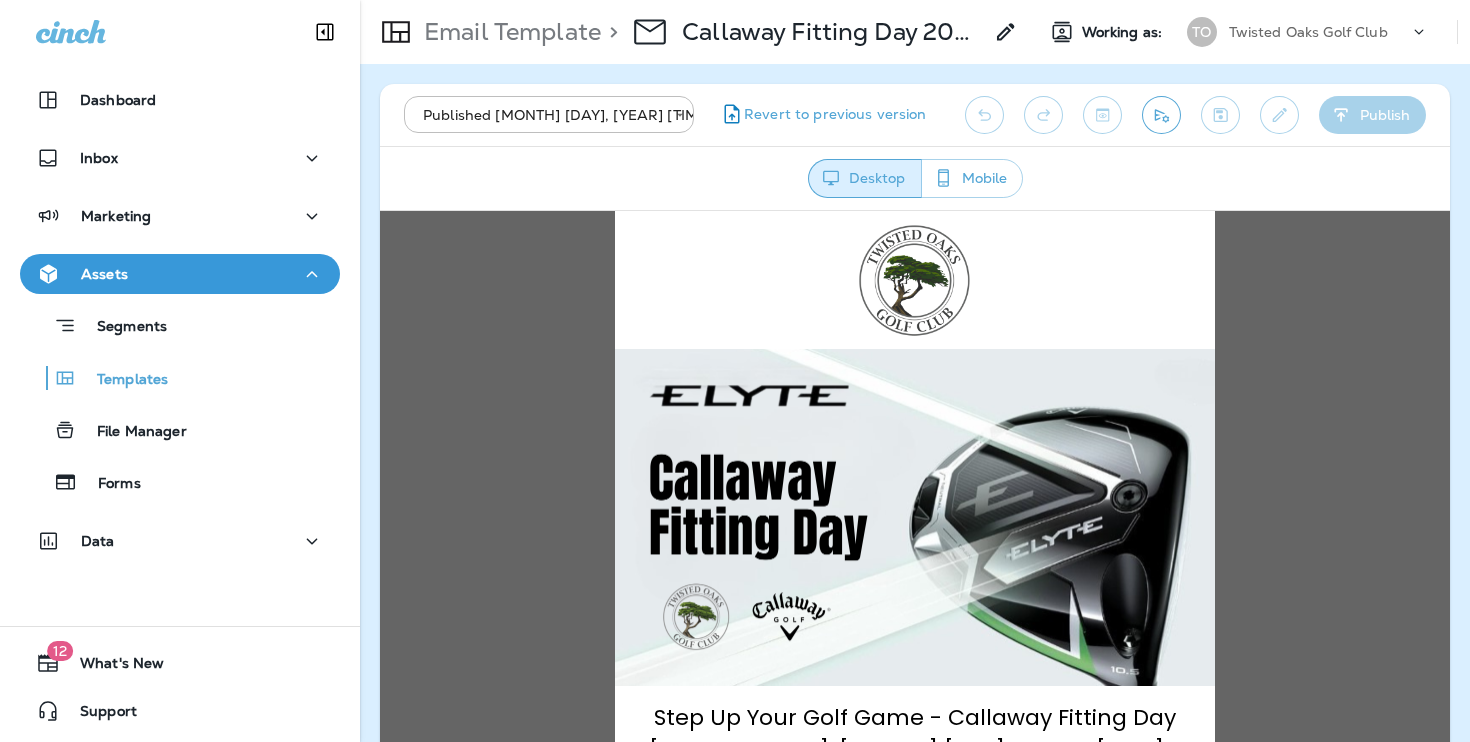 scroll, scrollTop: 0, scrollLeft: 0, axis: both 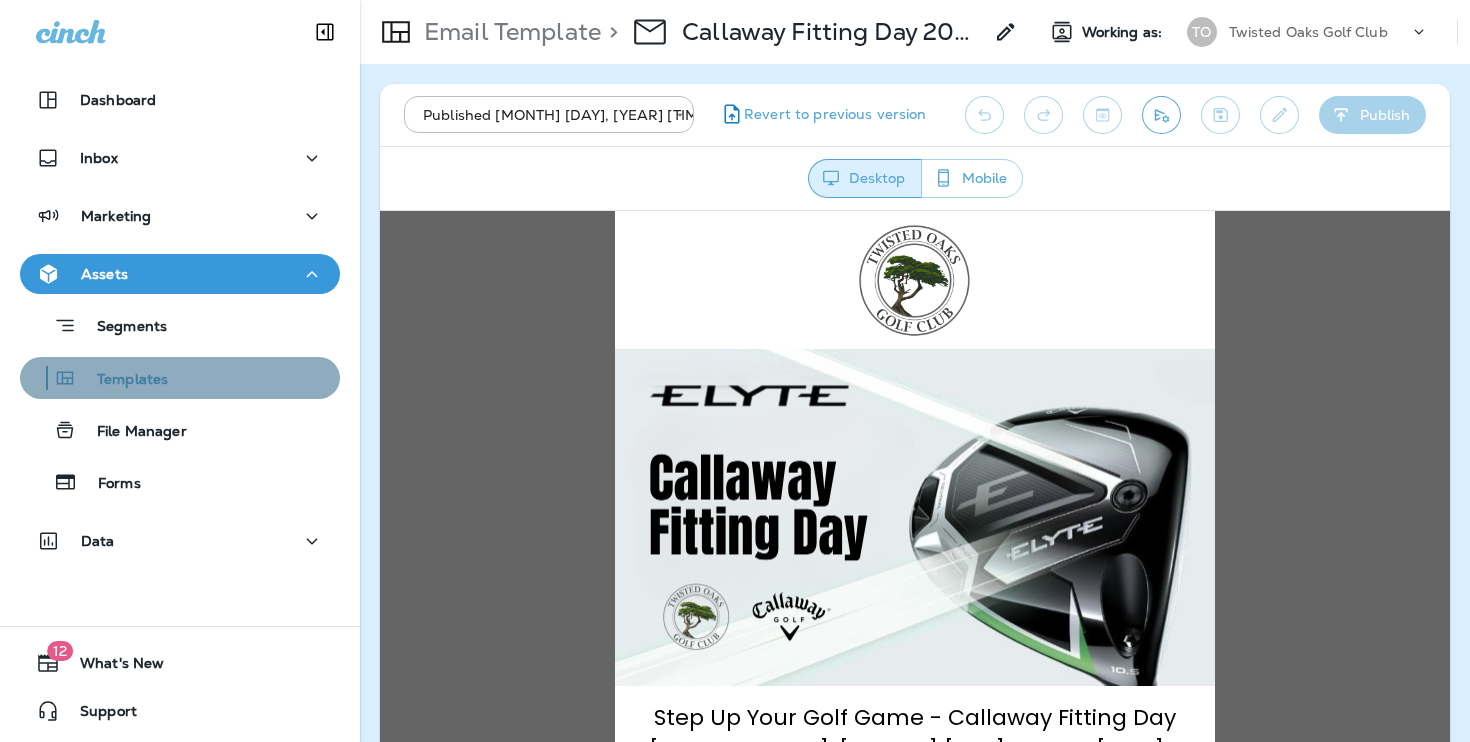 click on "Templates" at bounding box center [98, 378] 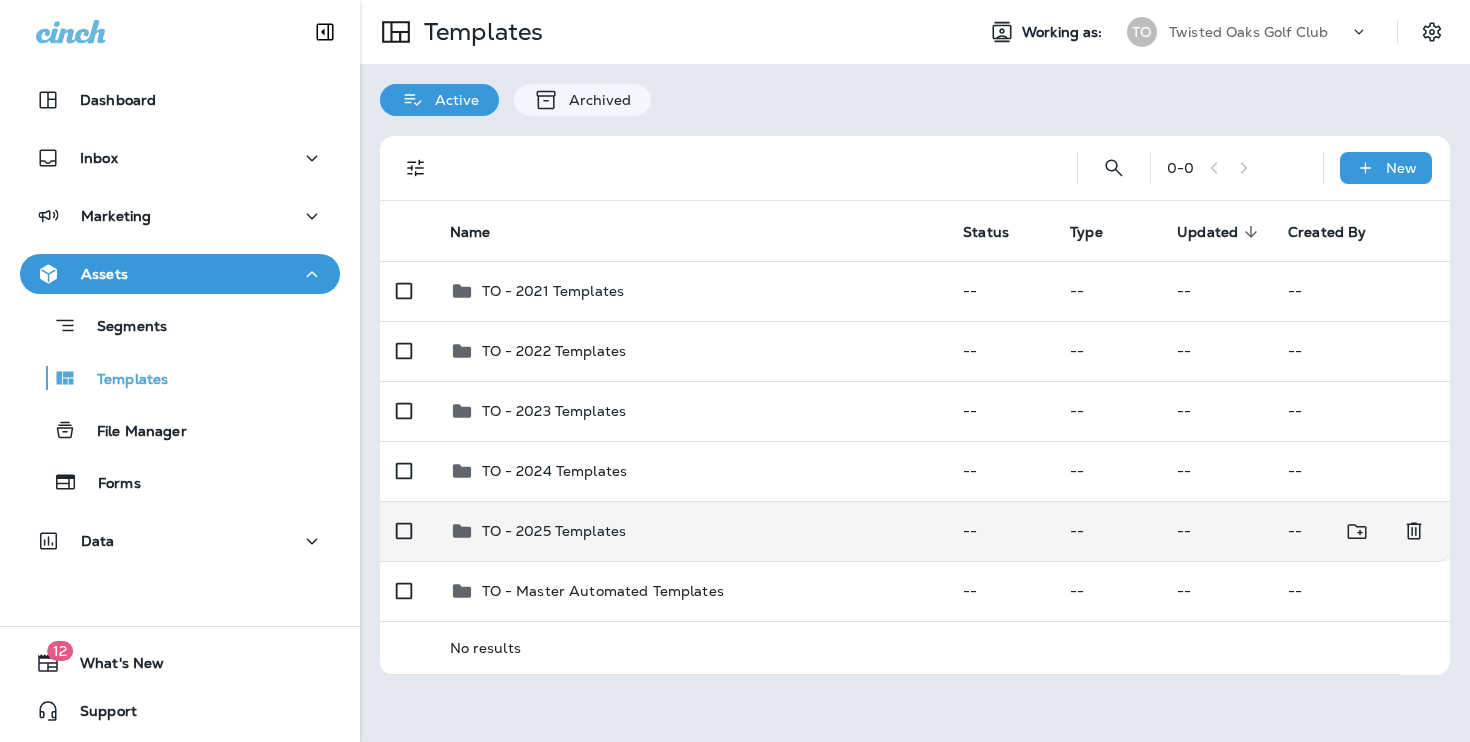 click on "TO - 2025 Templates" at bounding box center [691, 531] 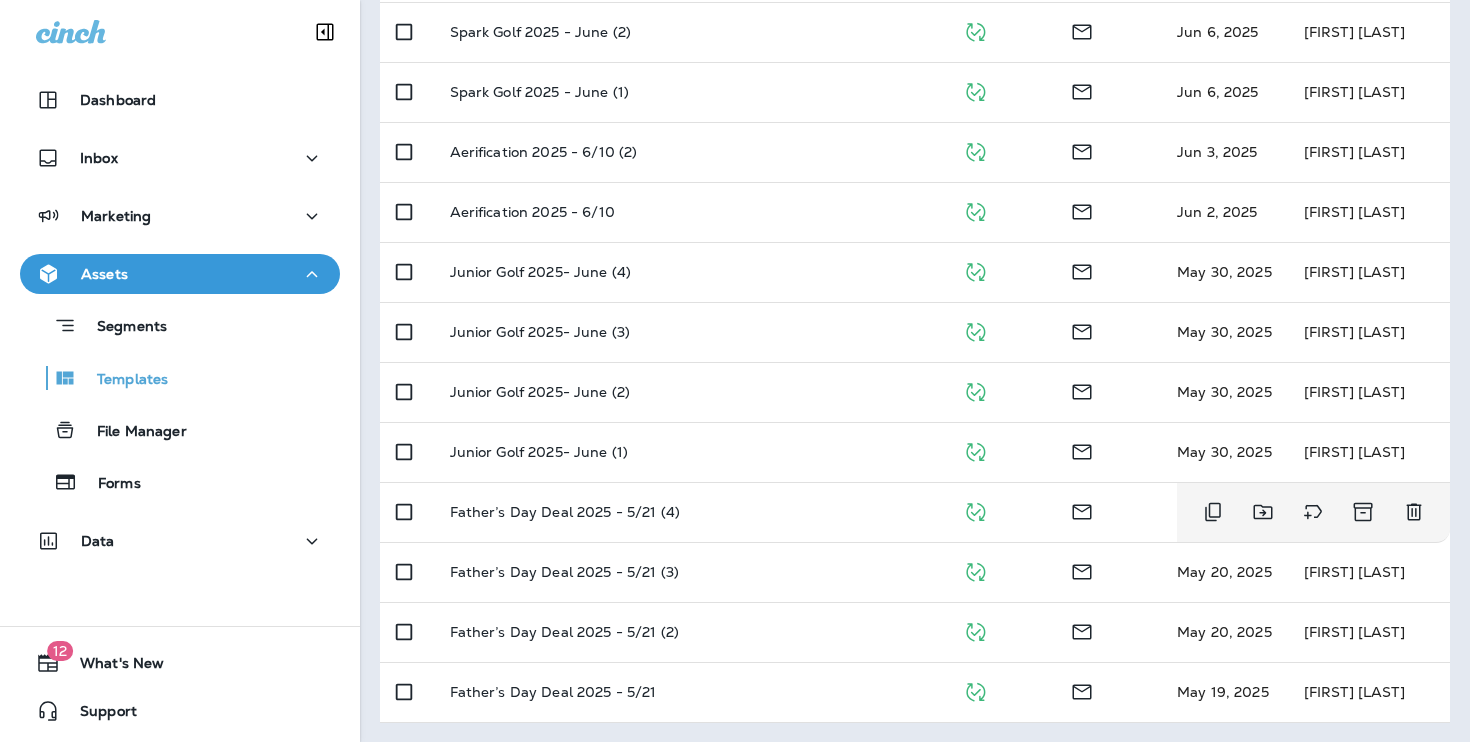 scroll, scrollTop: 0, scrollLeft: 0, axis: both 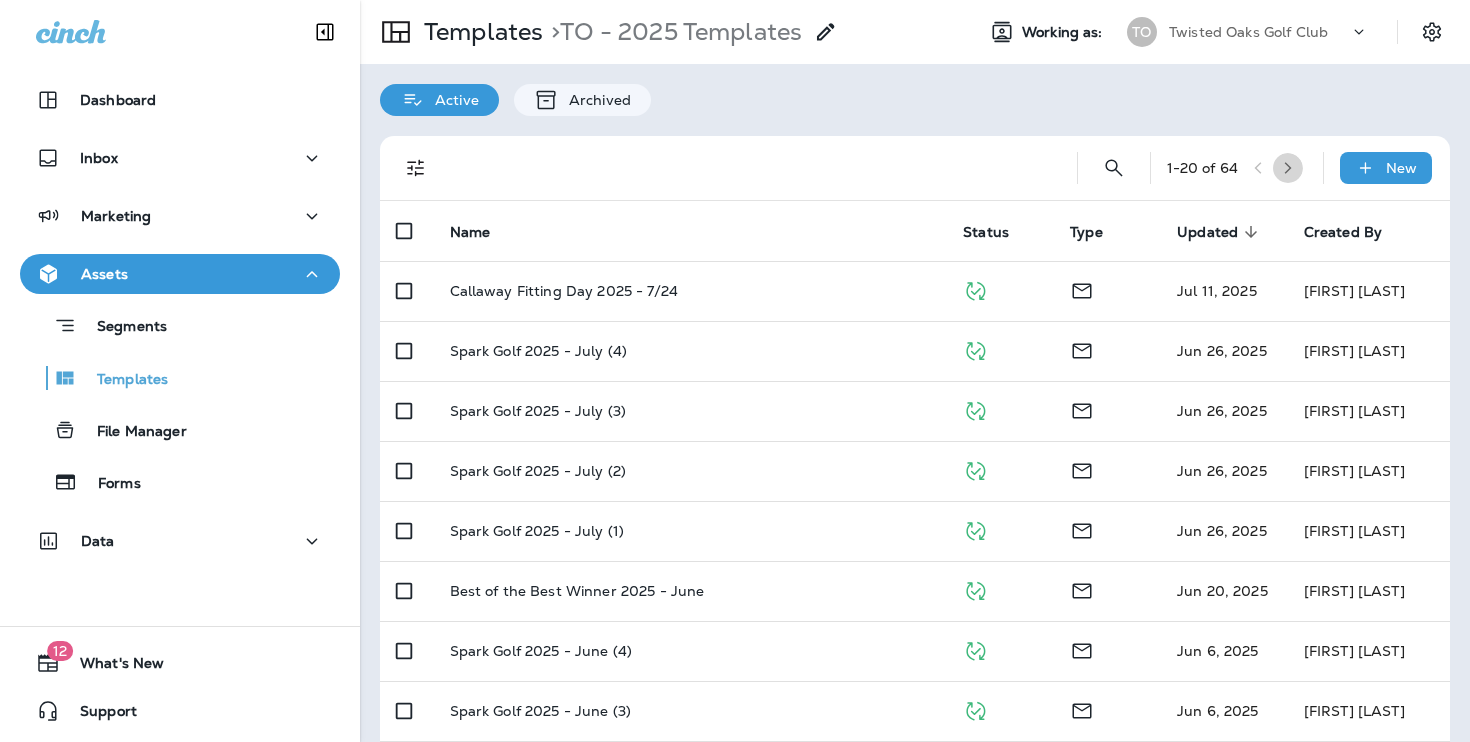 click 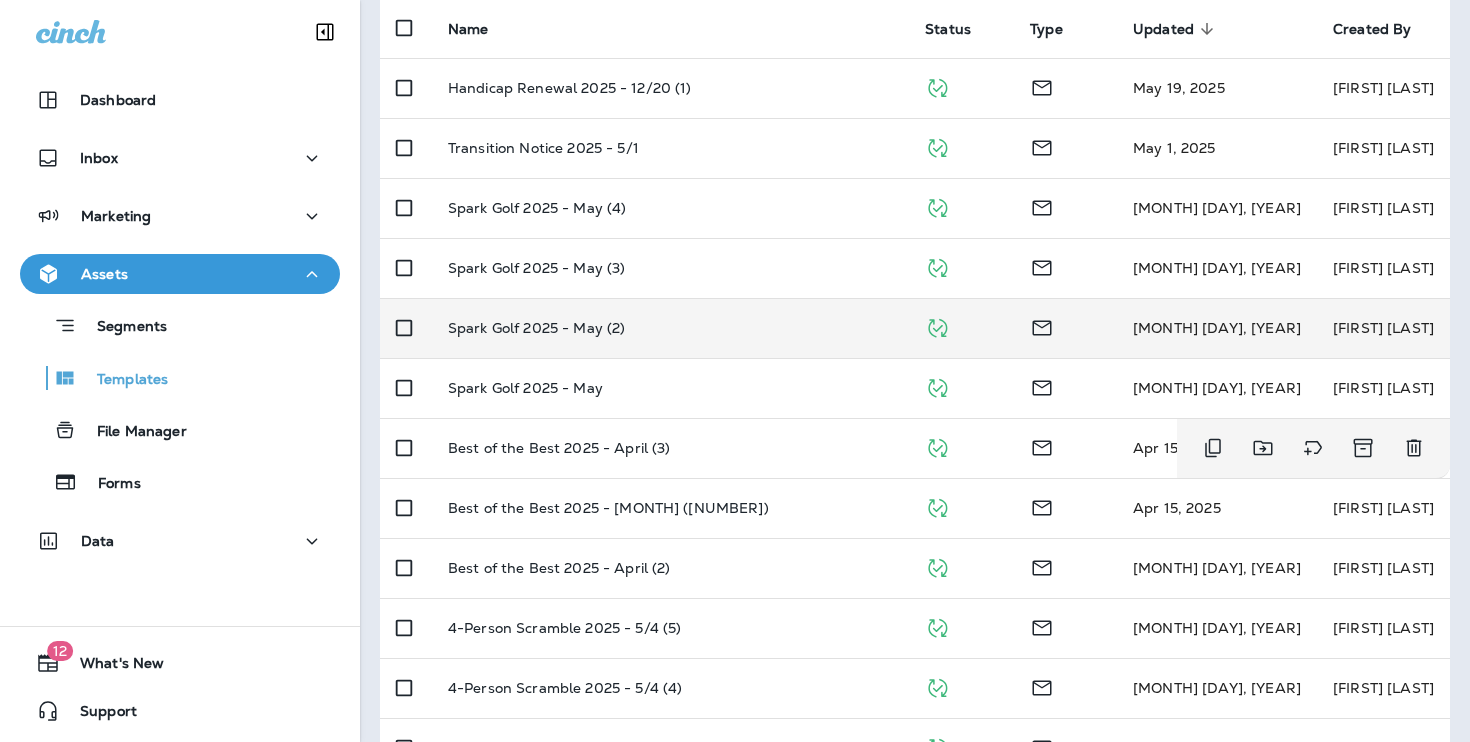 scroll, scrollTop: 299, scrollLeft: 0, axis: vertical 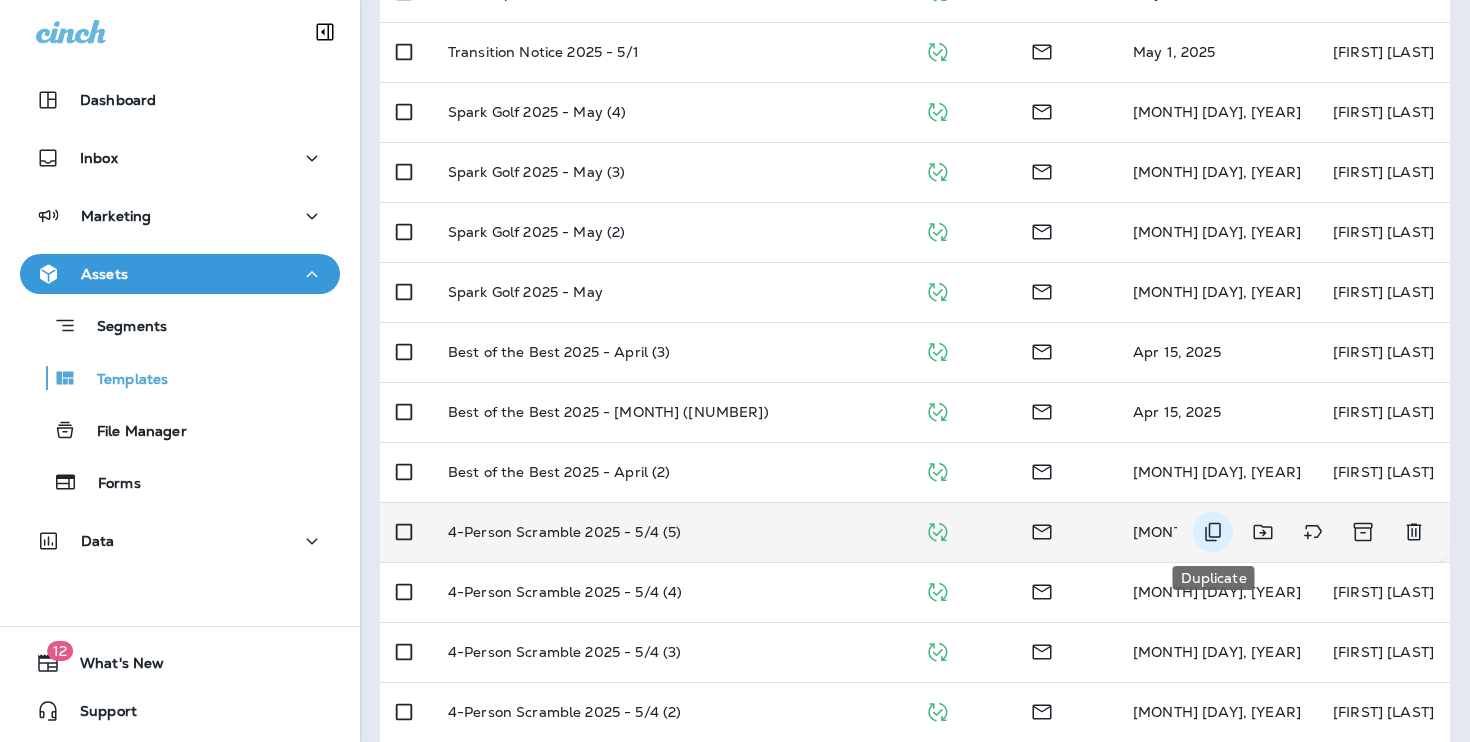 click 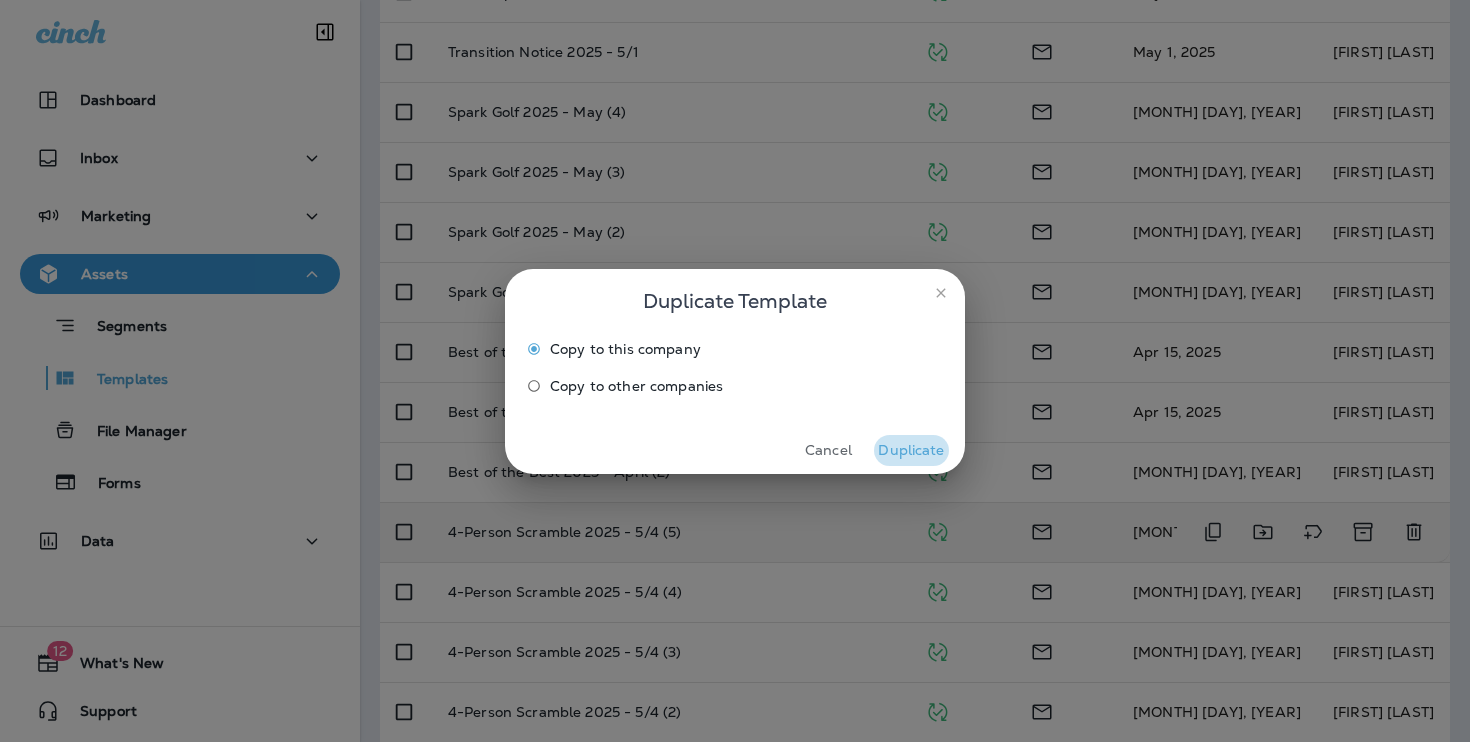 click on "Duplicate" at bounding box center (911, 450) 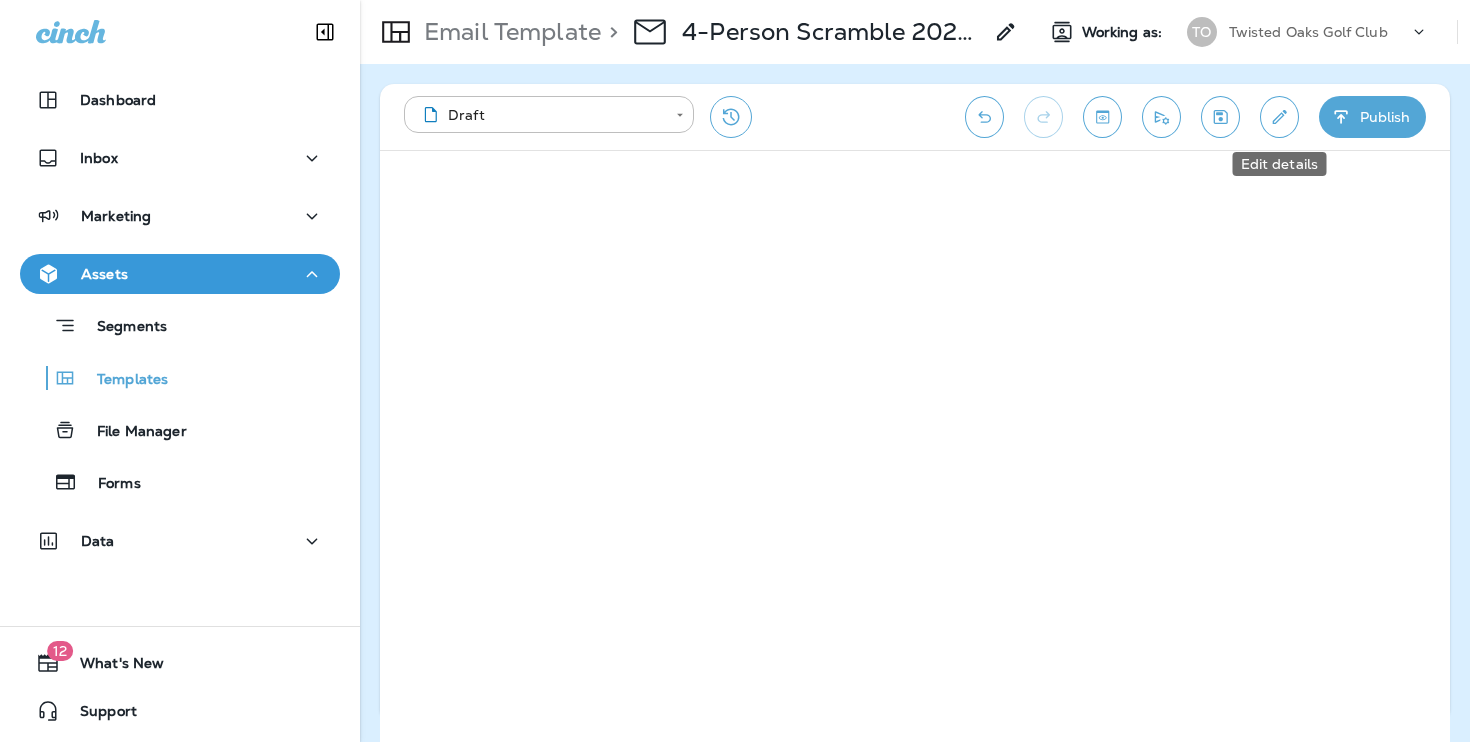 click 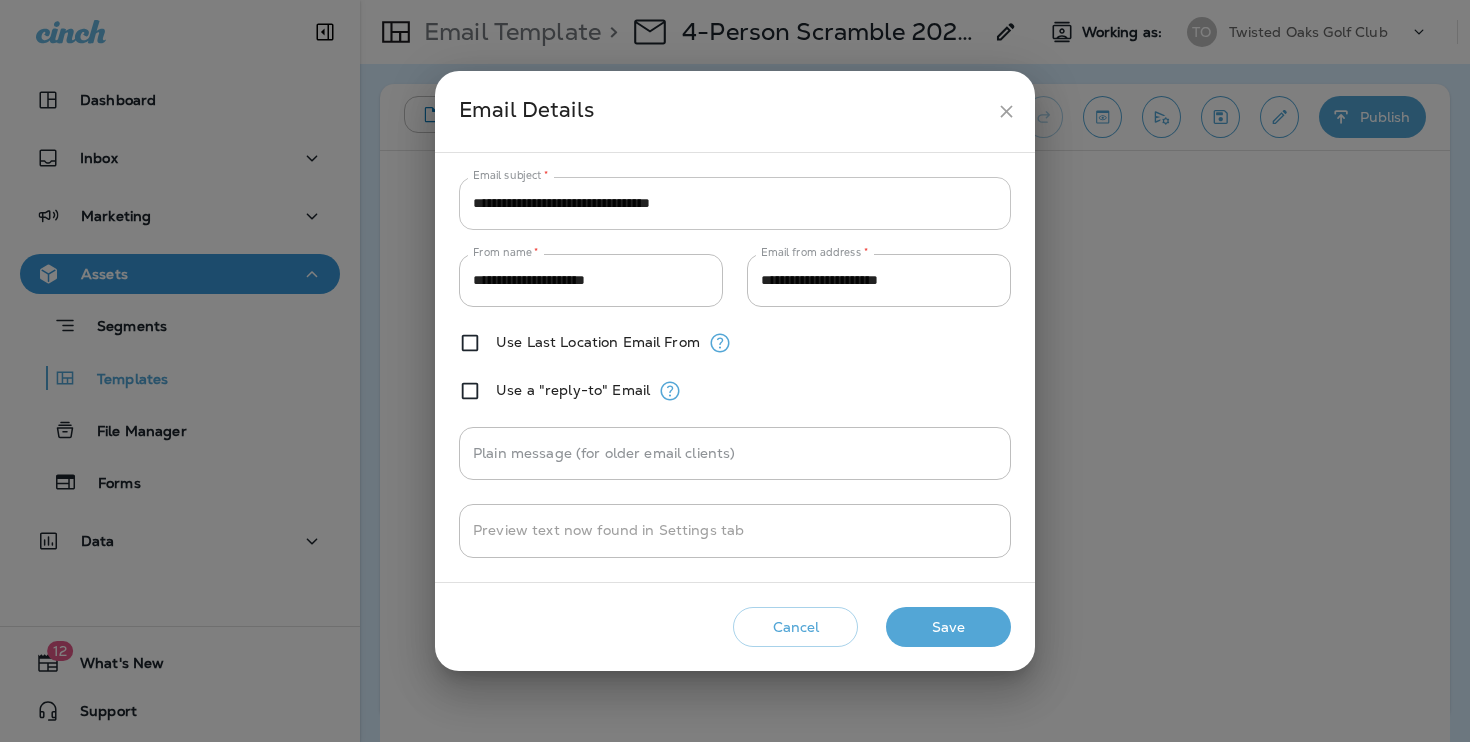 click on "**********" at bounding box center (735, 203) 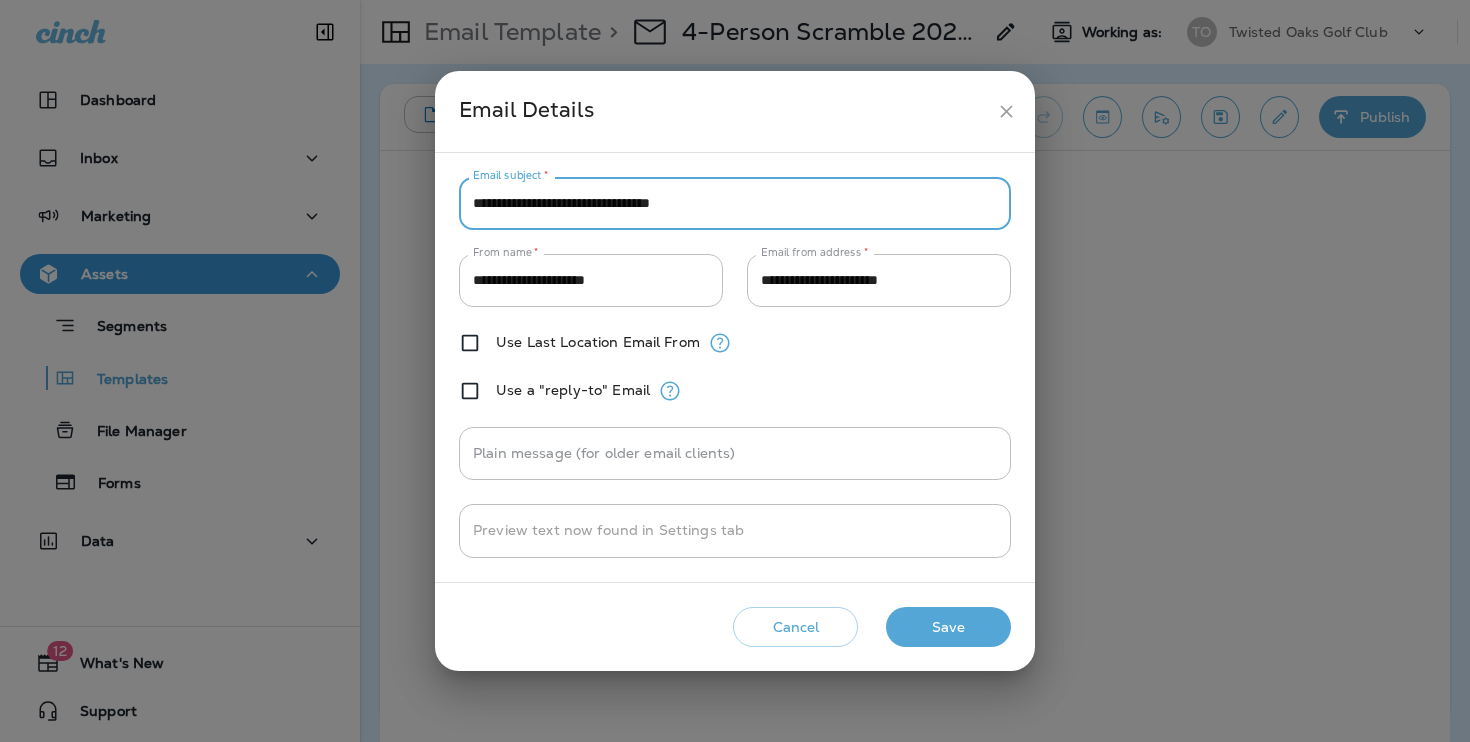 click on "**********" at bounding box center [735, 203] 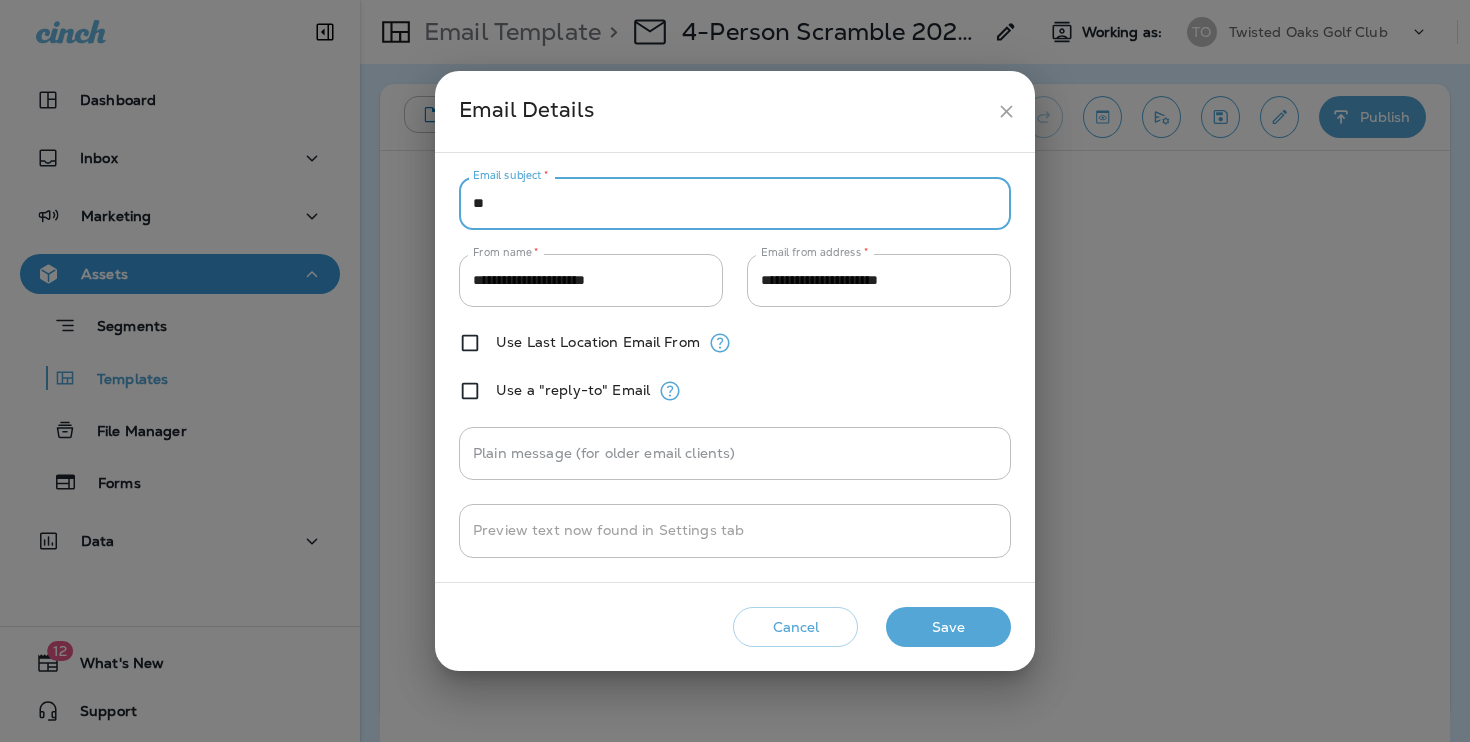 type on "*" 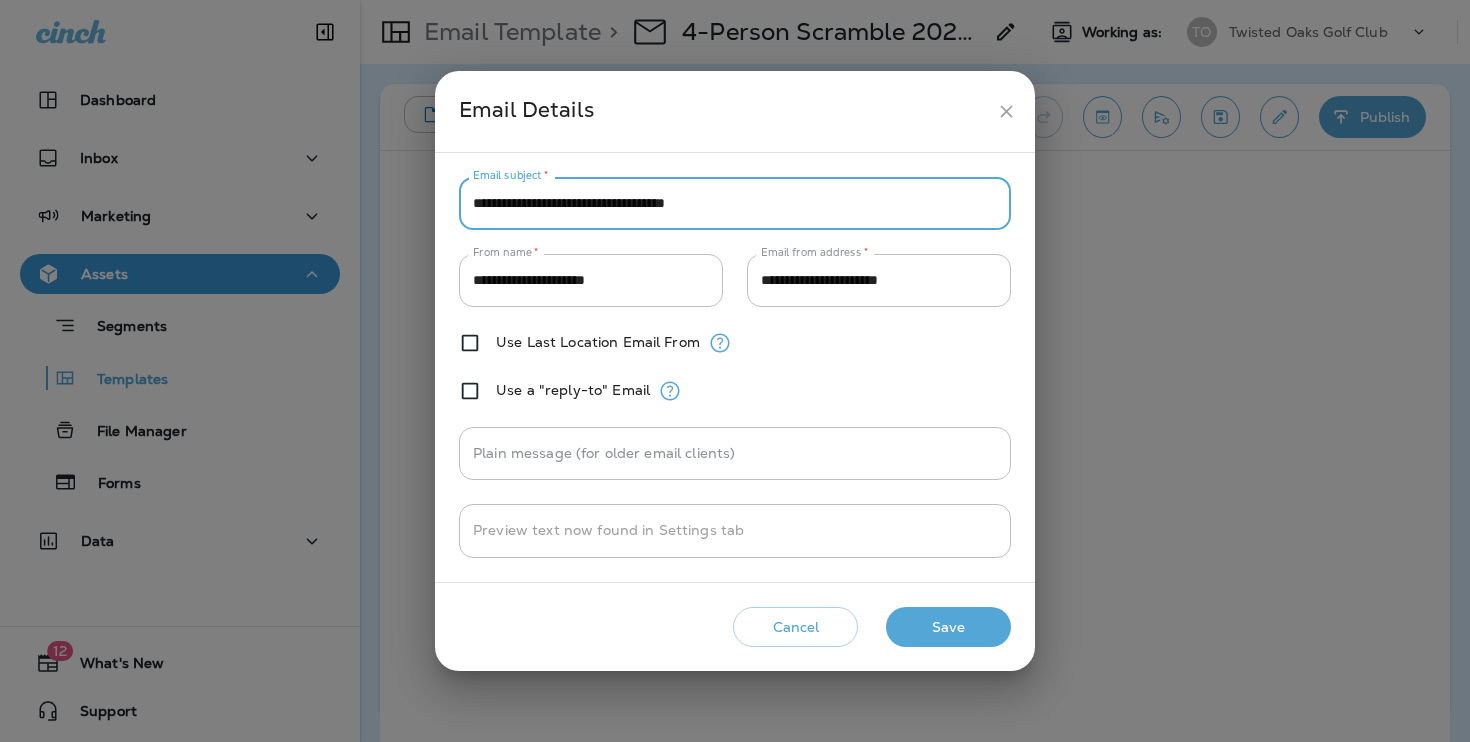 type on "**********" 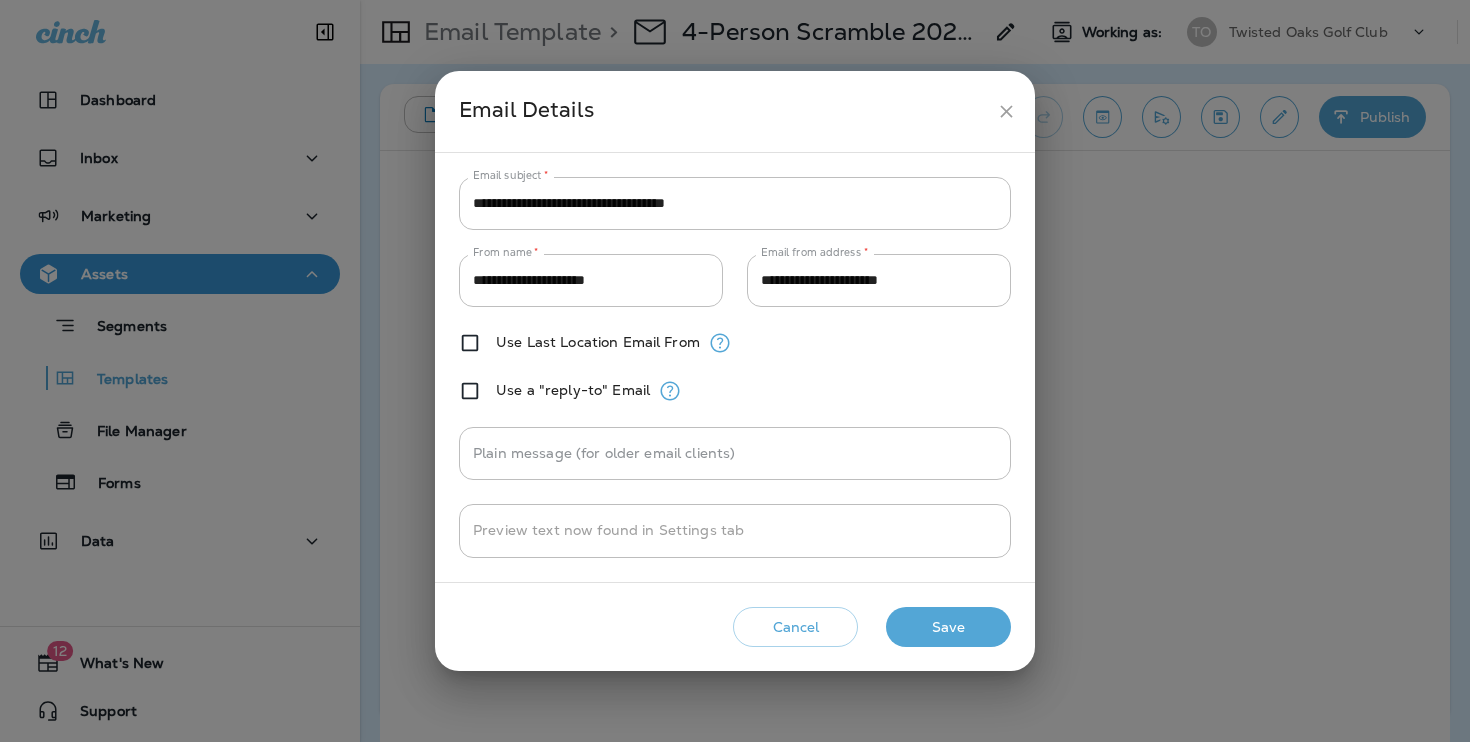 click on "Save" at bounding box center [948, 627] 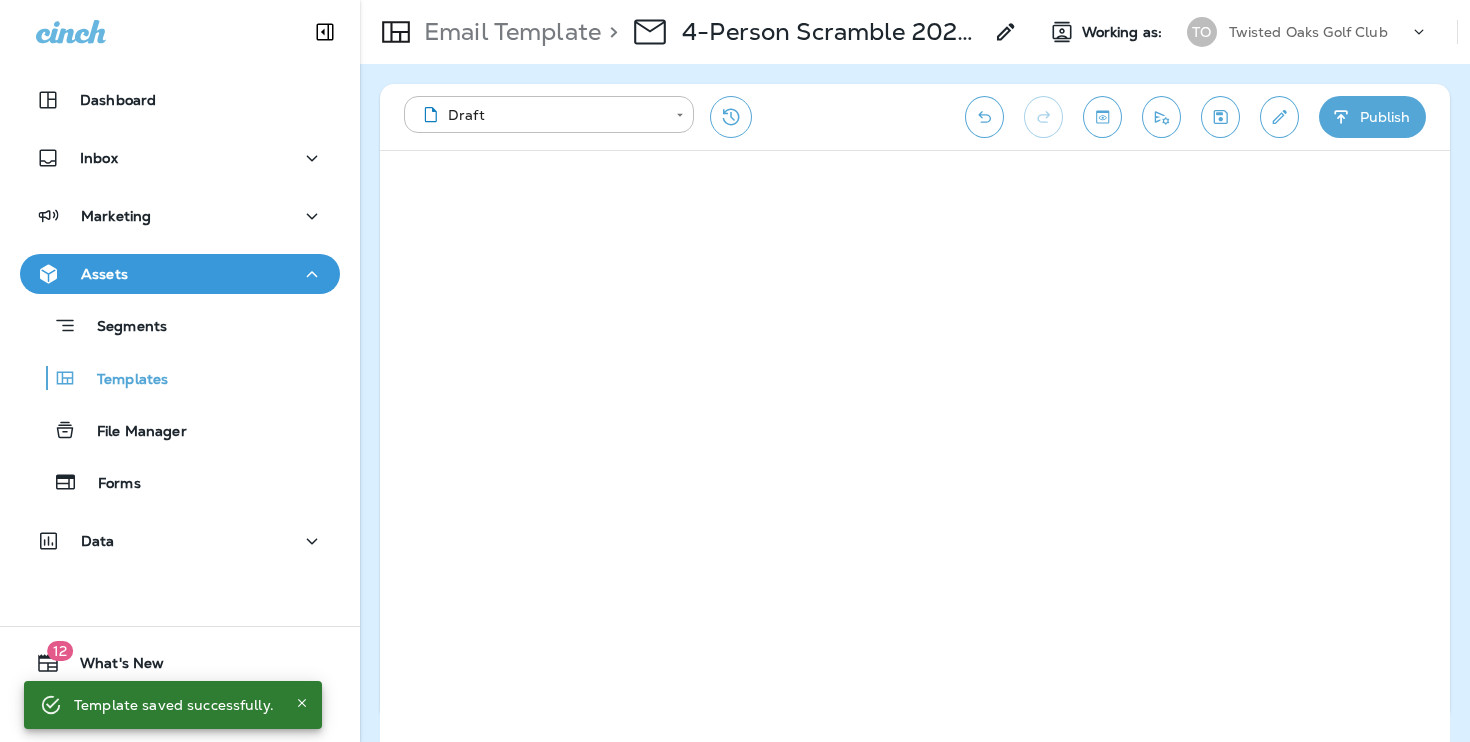 click 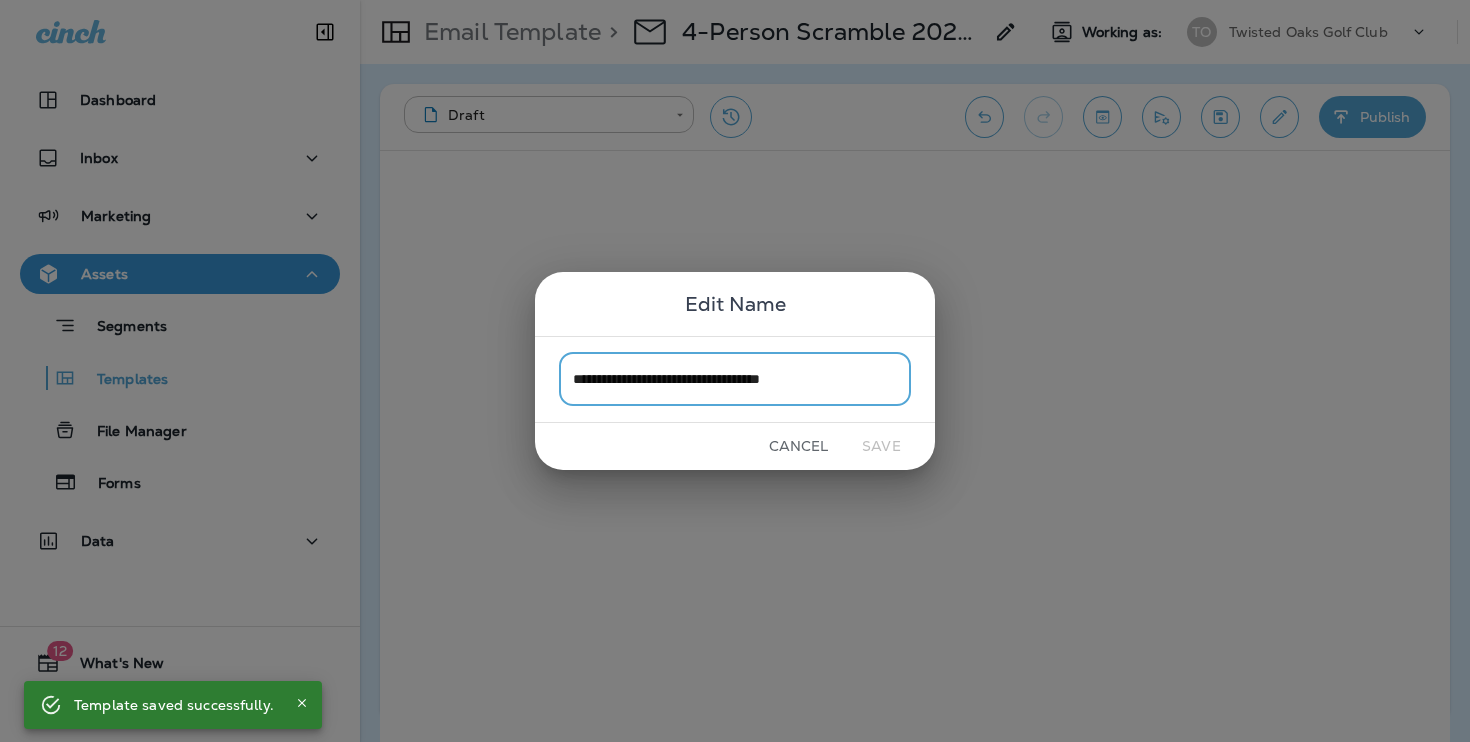 click on "**********" at bounding box center [735, 379] 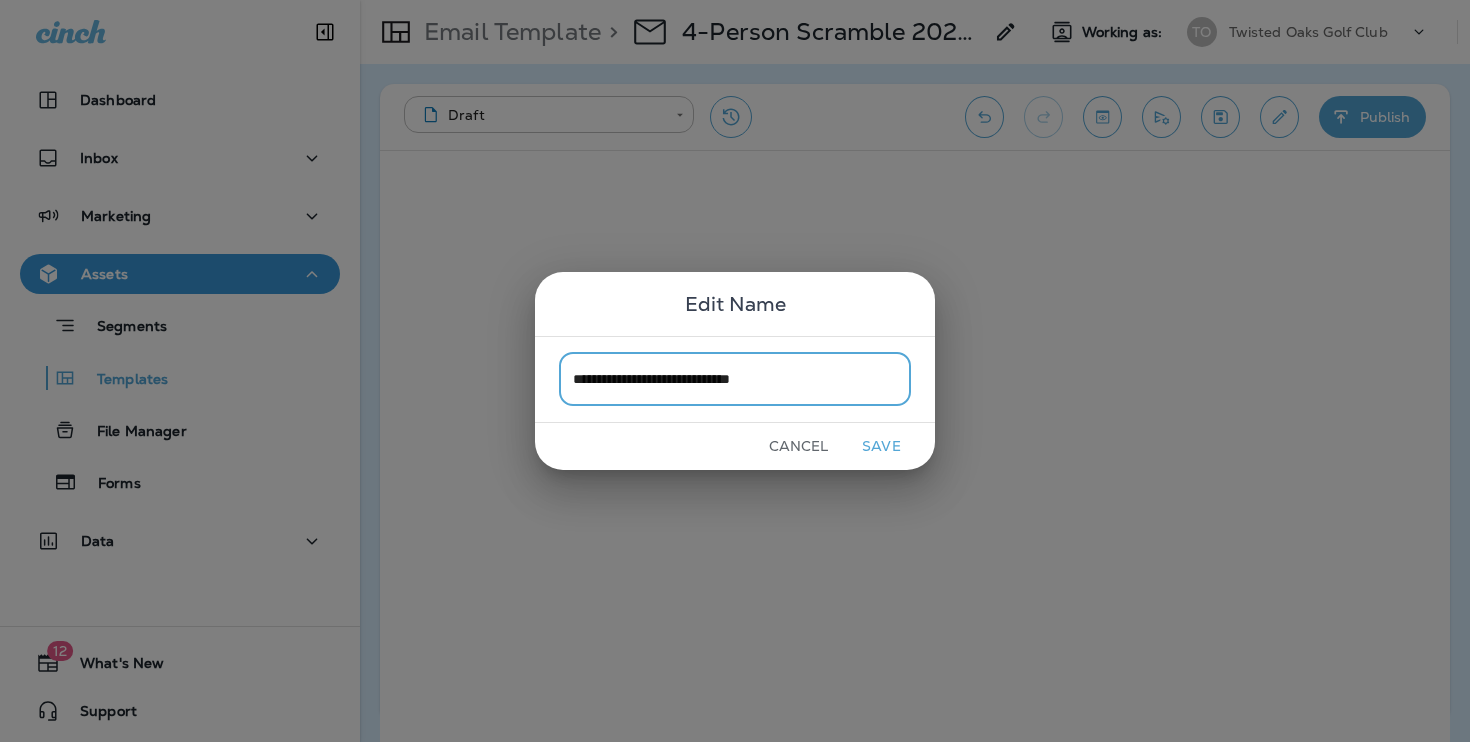 click on "**********" at bounding box center (735, 379) 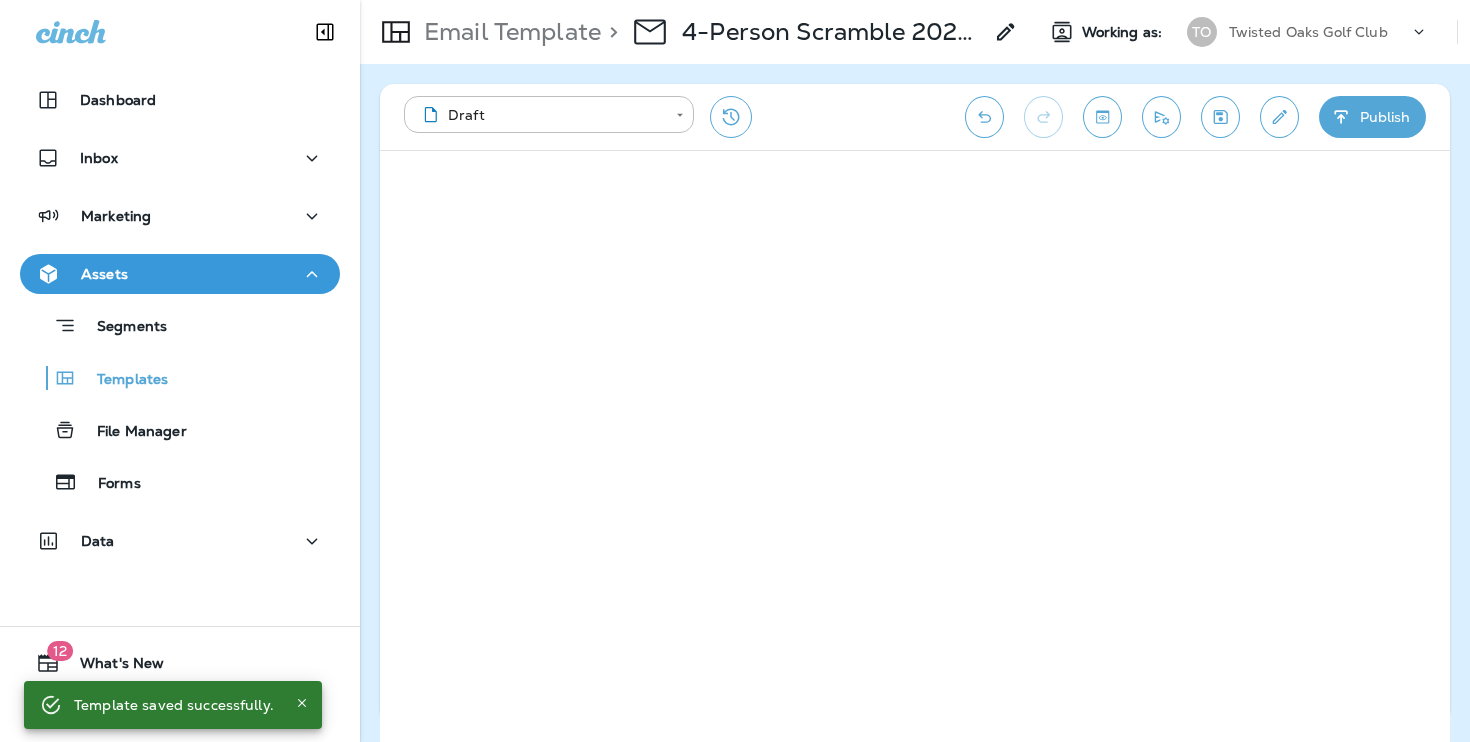 click 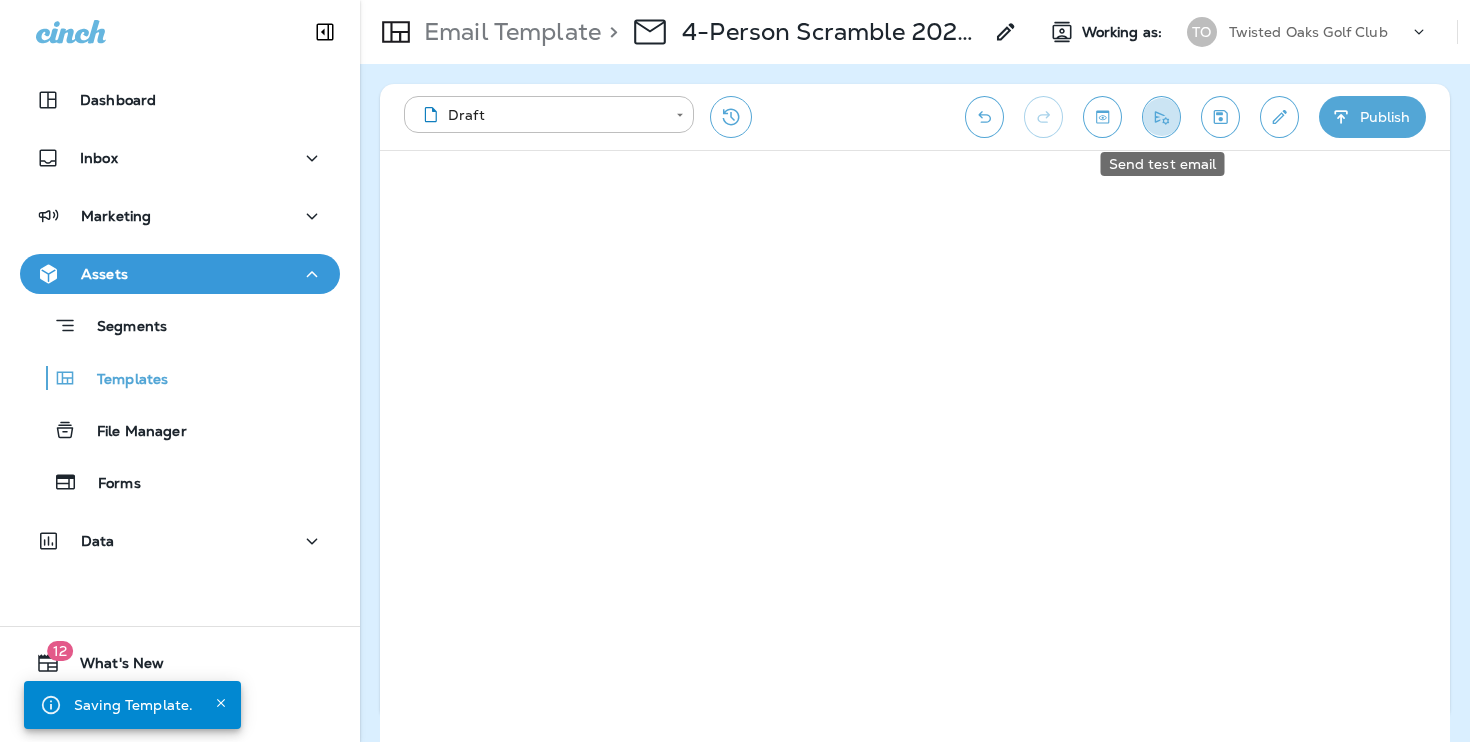 click at bounding box center [1161, 117] 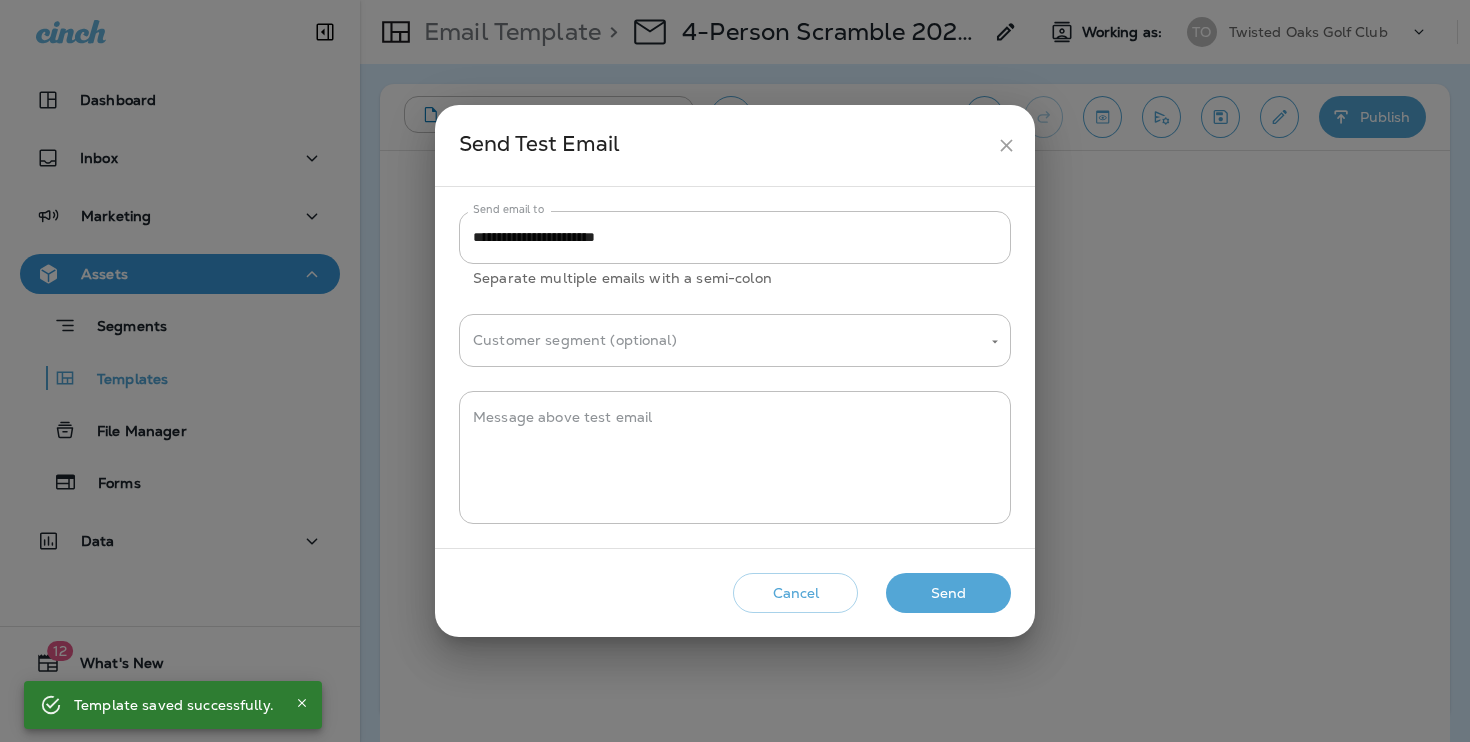 click on "Send" at bounding box center [948, 593] 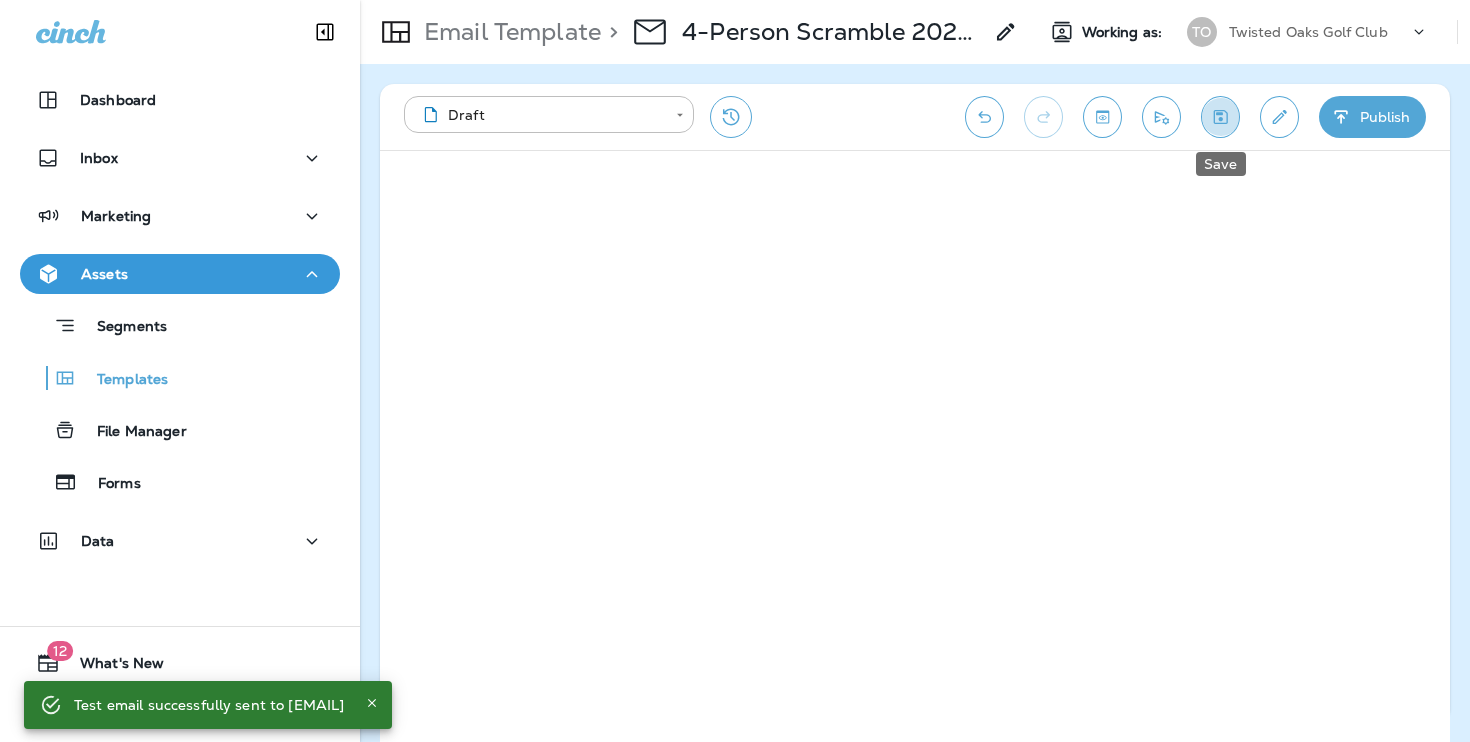 click at bounding box center (1220, 117) 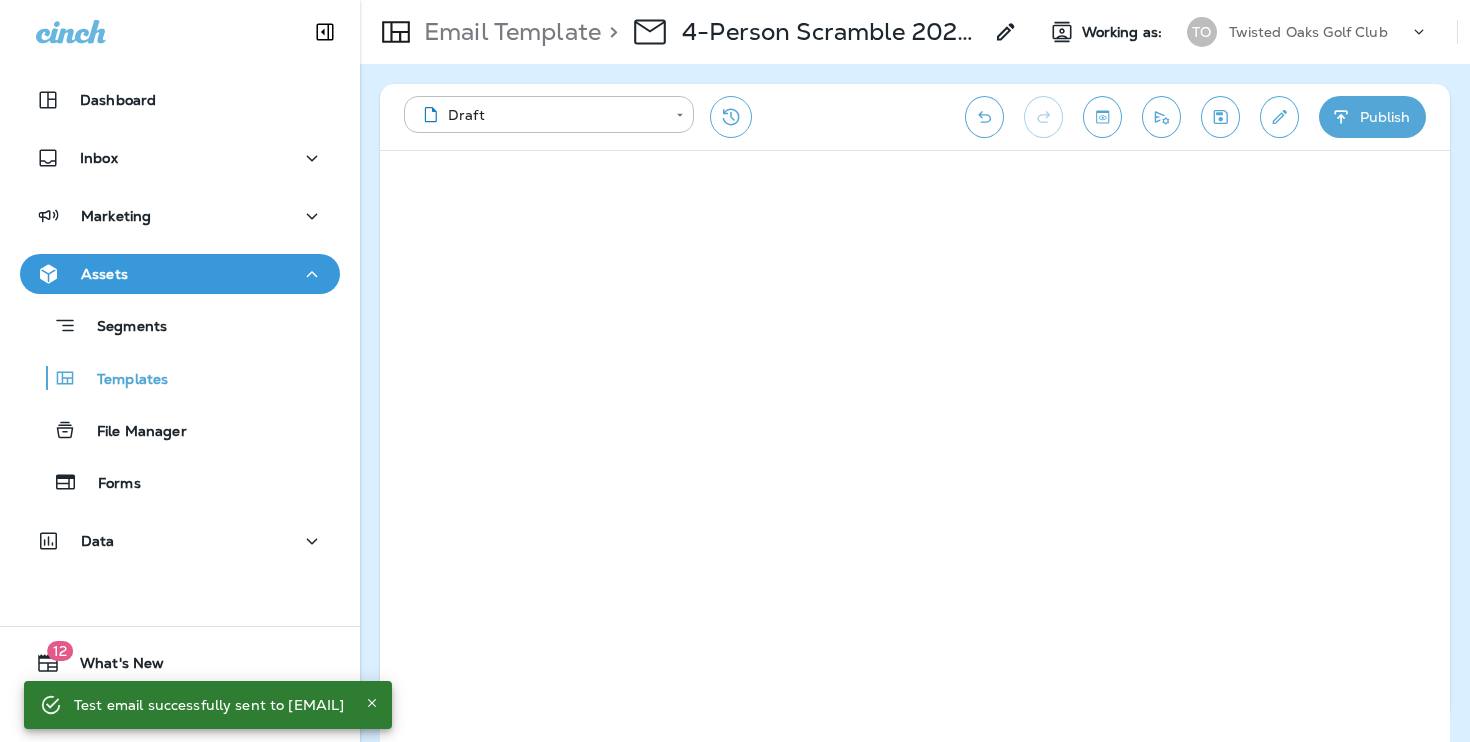 click 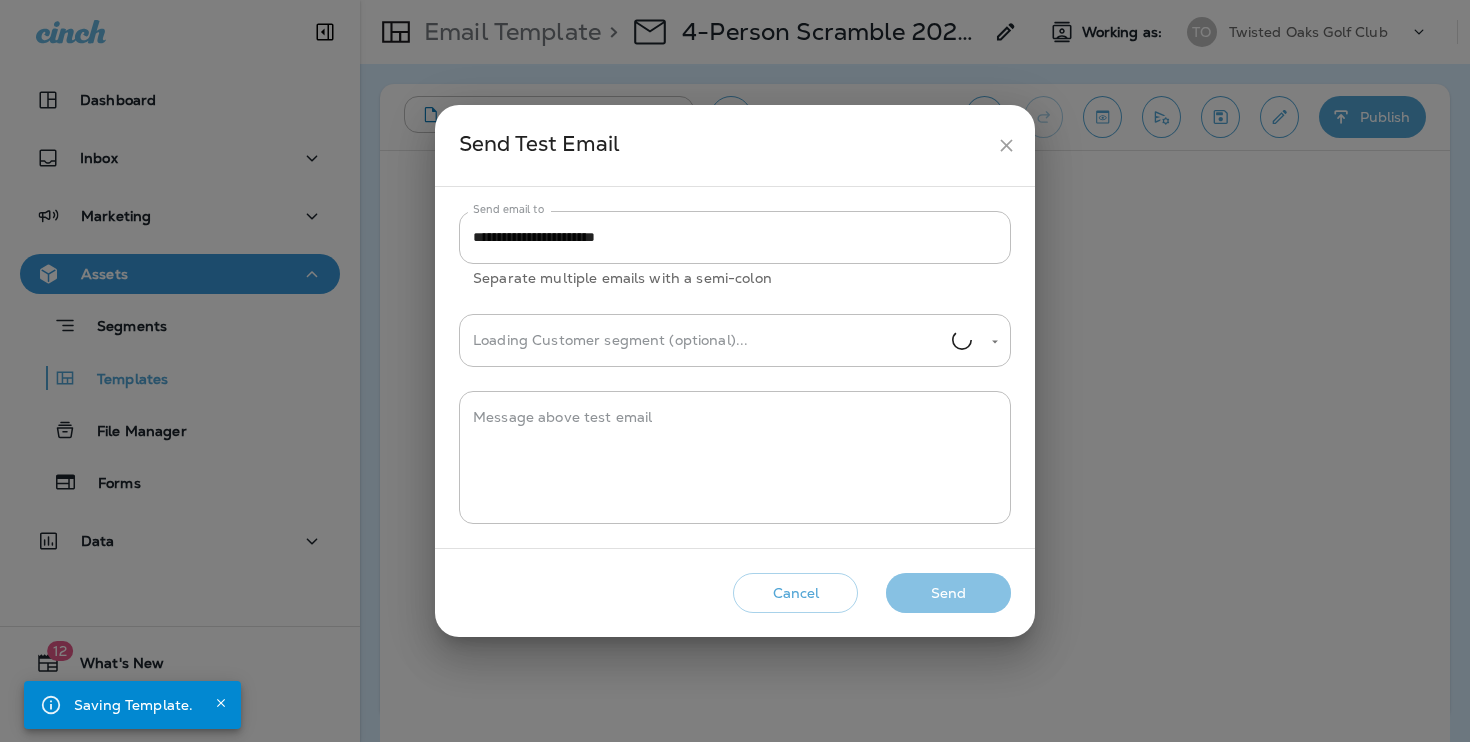 click on "Send" at bounding box center (948, 593) 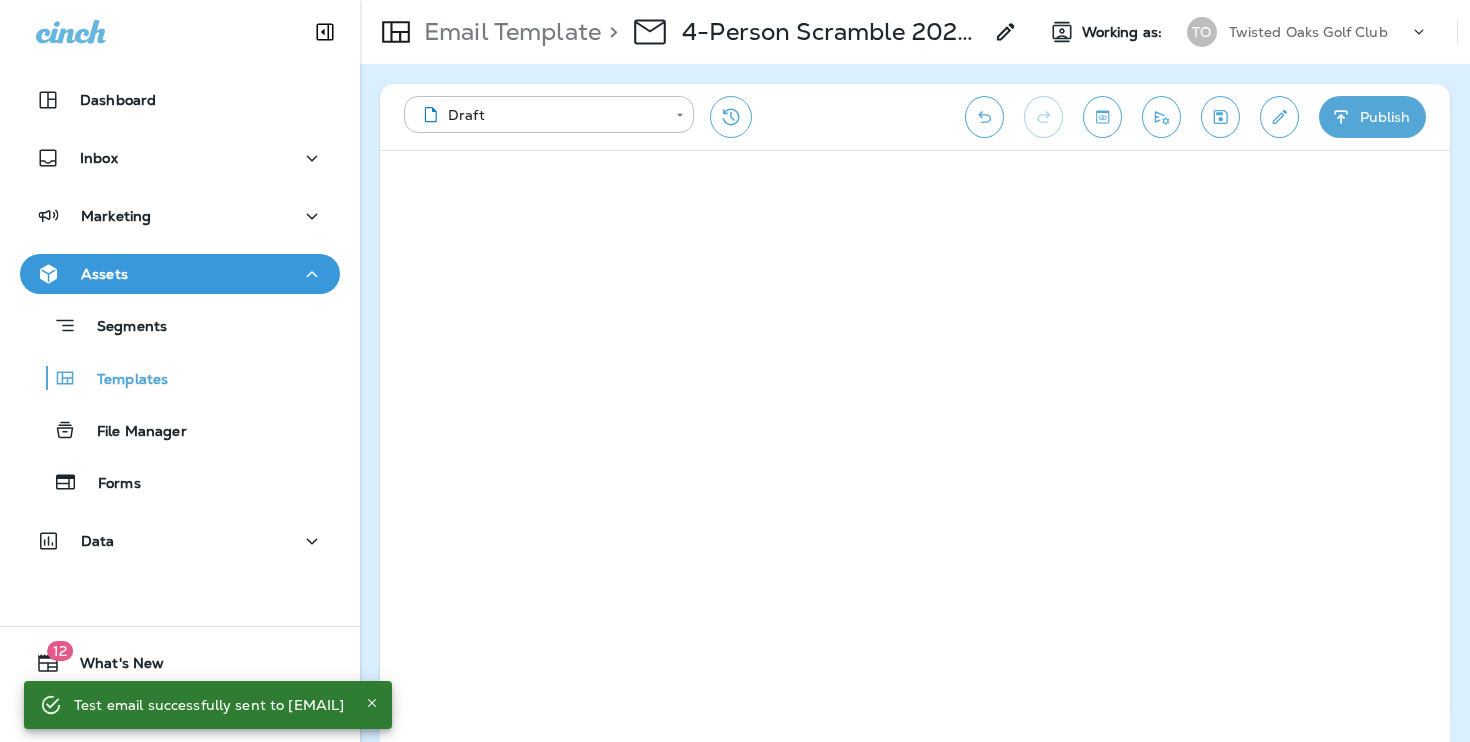 click 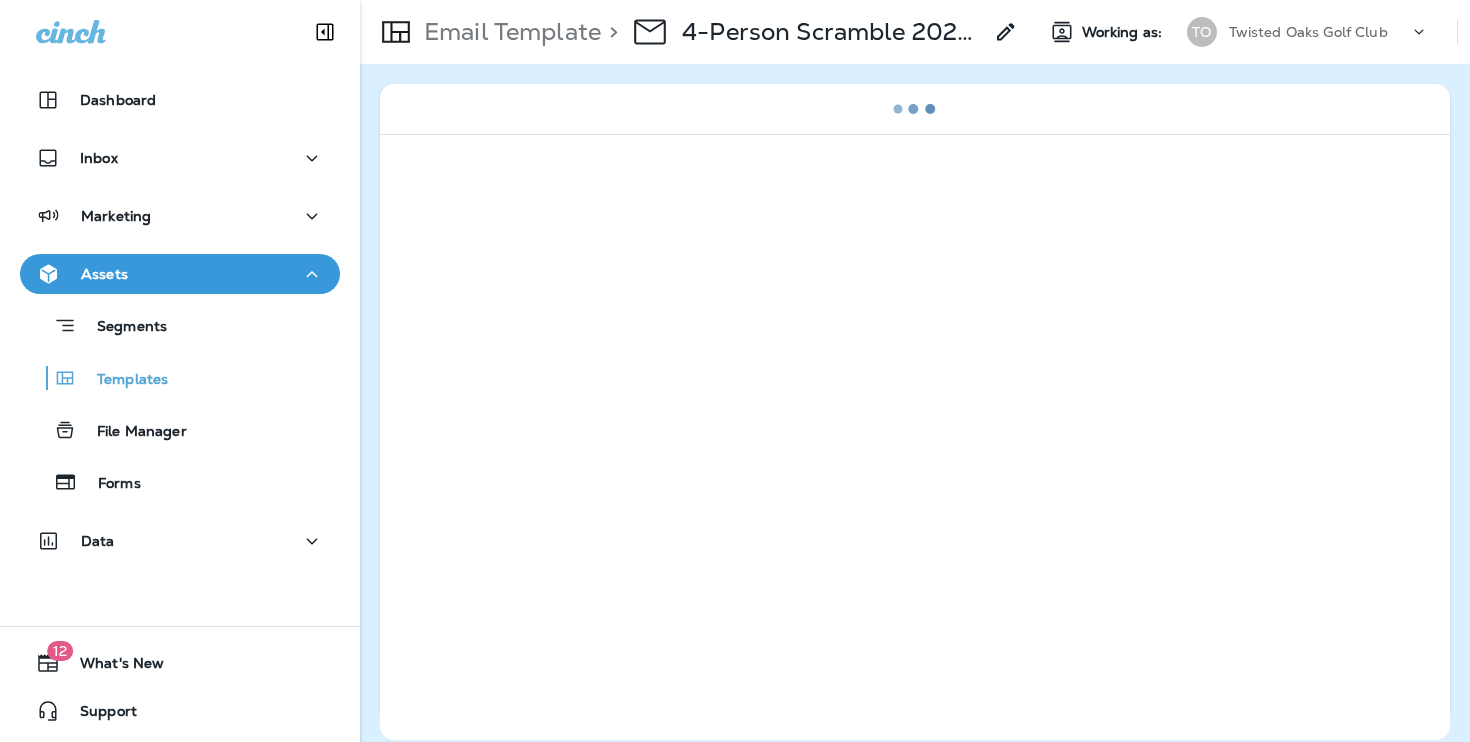 scroll, scrollTop: 0, scrollLeft: 0, axis: both 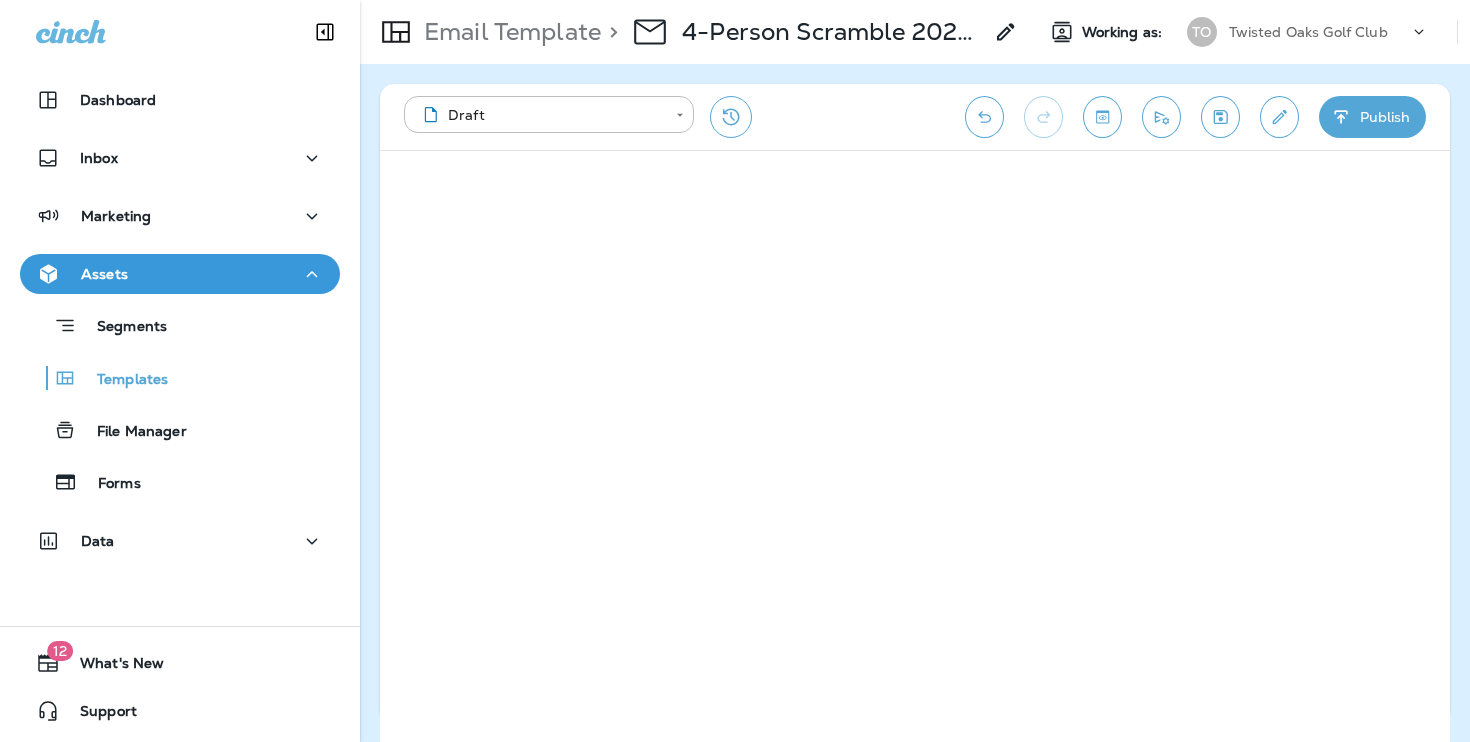 click at bounding box center (1161, 117) 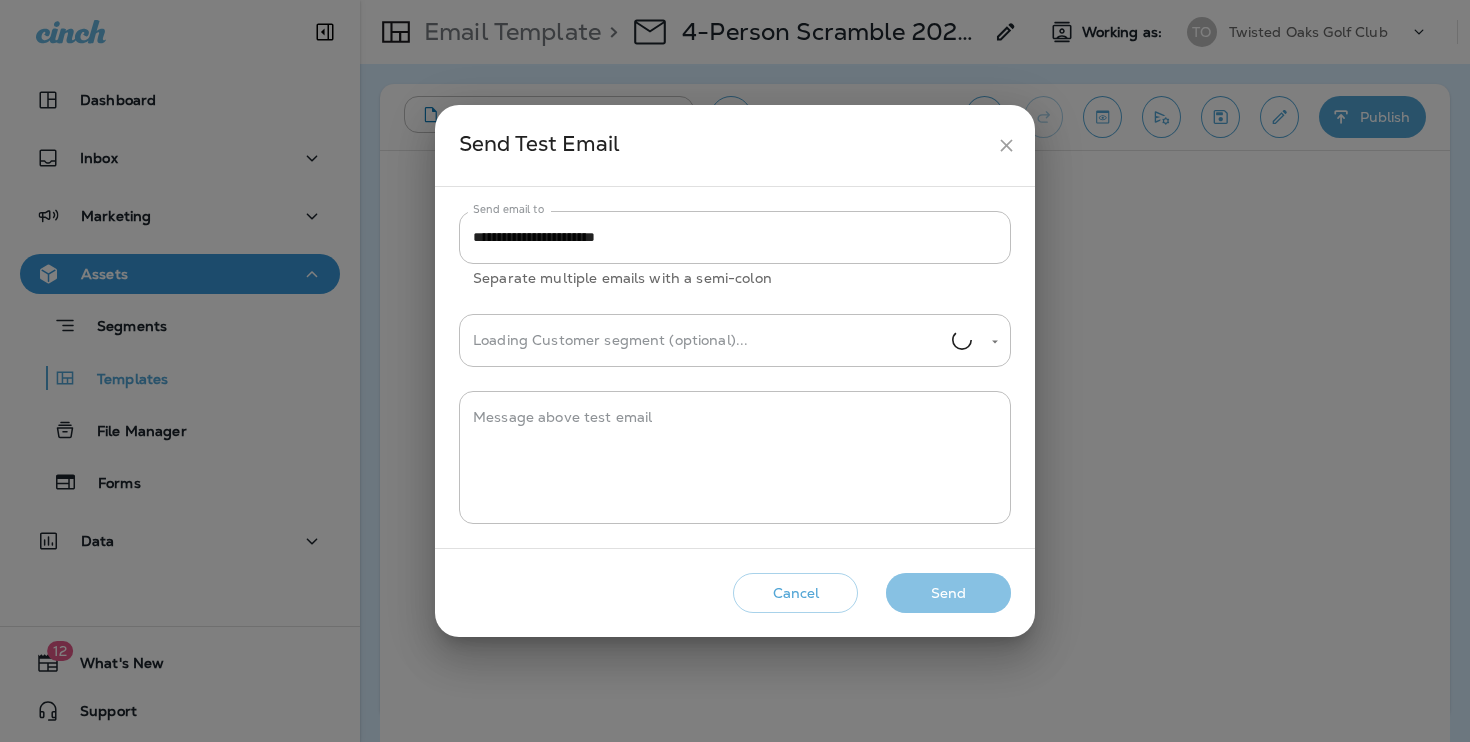 click on "Send" at bounding box center [948, 593] 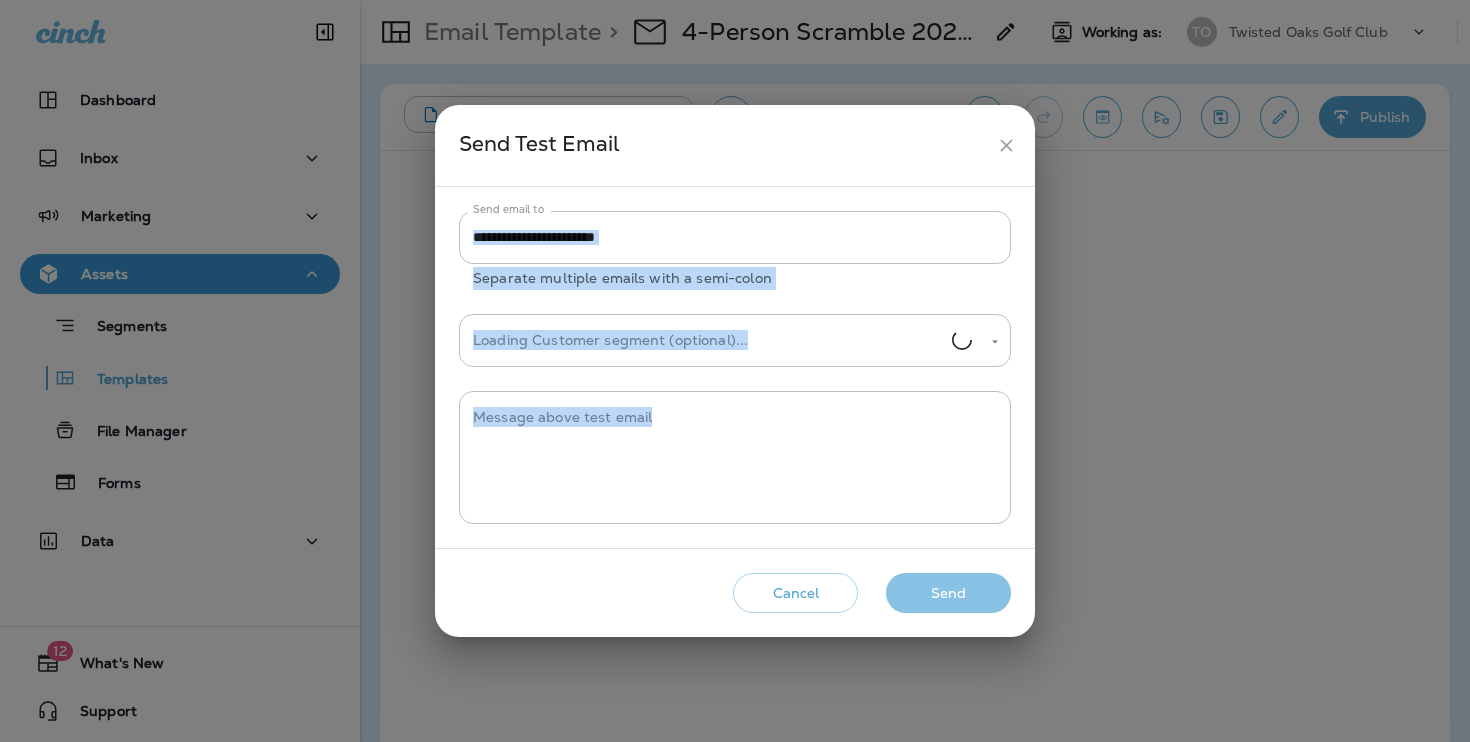 click on "Cancel Send" at bounding box center (735, 593) 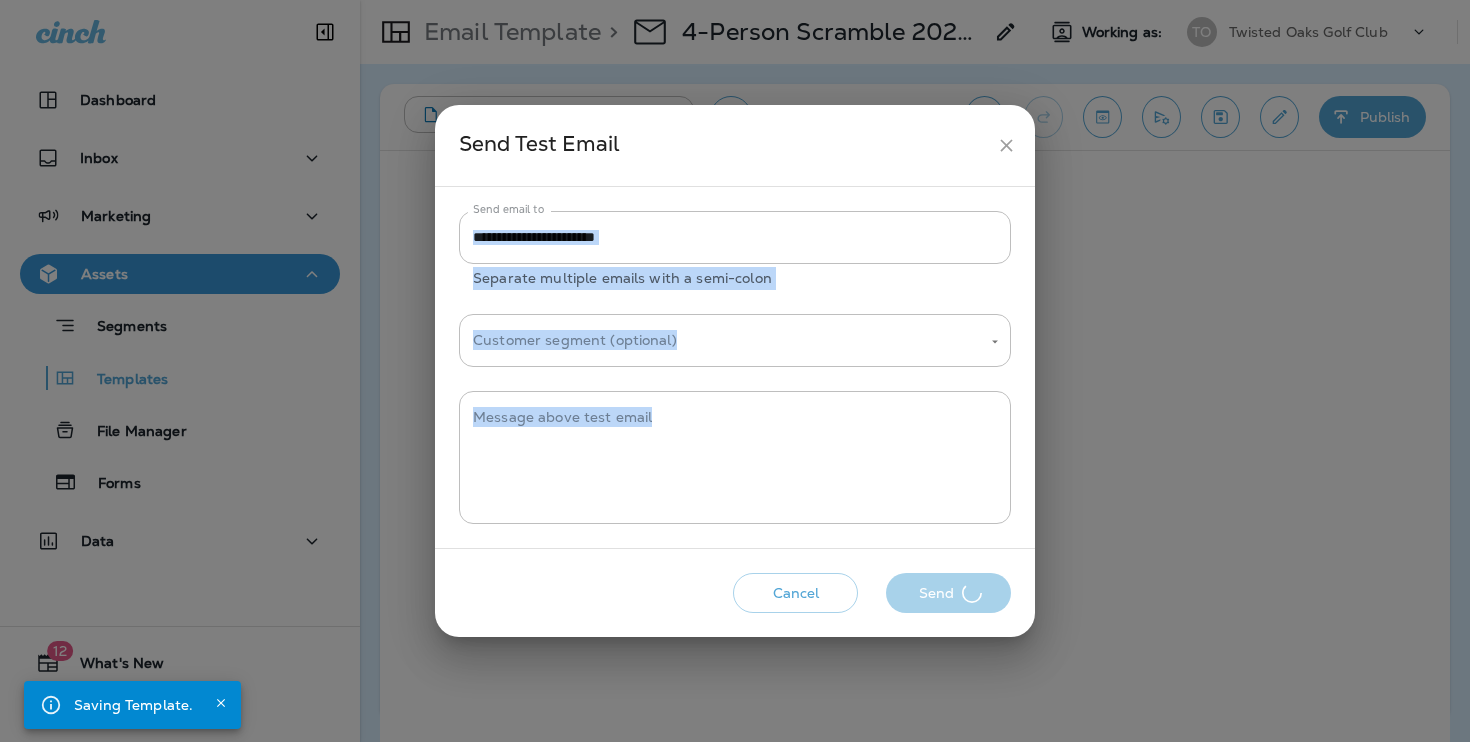 click on "Cancel Send" at bounding box center (735, 593) 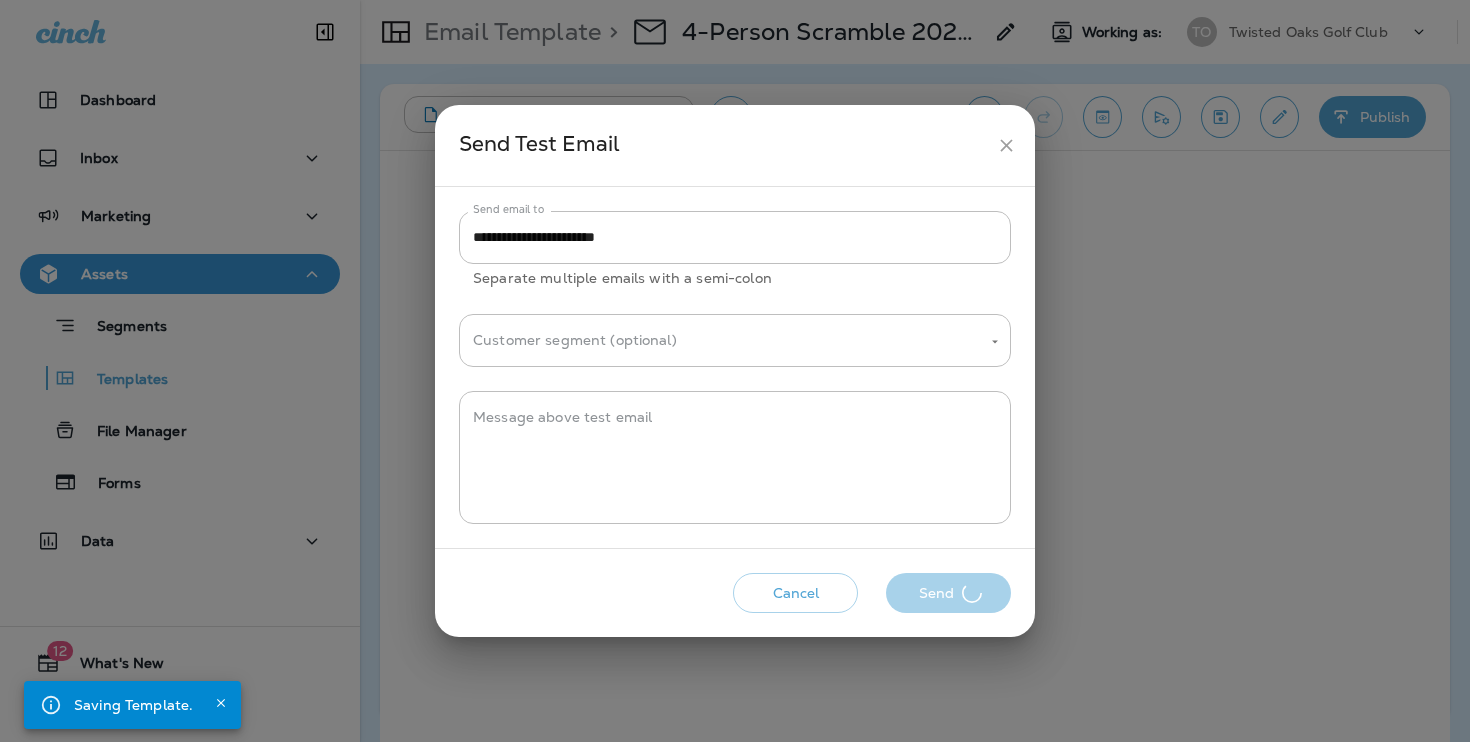 click on "Cancel Send" at bounding box center (735, 593) 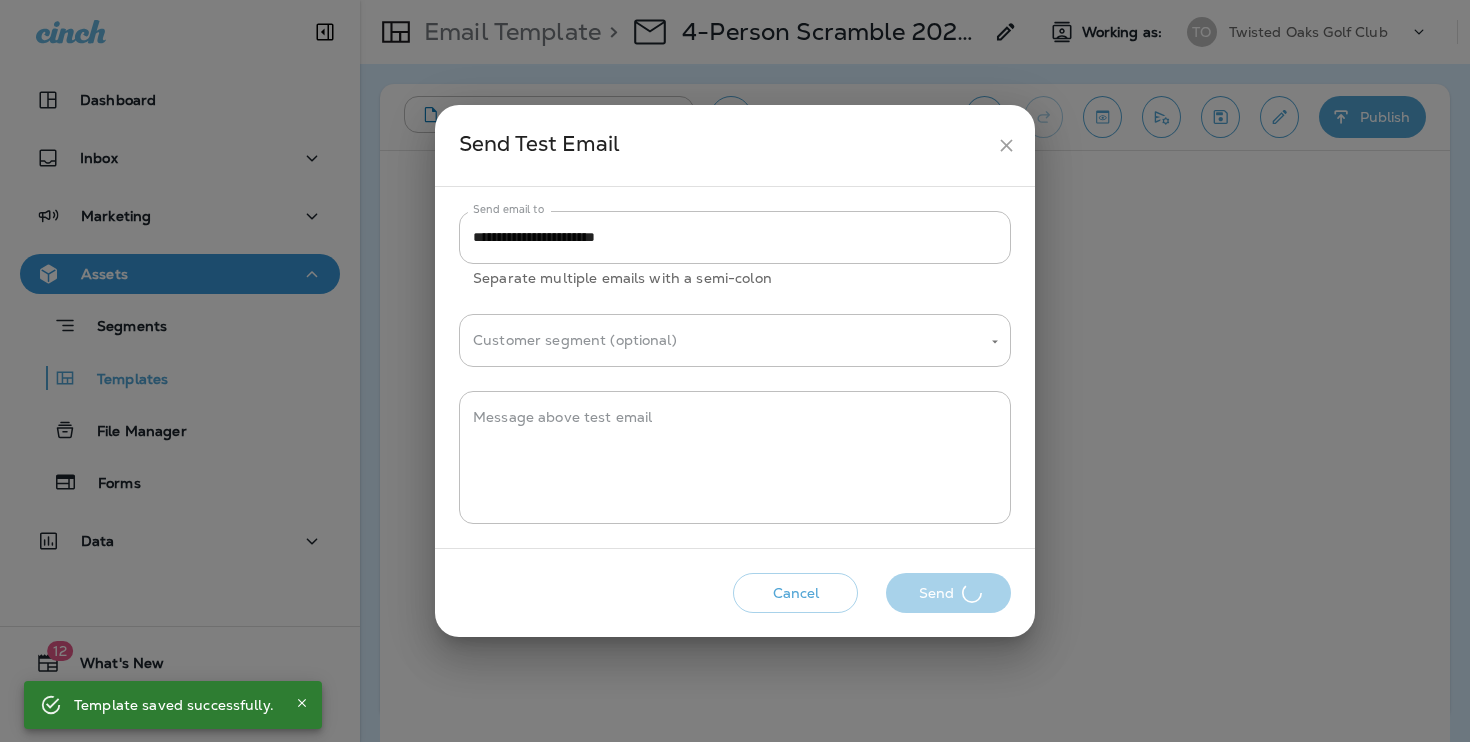 click on "Cancel Send" at bounding box center (735, 593) 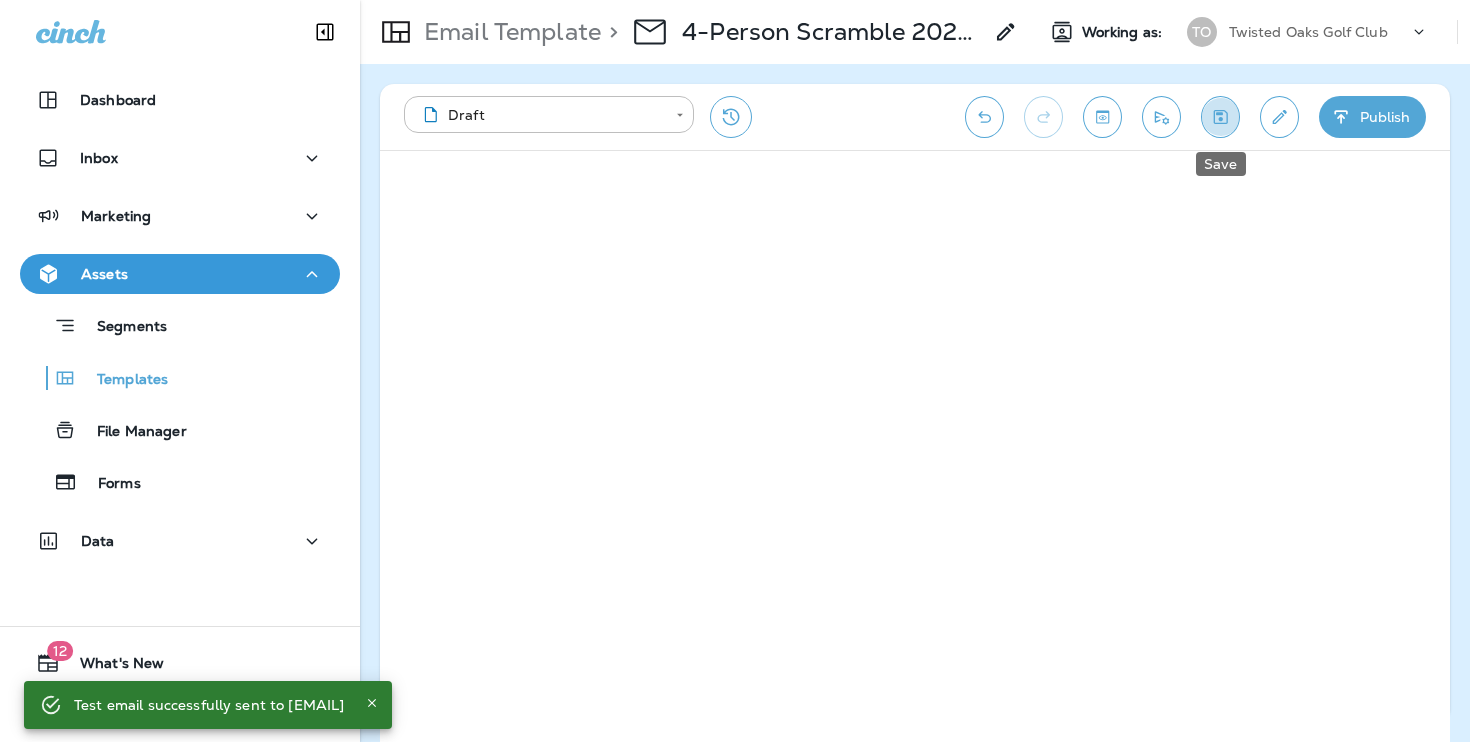 click 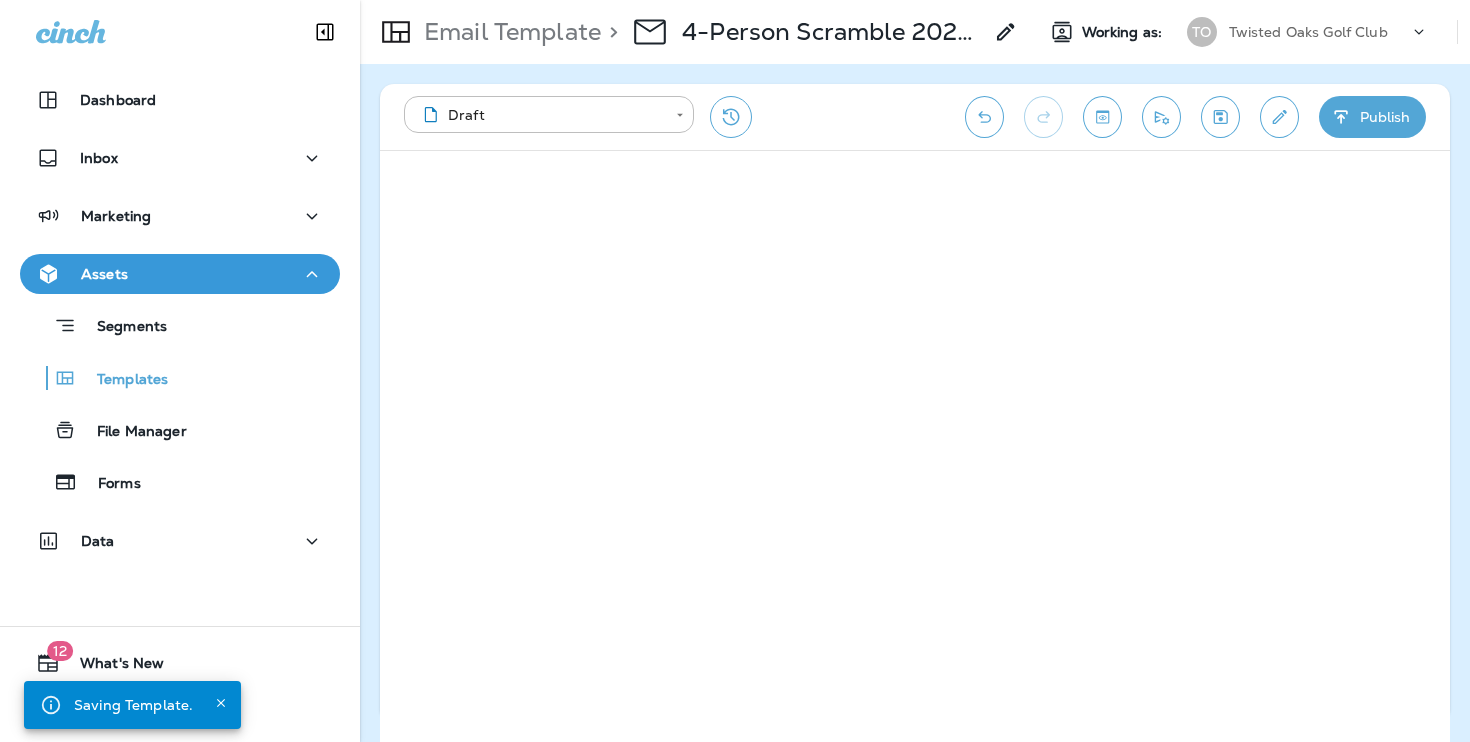 click 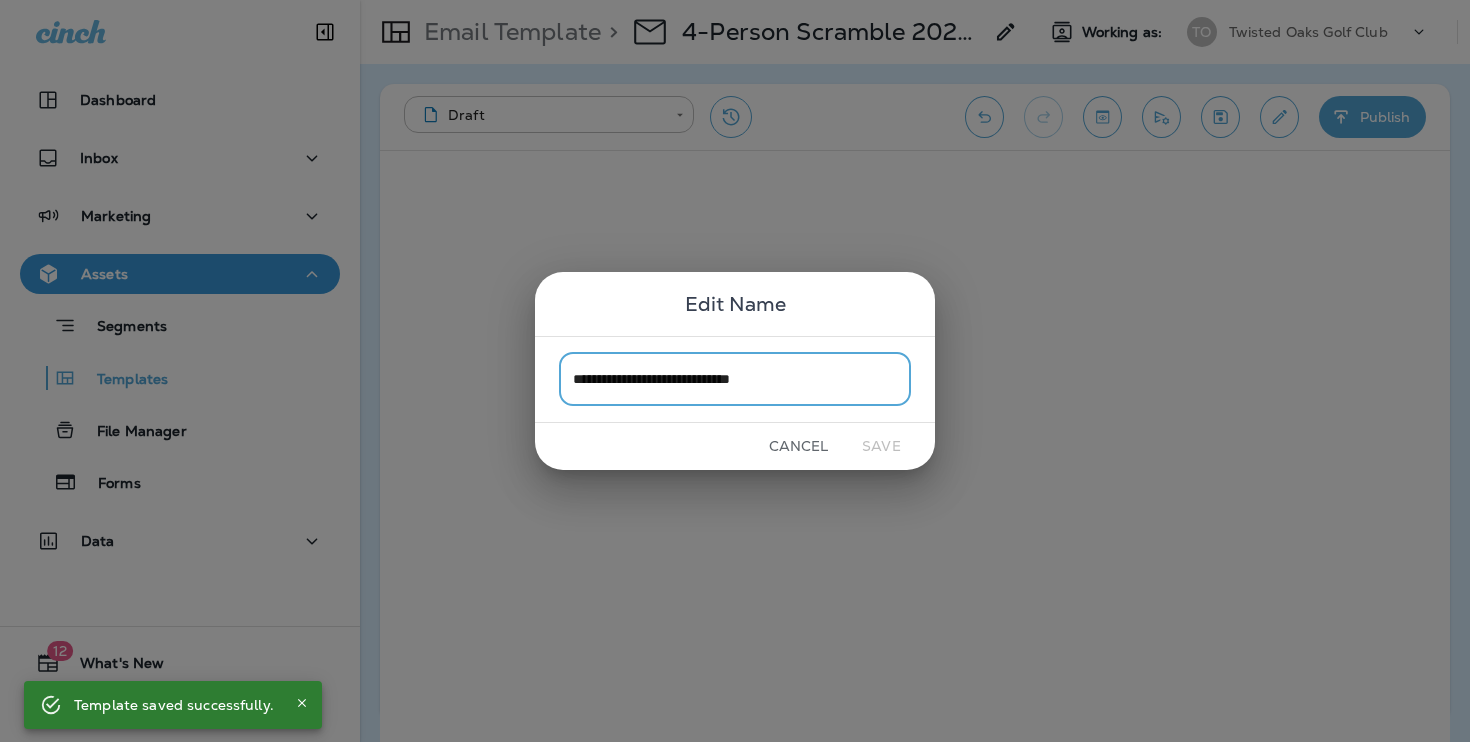 click on "Cancel" at bounding box center [798, 446] 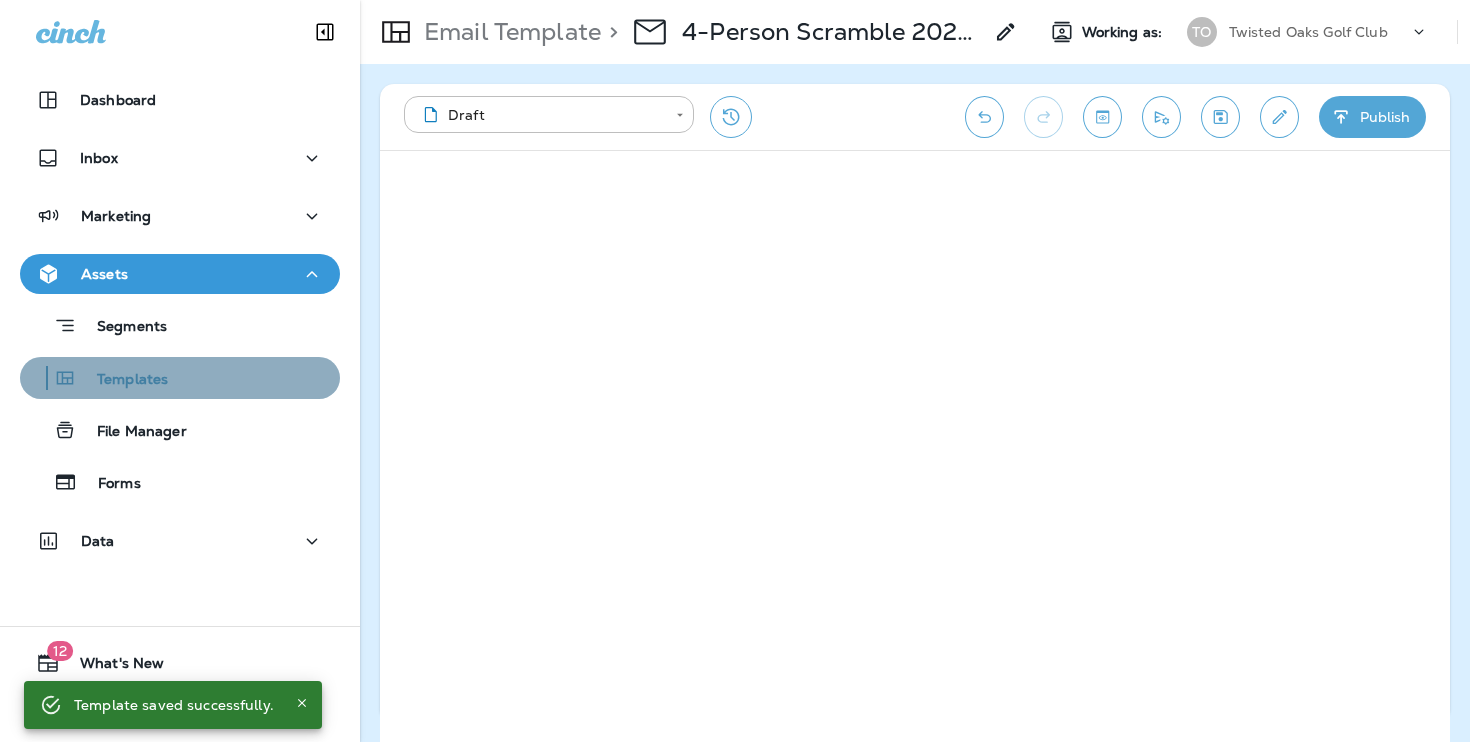 click on "Templates" at bounding box center [180, 378] 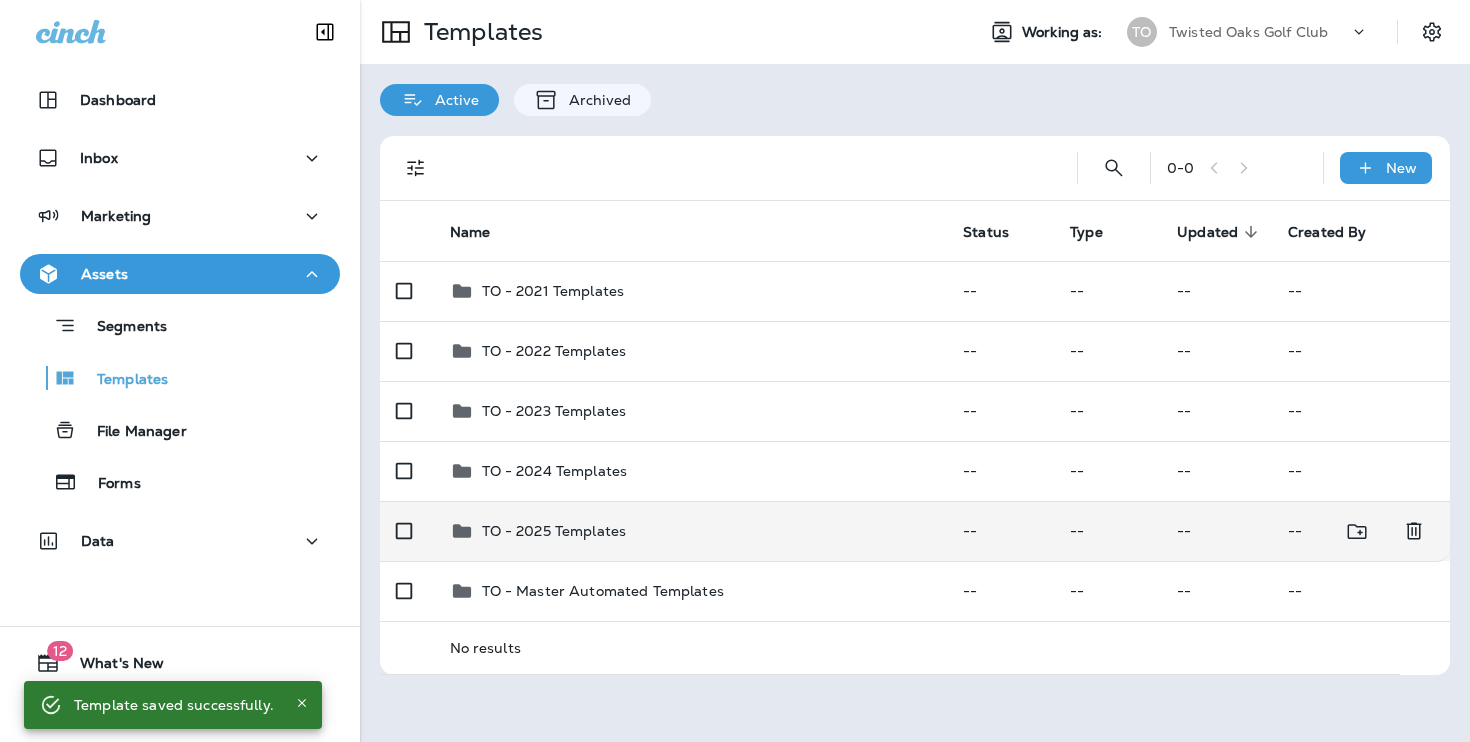 click on "TO - 2025 Templates" at bounding box center [554, 531] 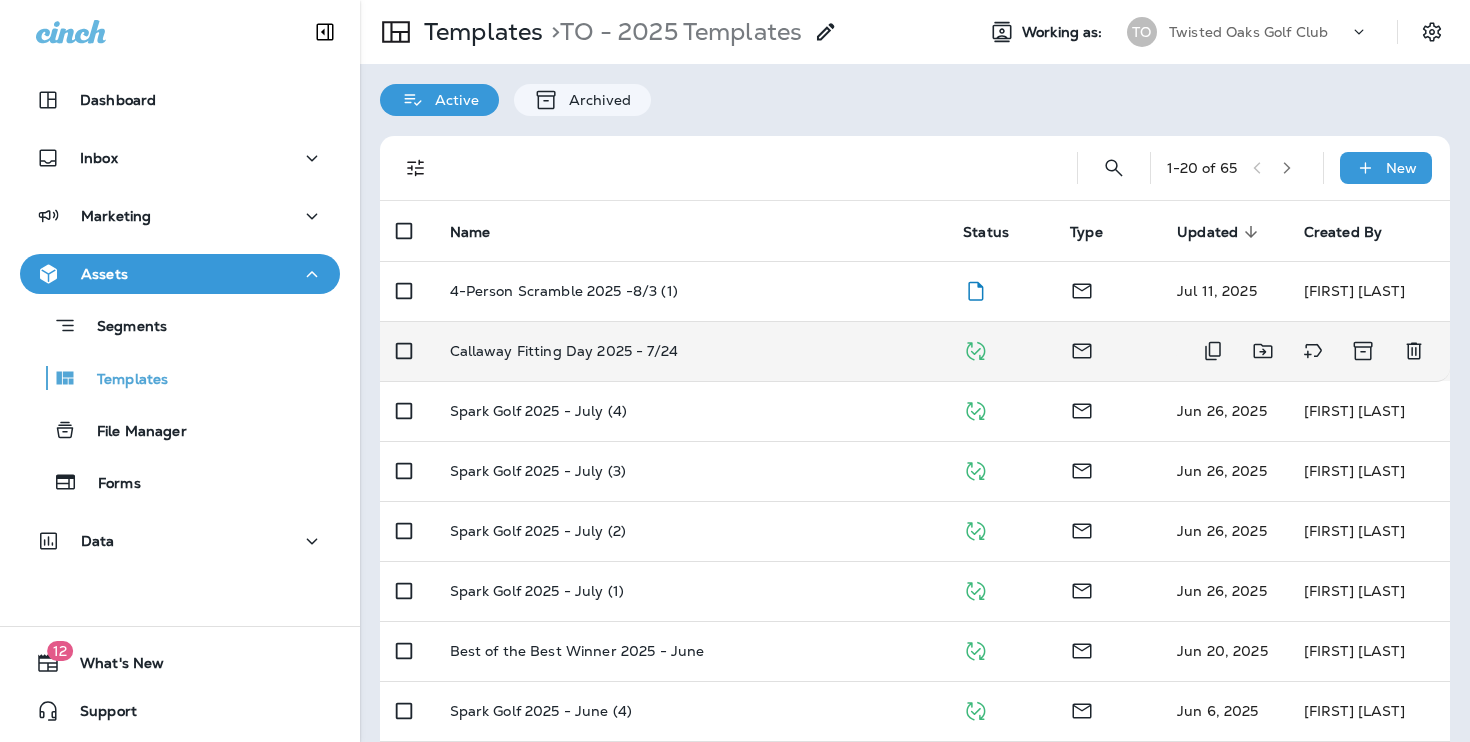 click on "Callaway Fitting Day 2025 - 7/24" at bounding box center [691, 351] 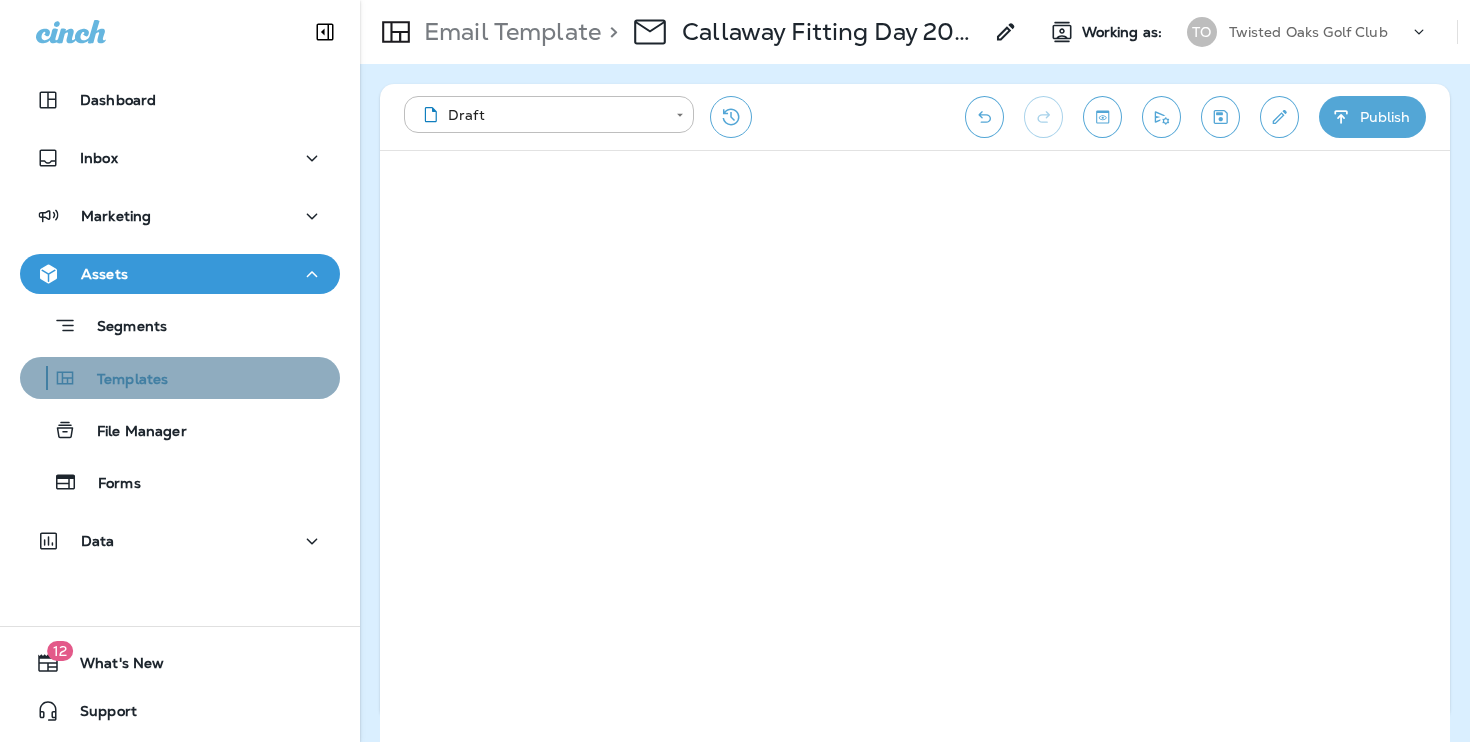 click on "Templates" at bounding box center (122, 380) 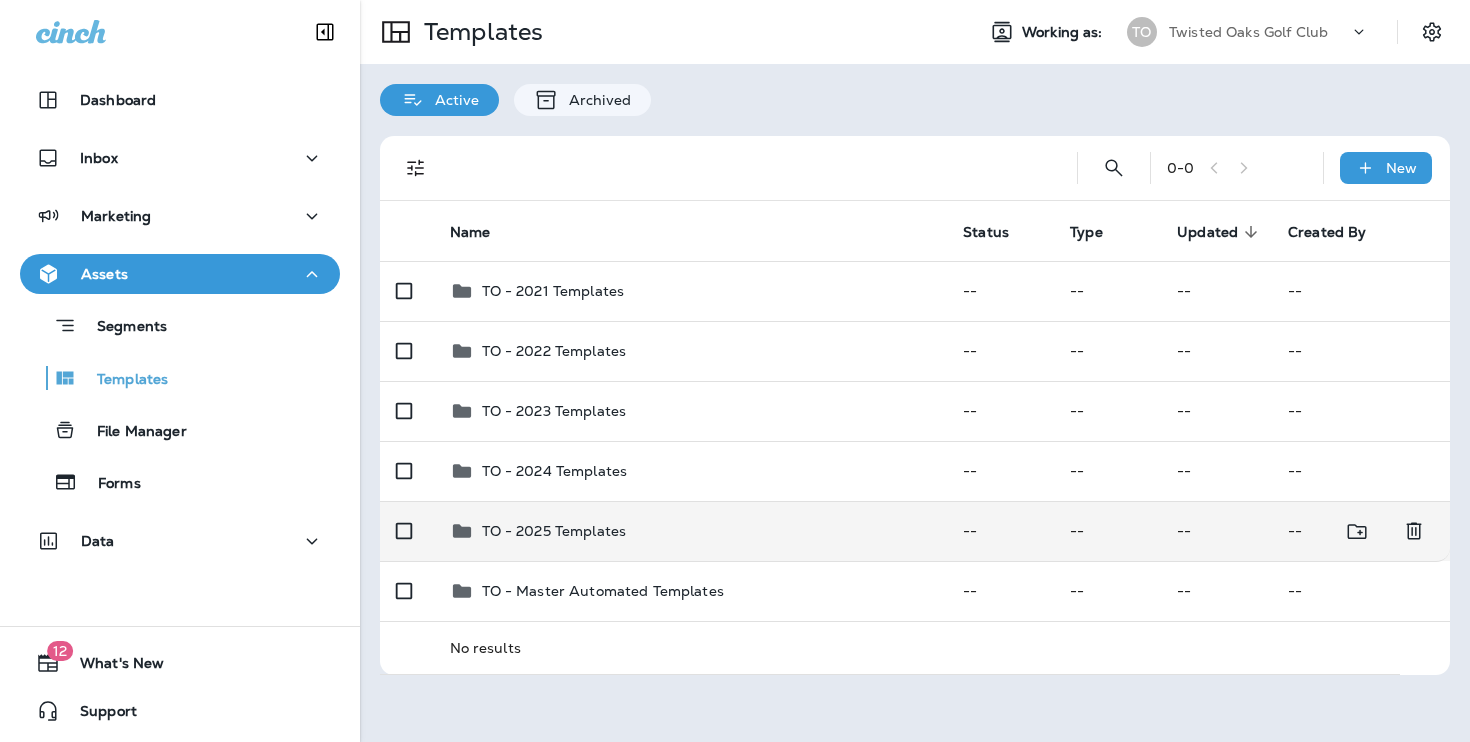 click on "TO - 2025 Templates" at bounding box center (691, 531) 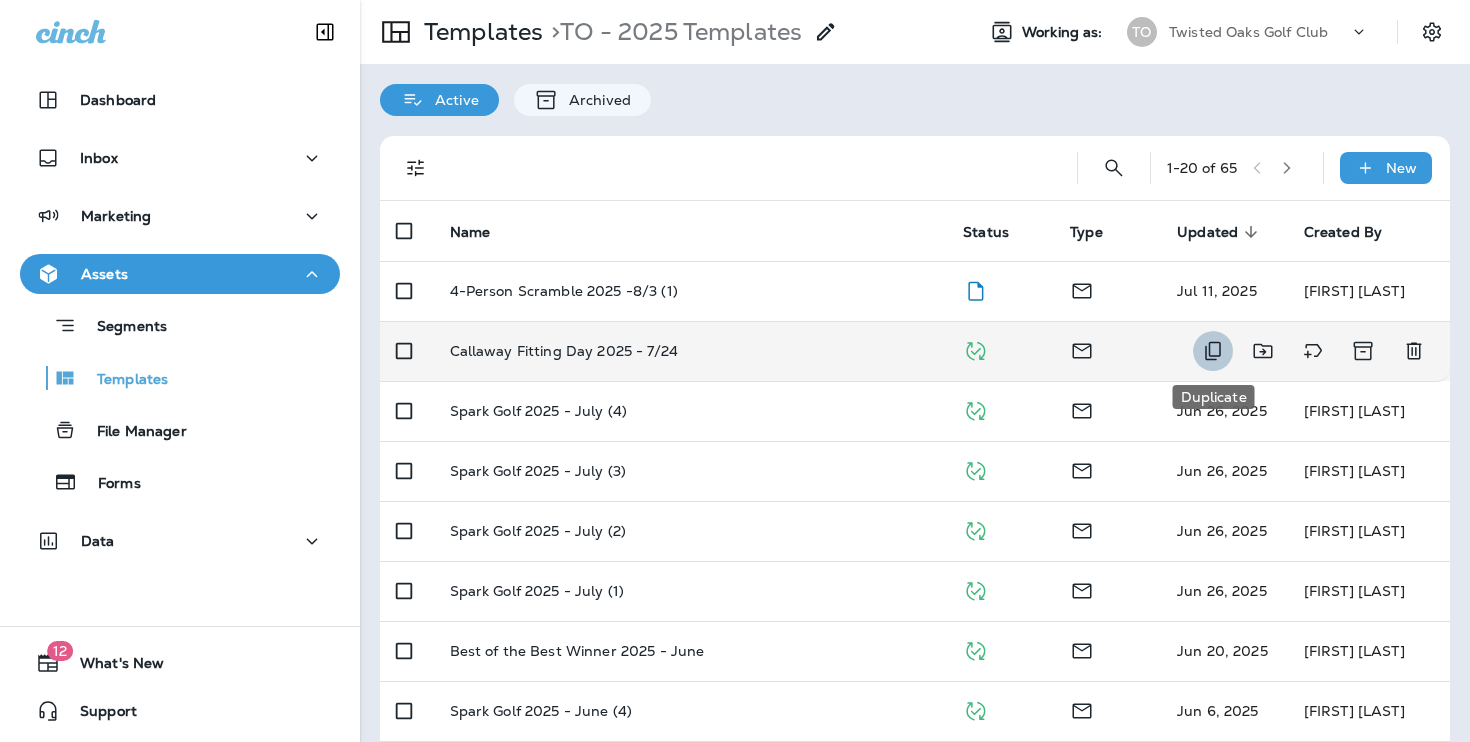 click 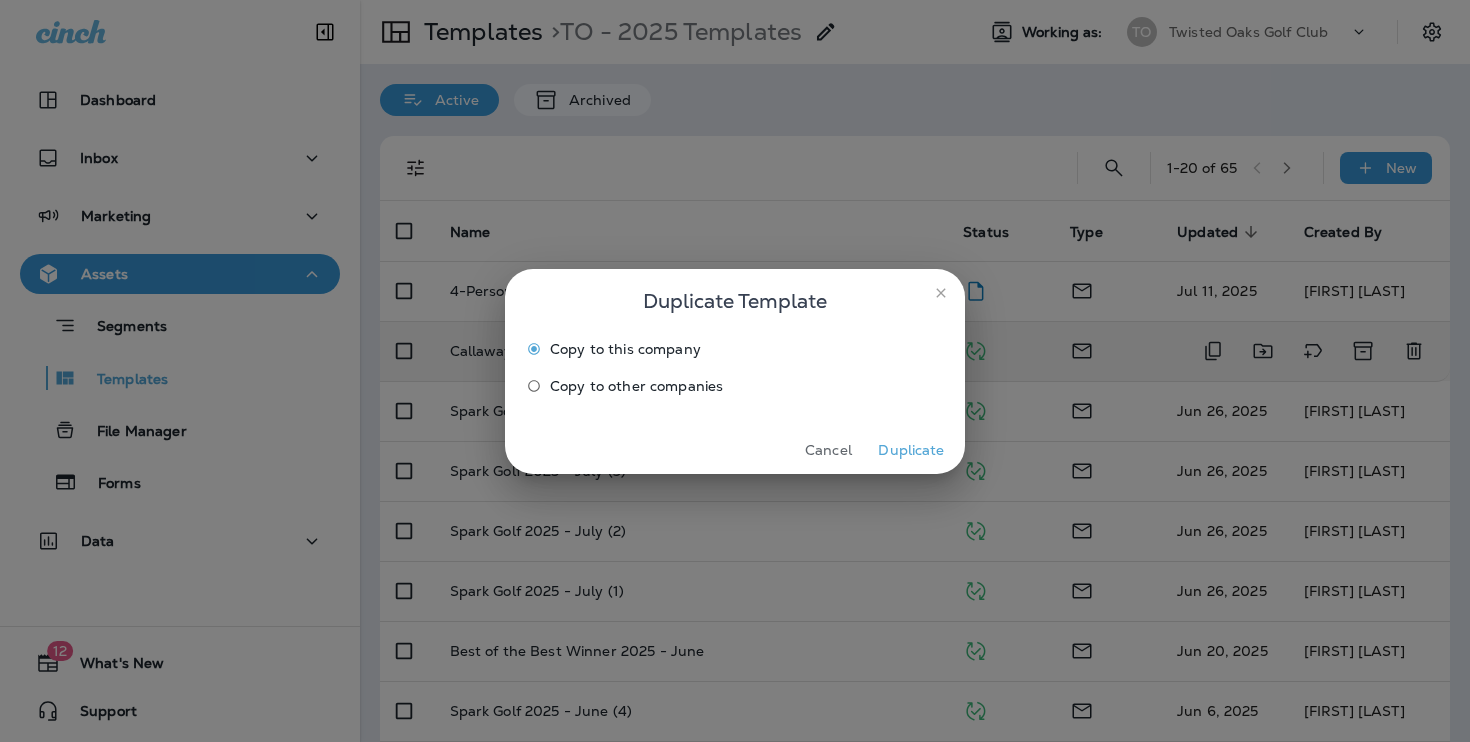 click on "Duplicate" at bounding box center [911, 450] 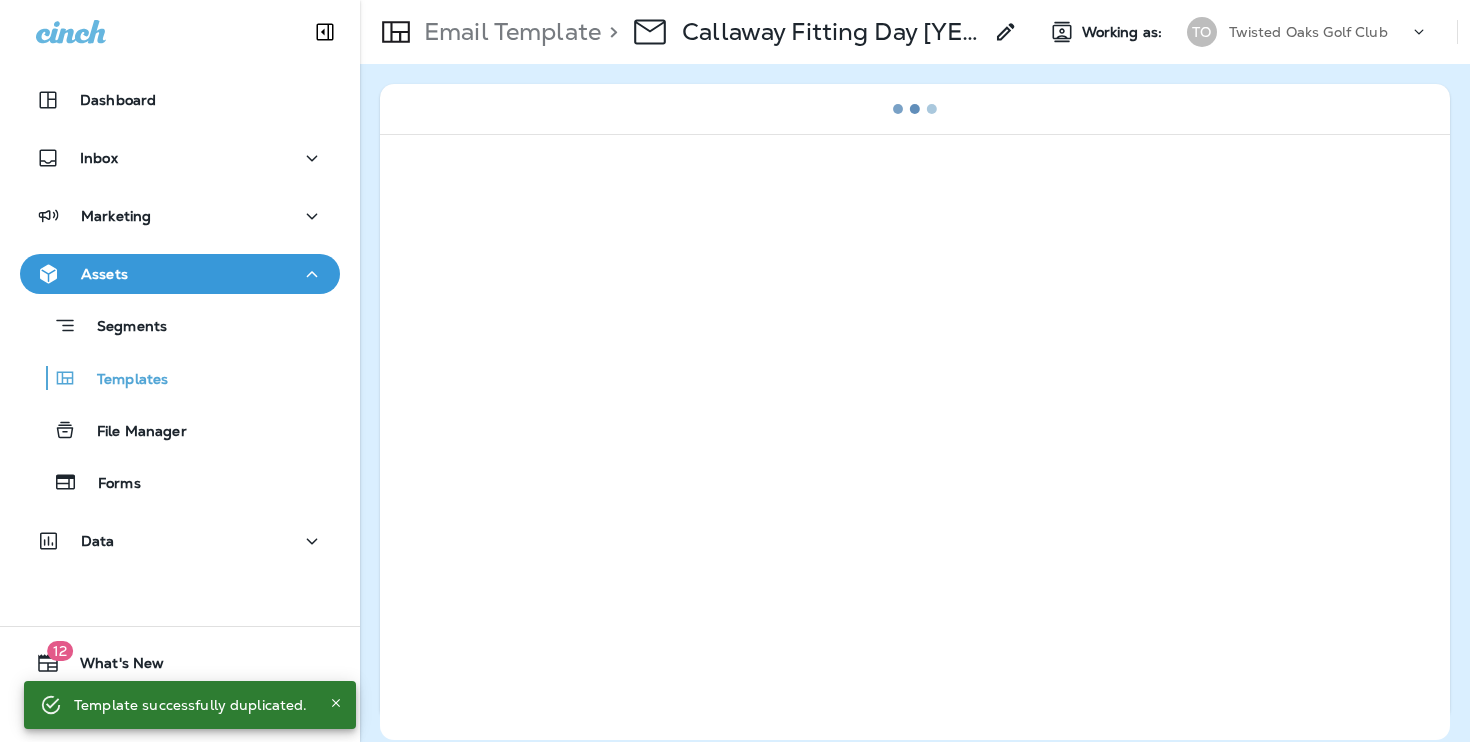 click 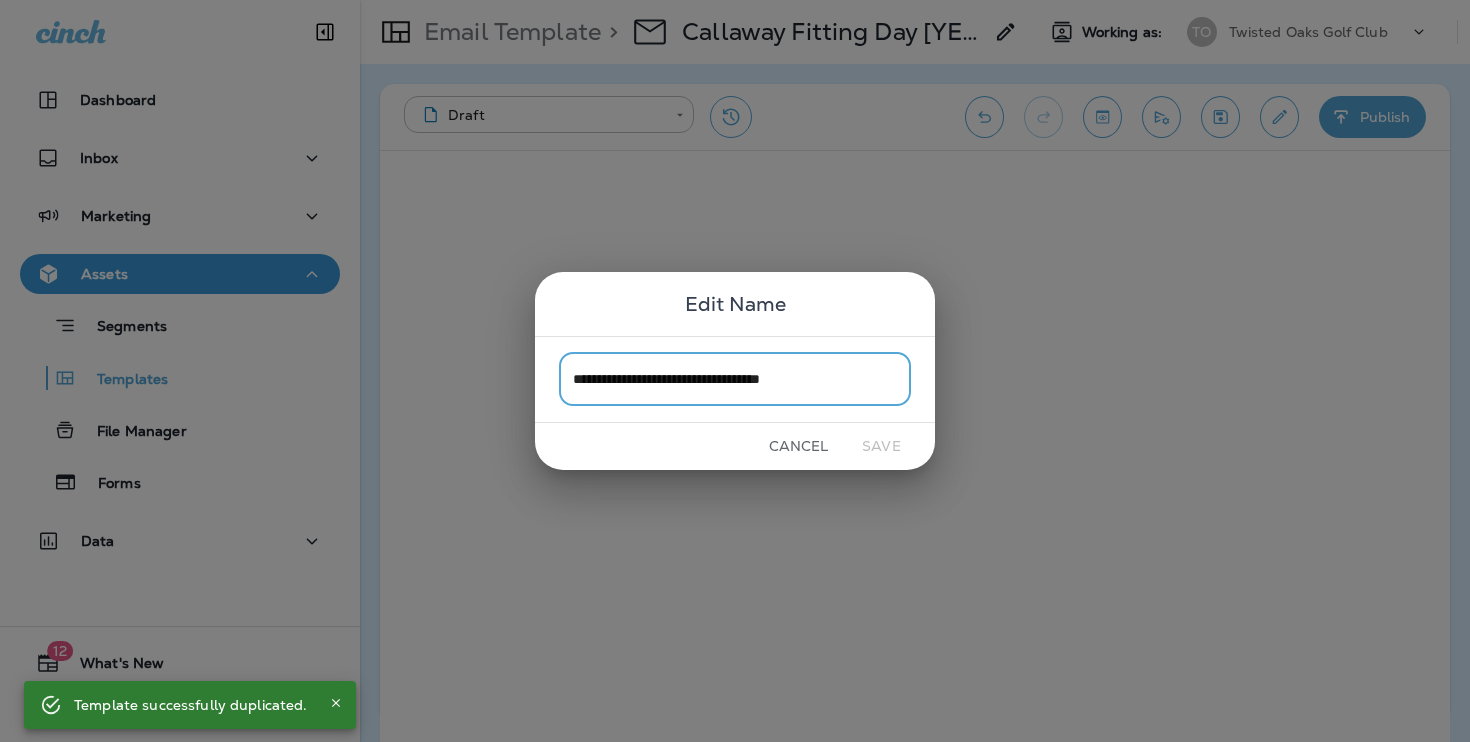 click on "**********" at bounding box center (735, 379) 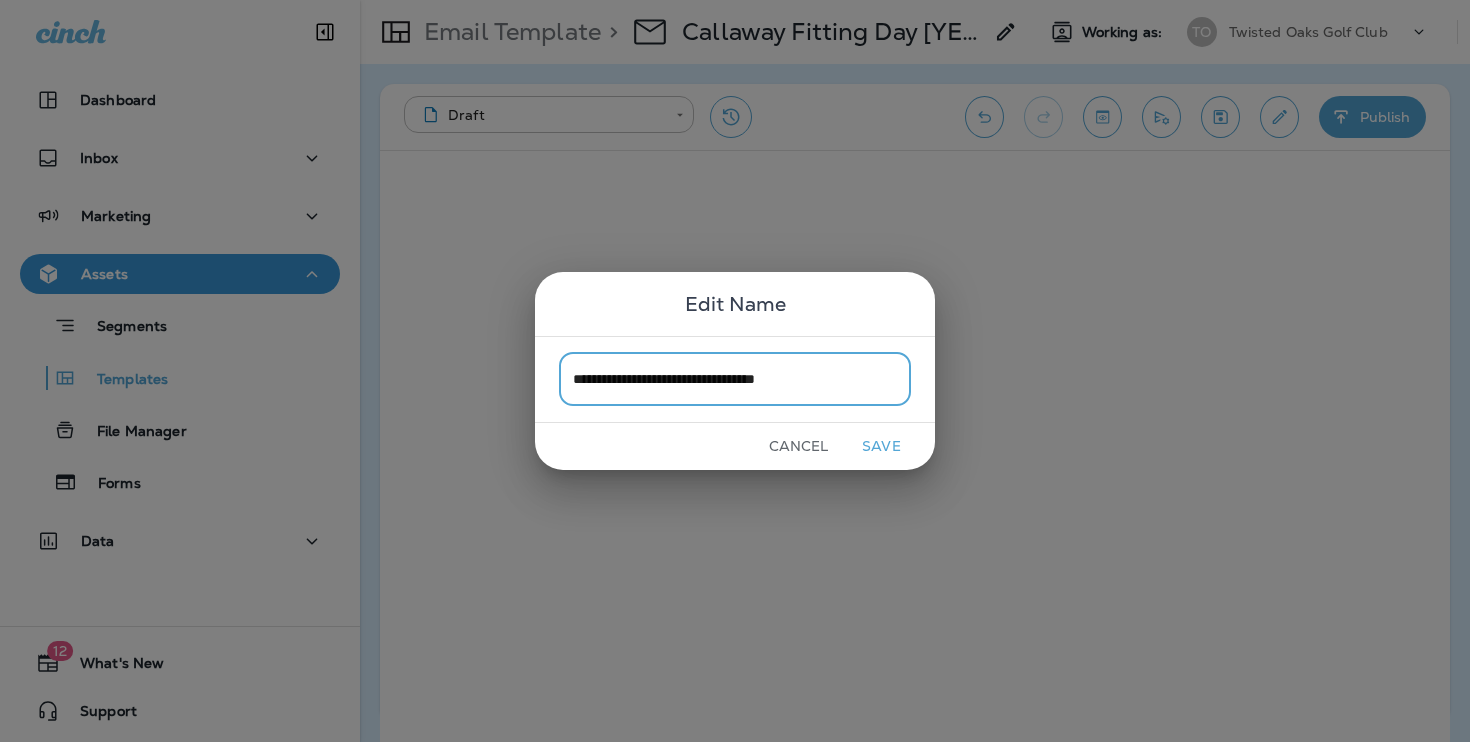 type on "**********" 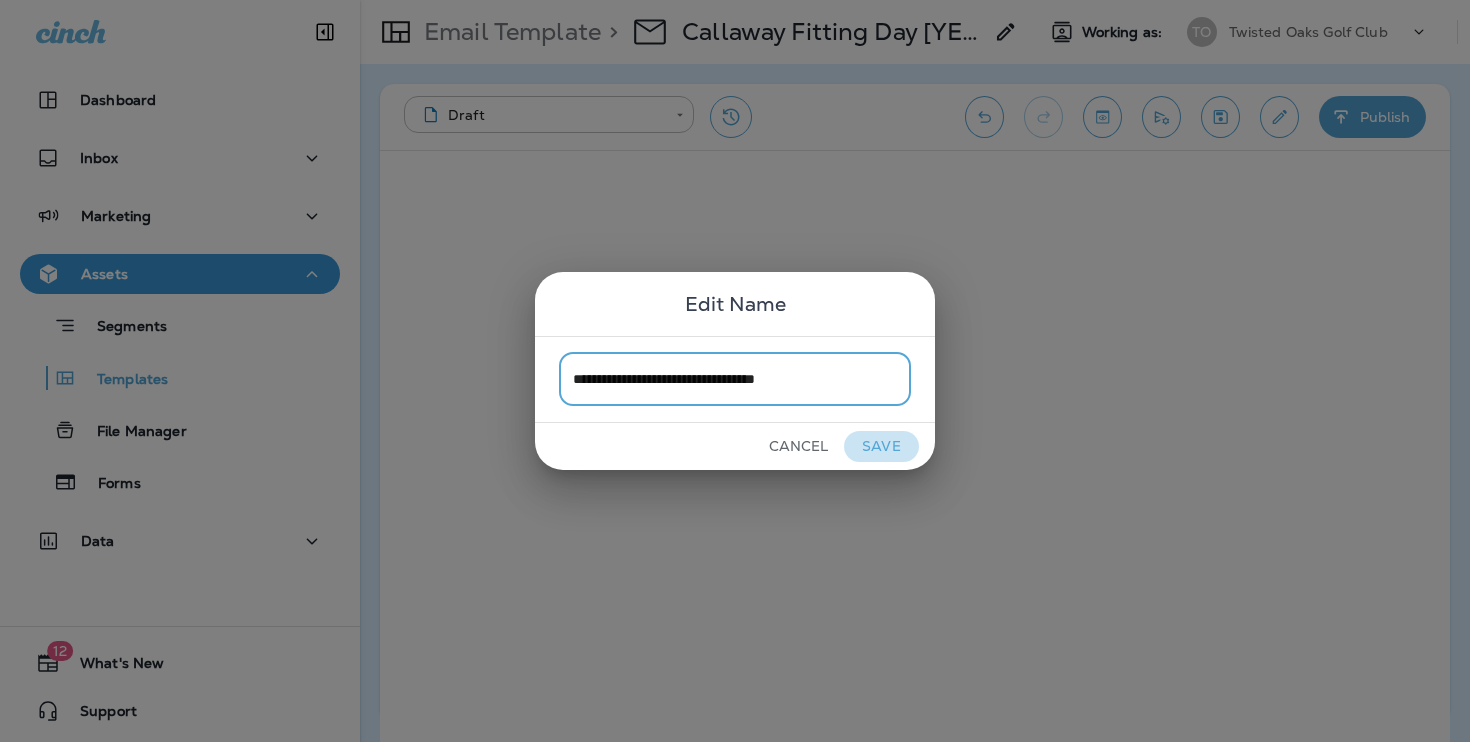 click on "Save" at bounding box center (881, 446) 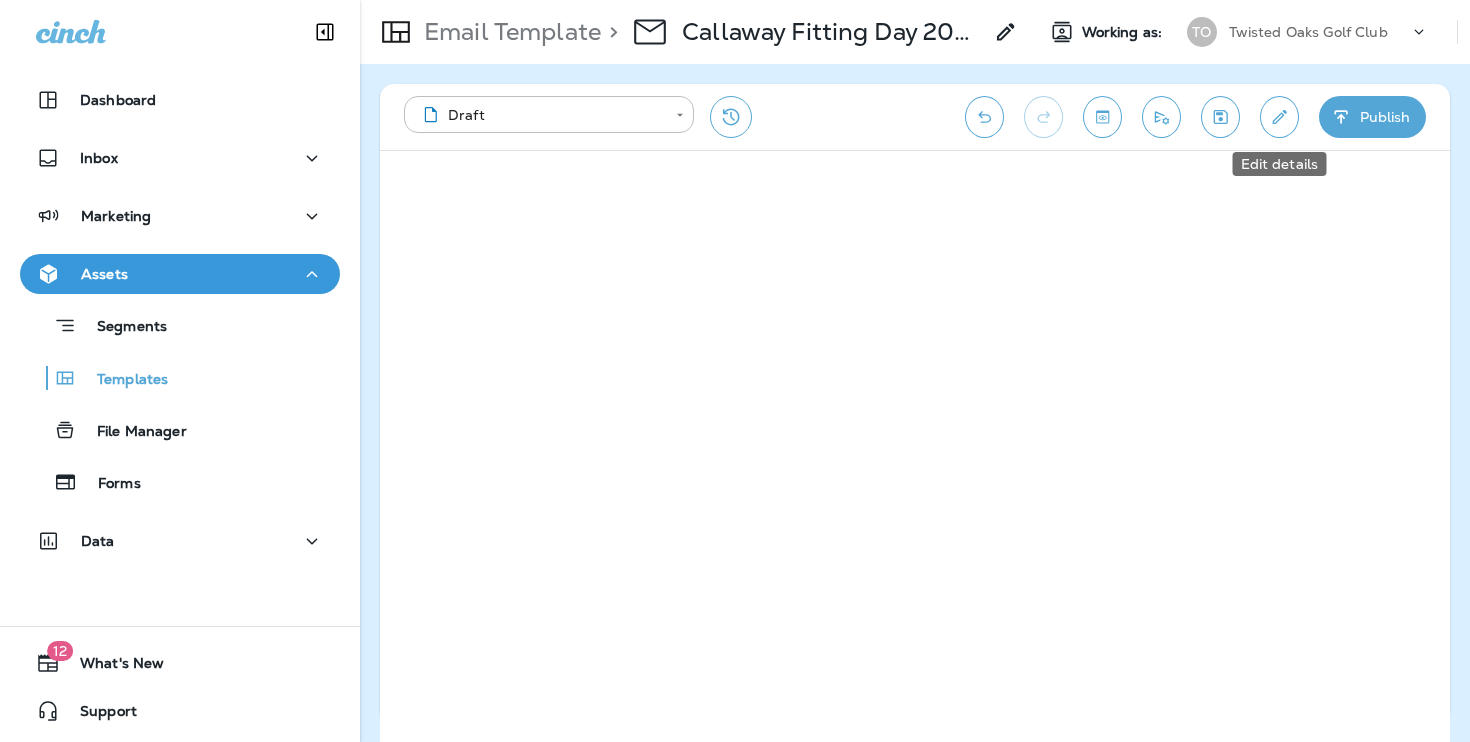 click 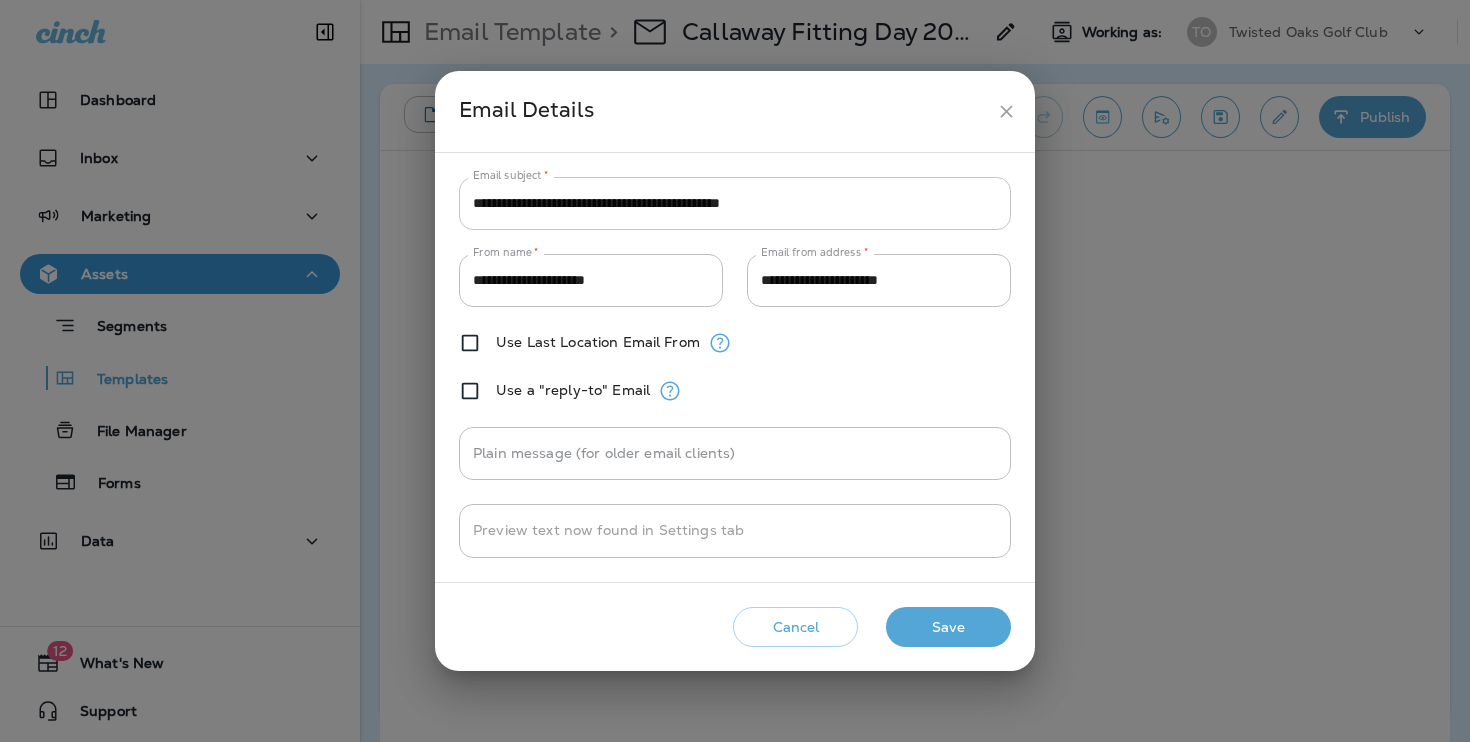 click on "**********" at bounding box center [735, 203] 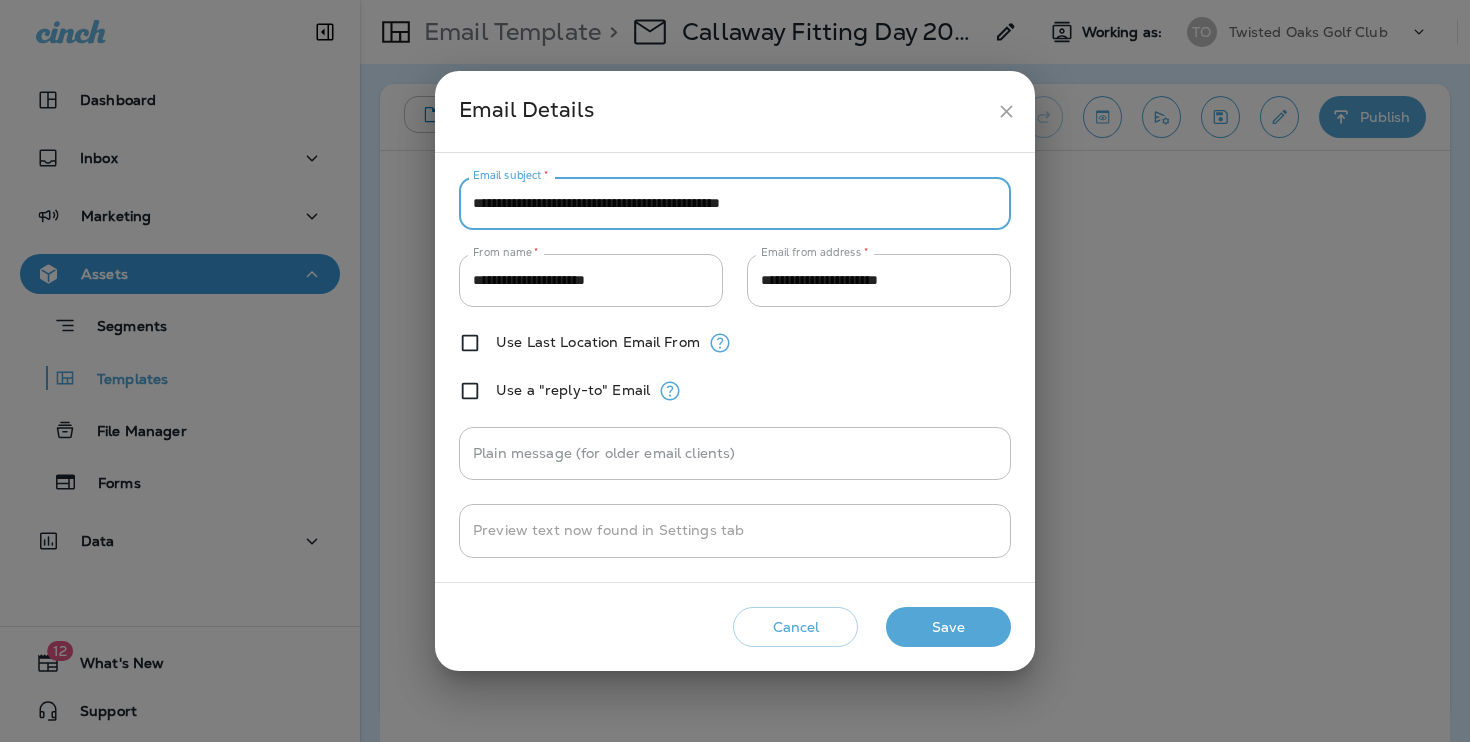 click on "**********" at bounding box center [735, 203] 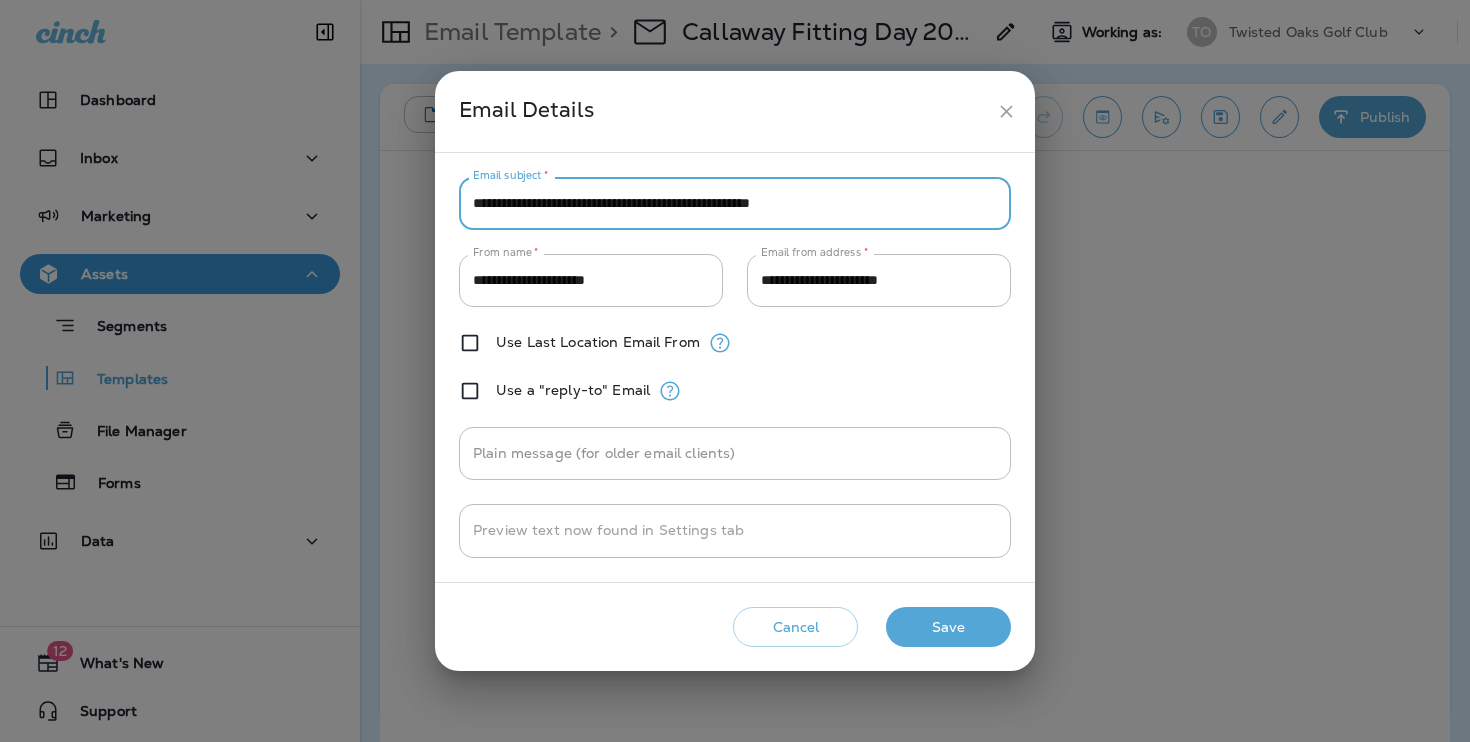 type on "**********" 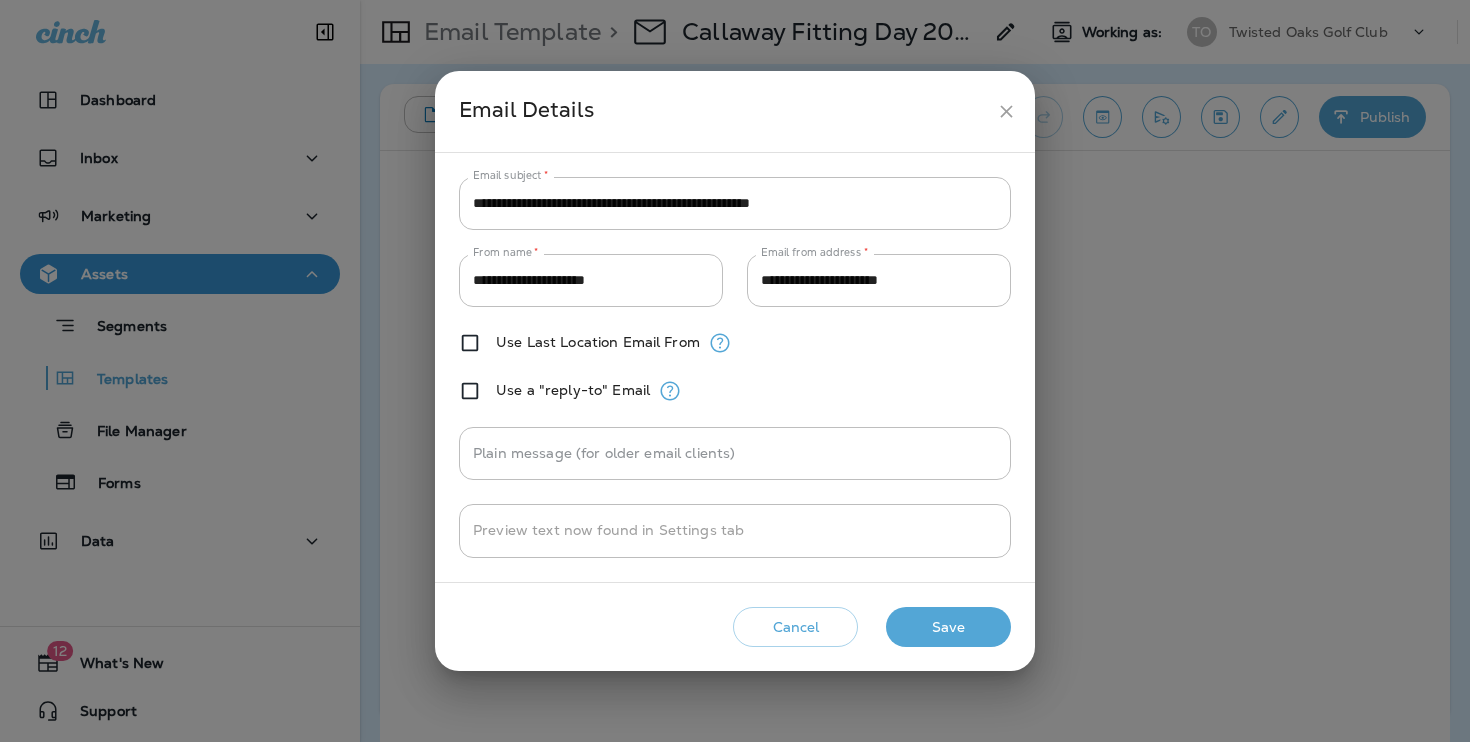 click on "Cancel Save" at bounding box center (735, 627) 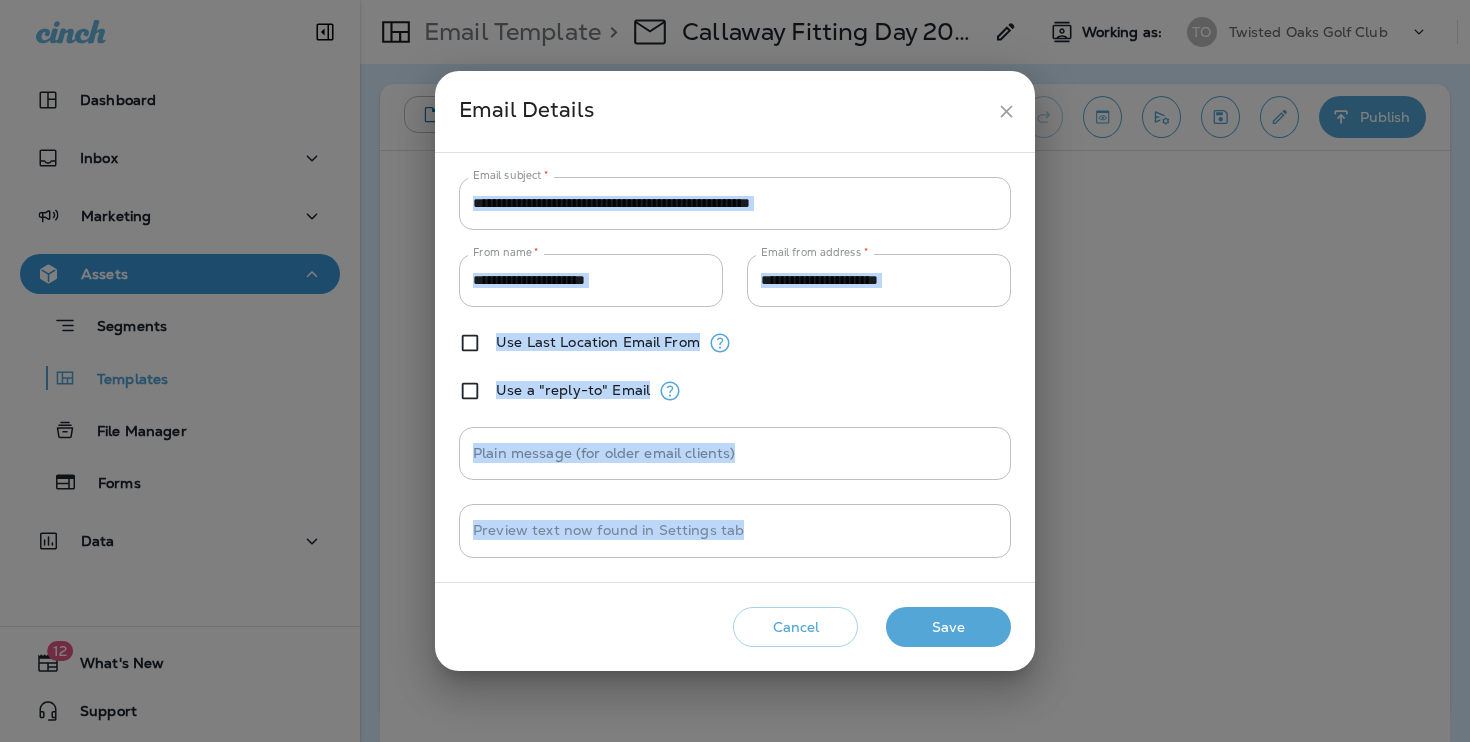 click on "Cancel Save" at bounding box center [735, 627] 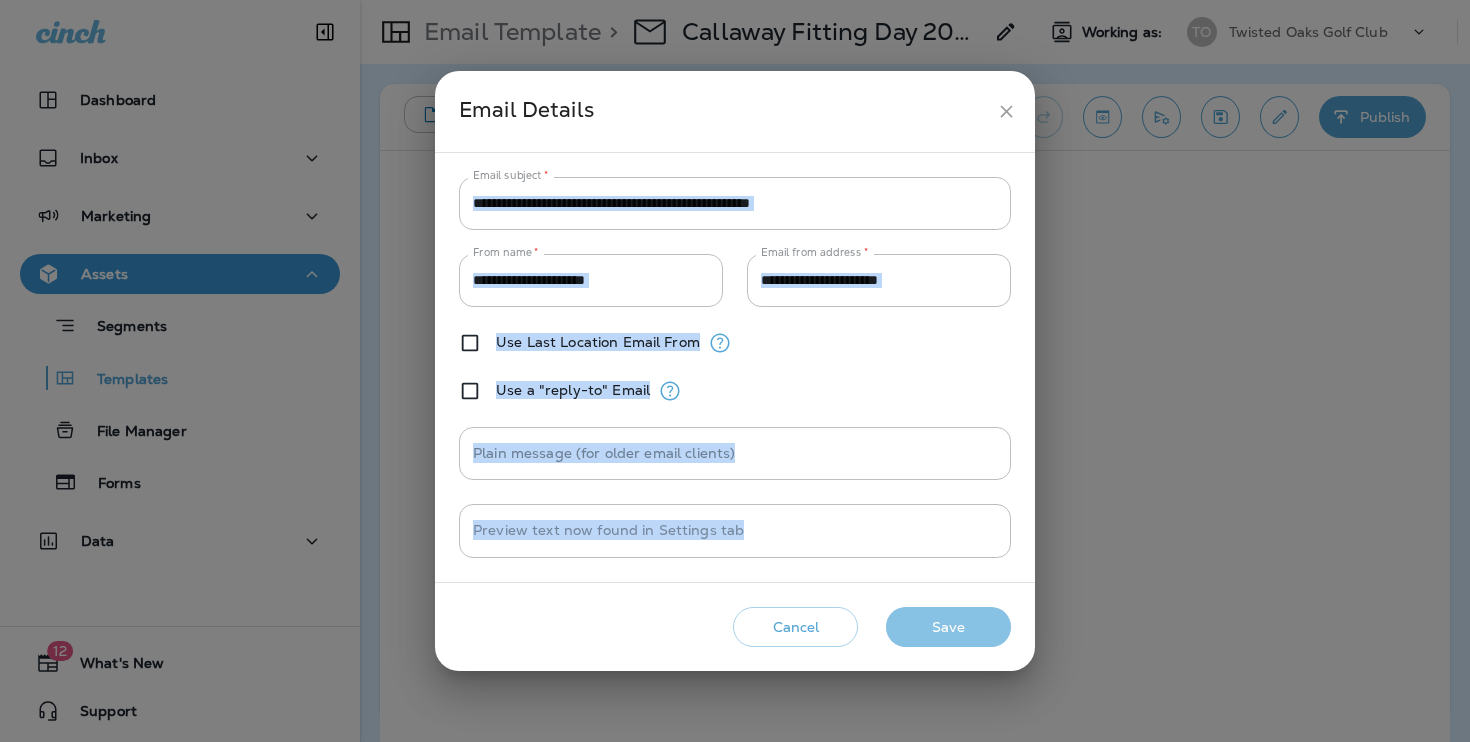 click on "Save" at bounding box center (948, 627) 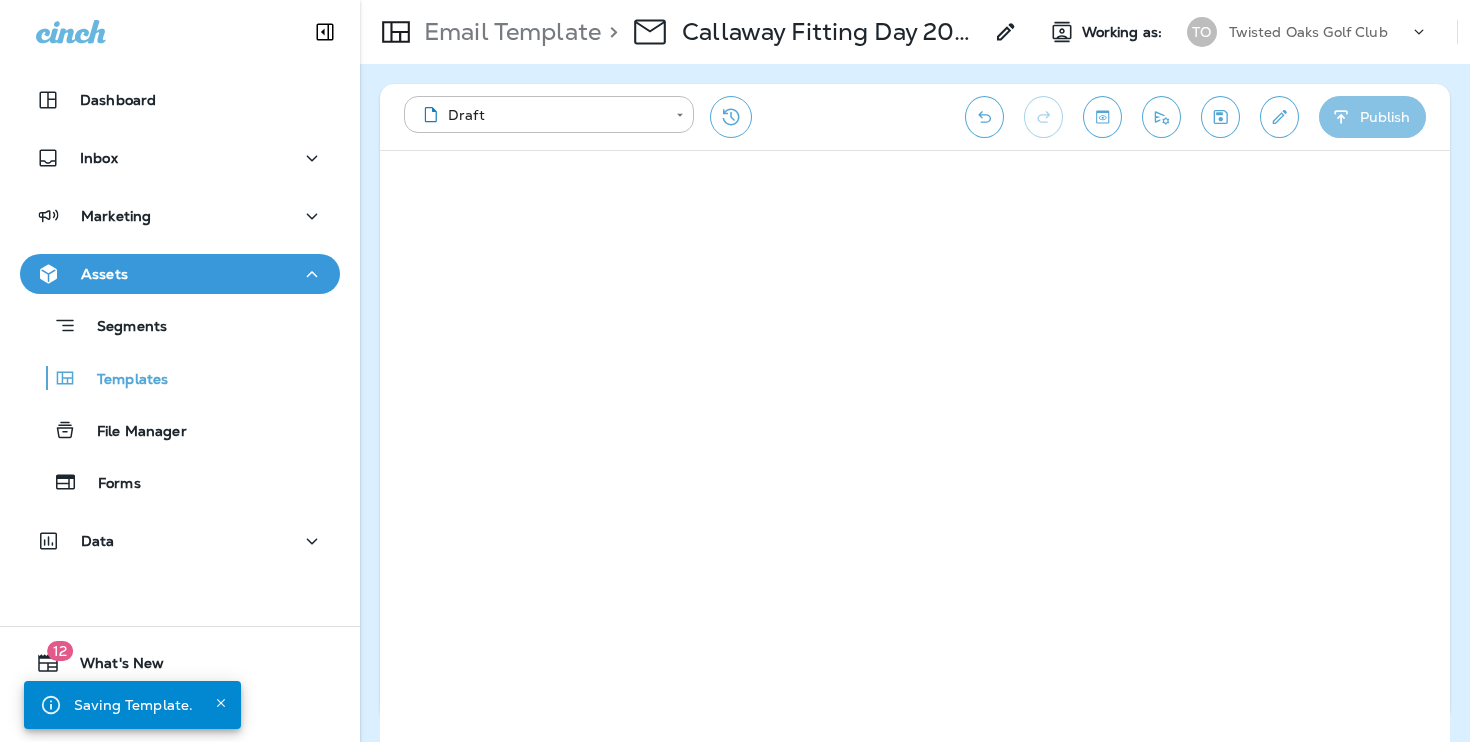 click 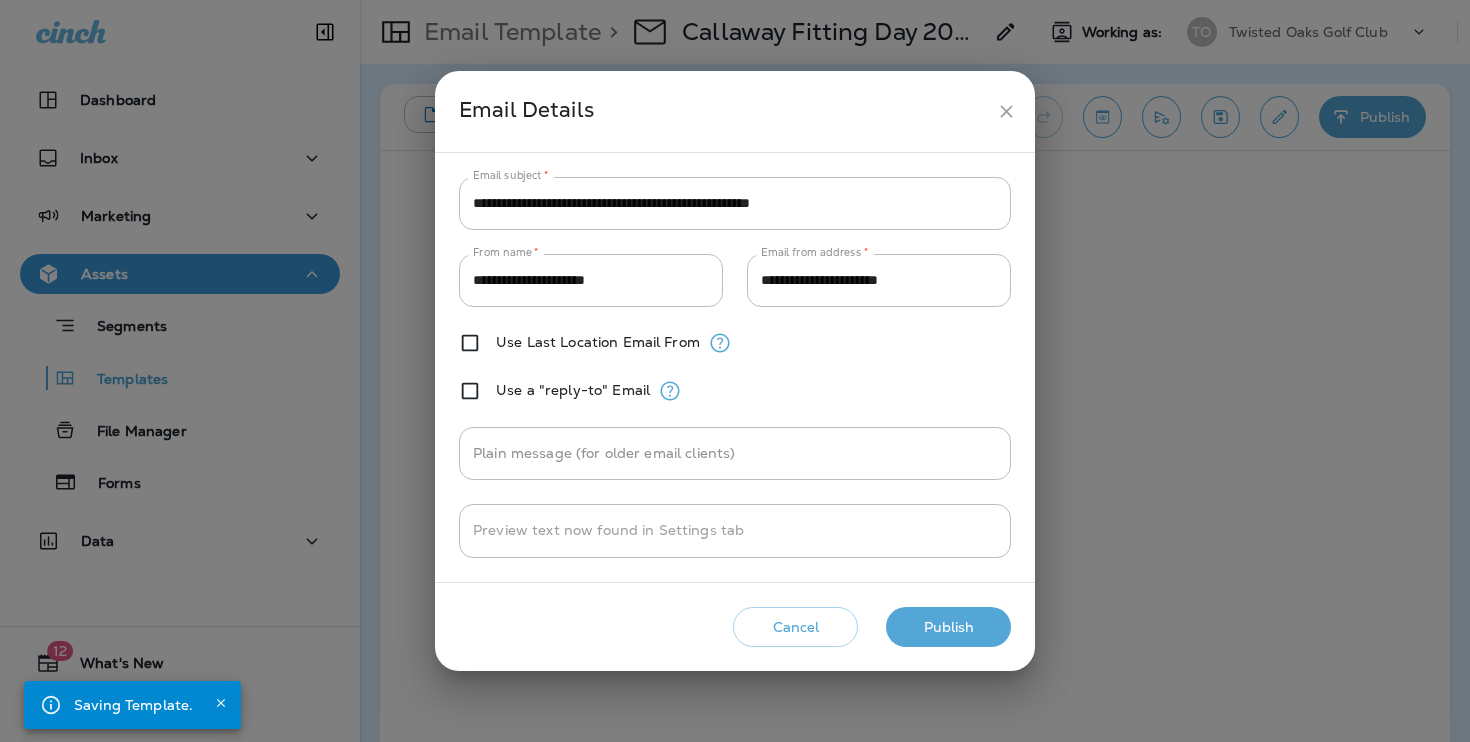 click on "Publish" at bounding box center [948, 627] 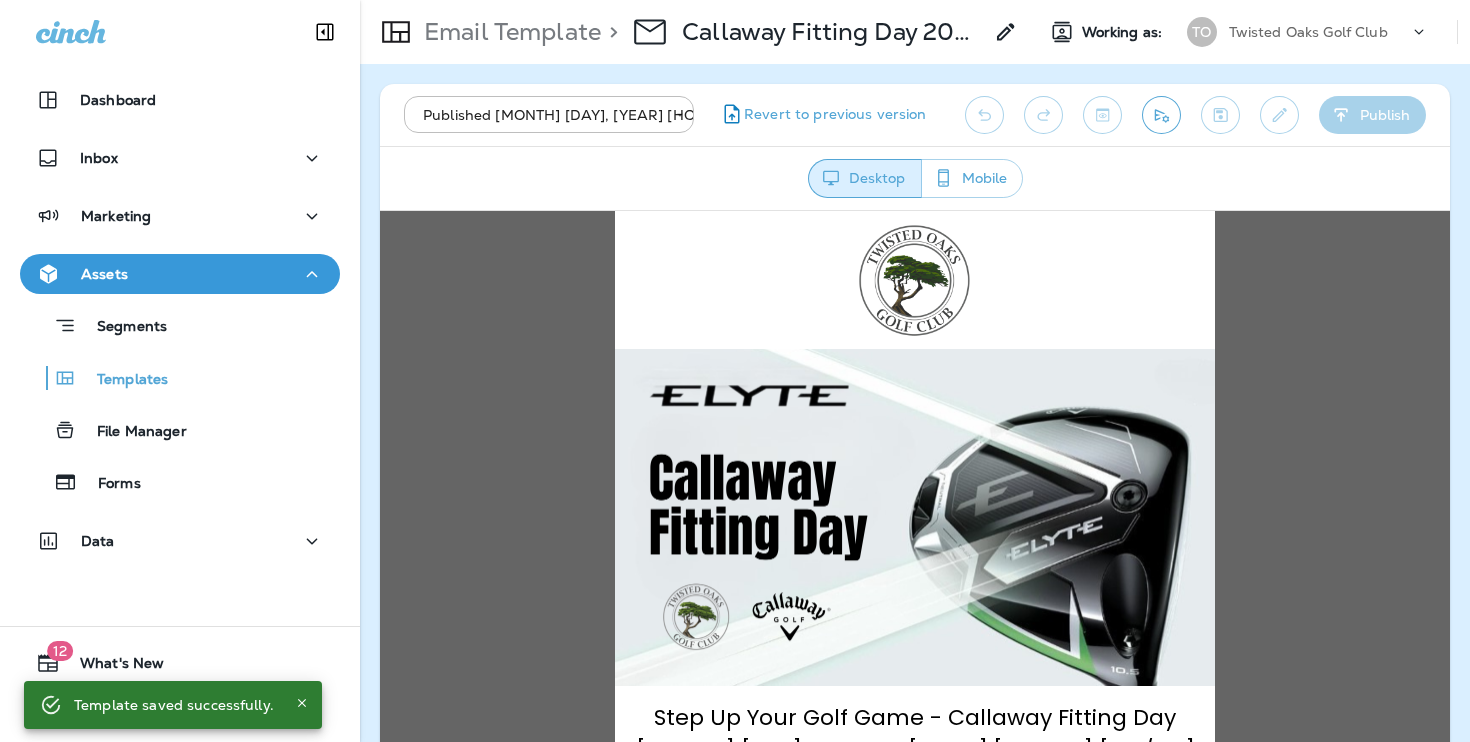 scroll, scrollTop: 0, scrollLeft: 0, axis: both 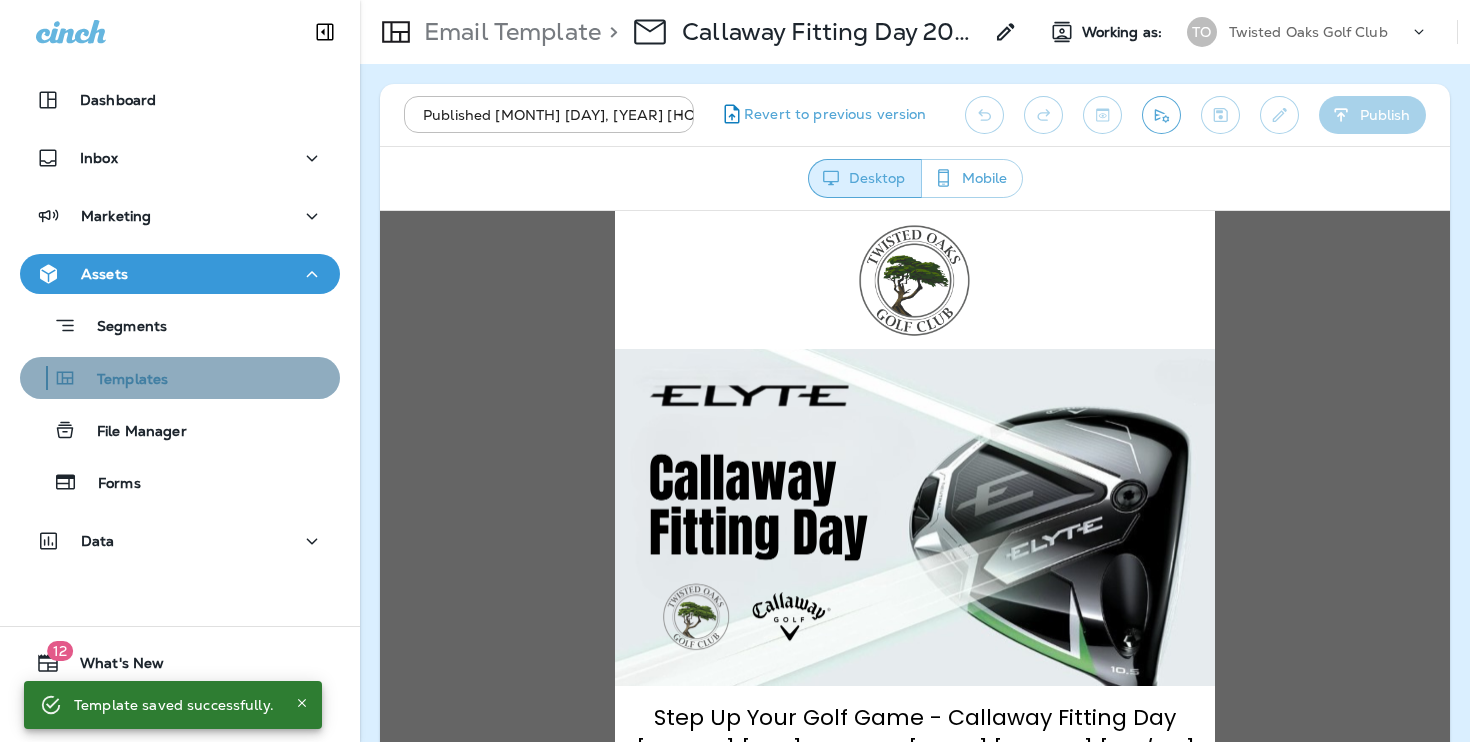 click on "Templates" at bounding box center [122, 380] 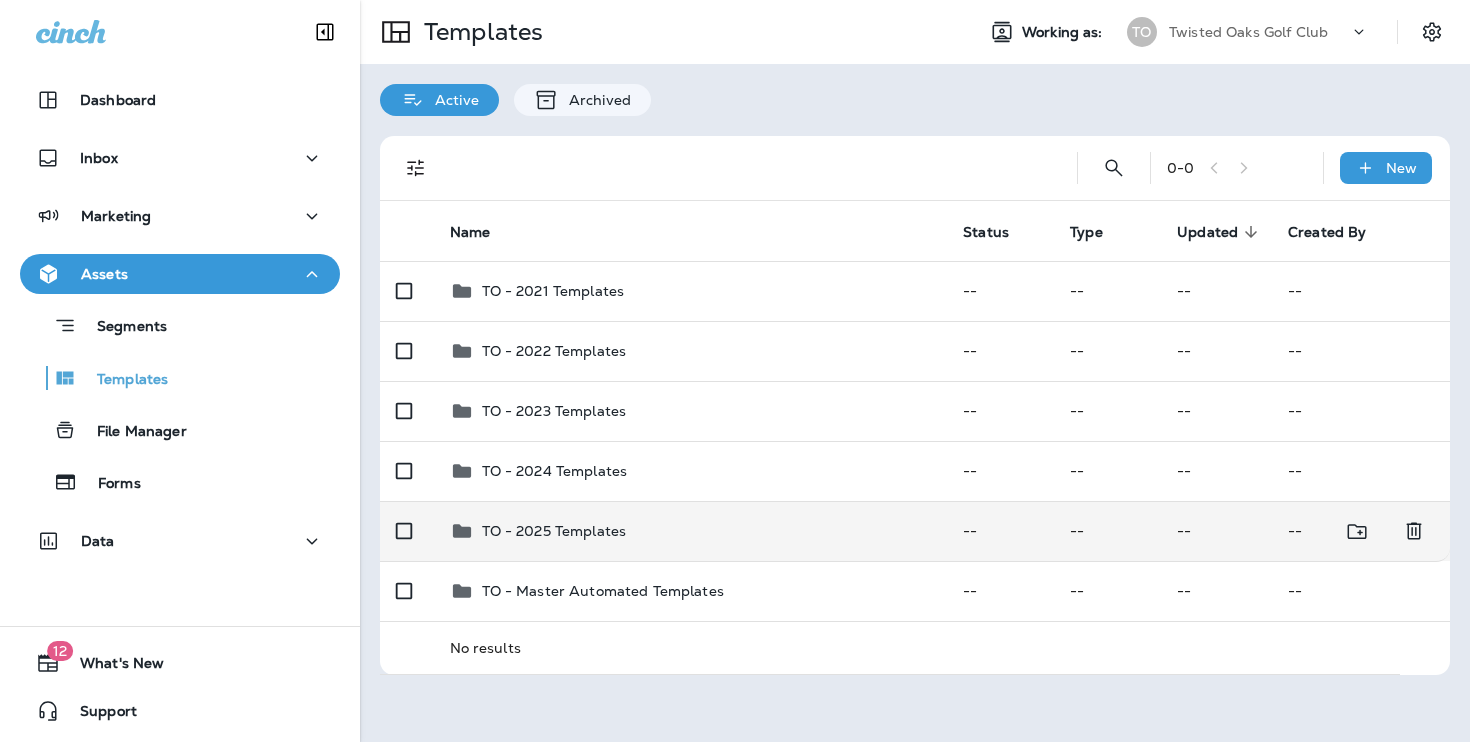 click on "TO - 2025 Templates" at bounding box center [691, 531] 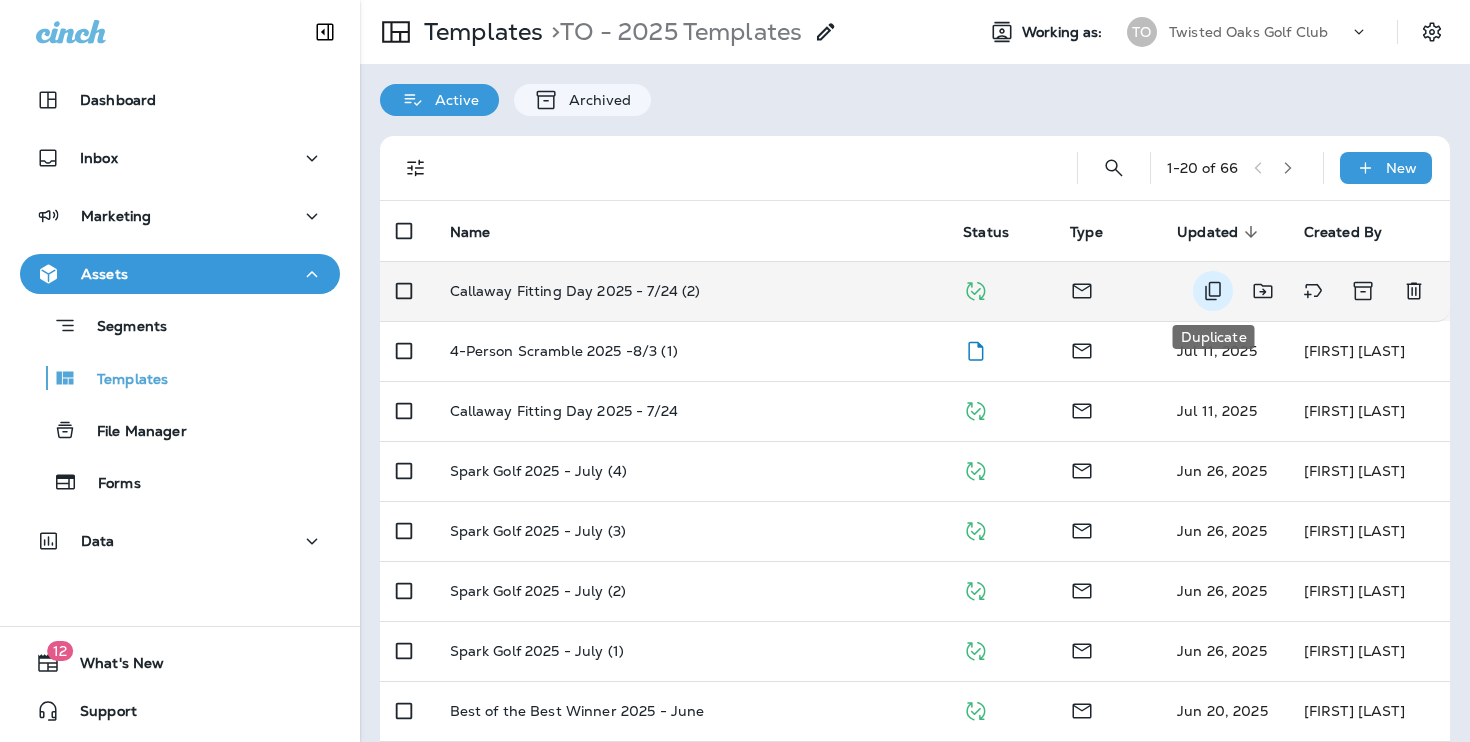 click 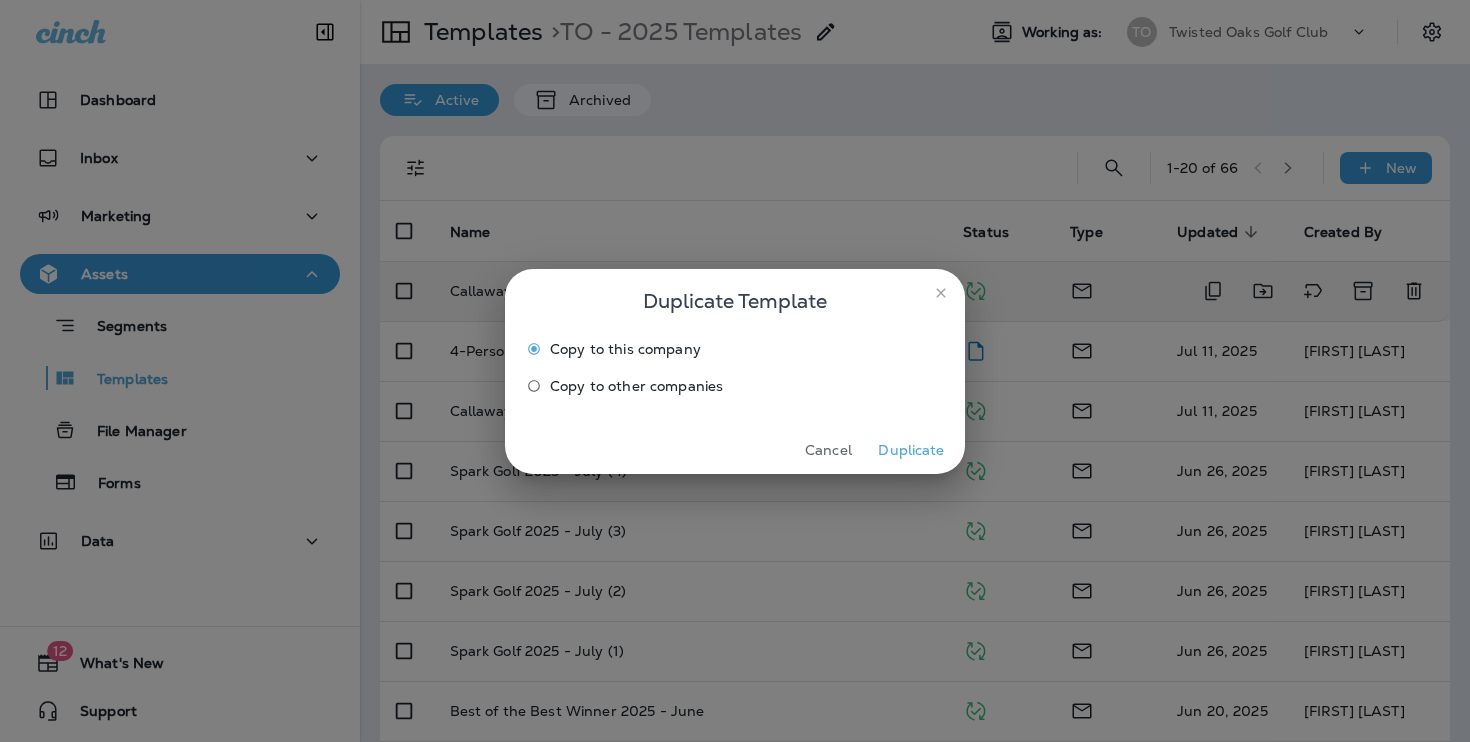 click on "Duplicate" at bounding box center [911, 450] 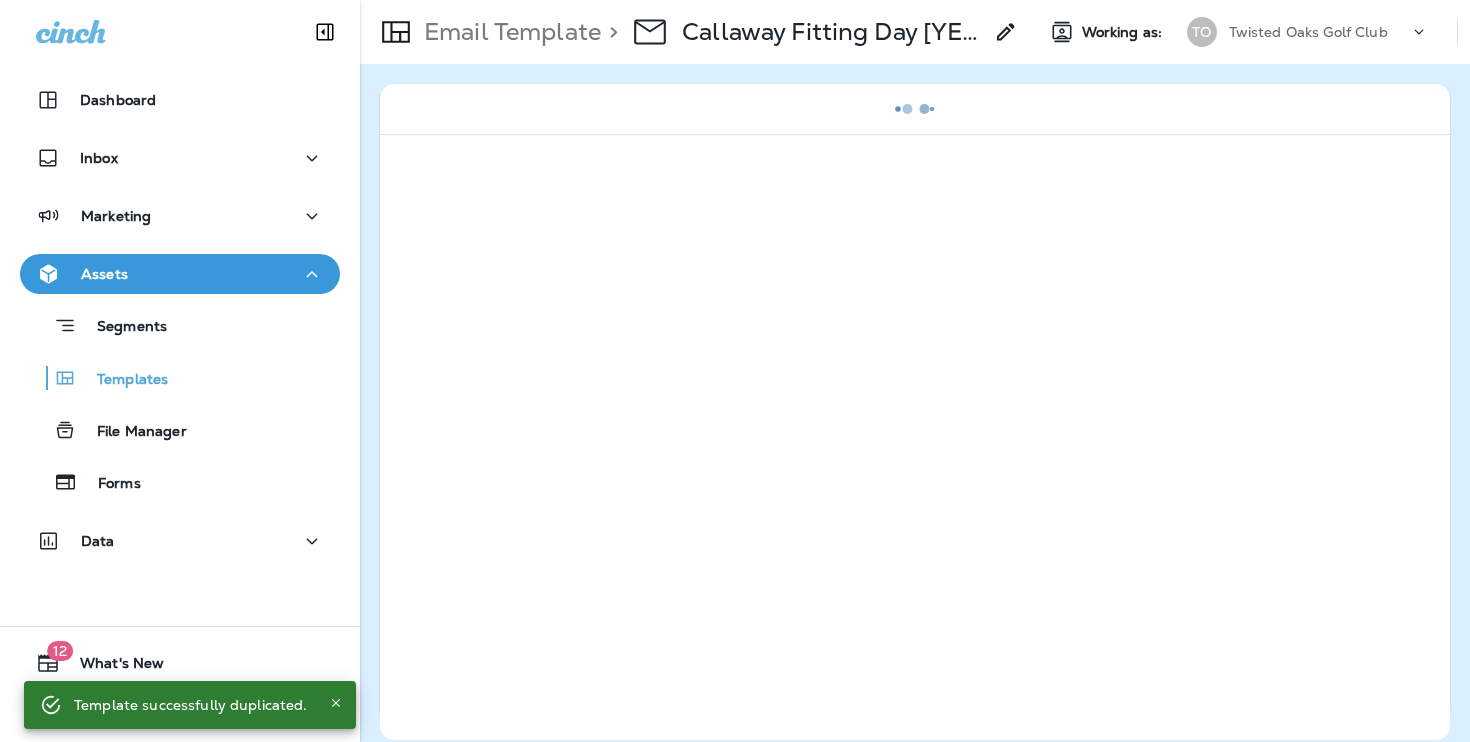 click 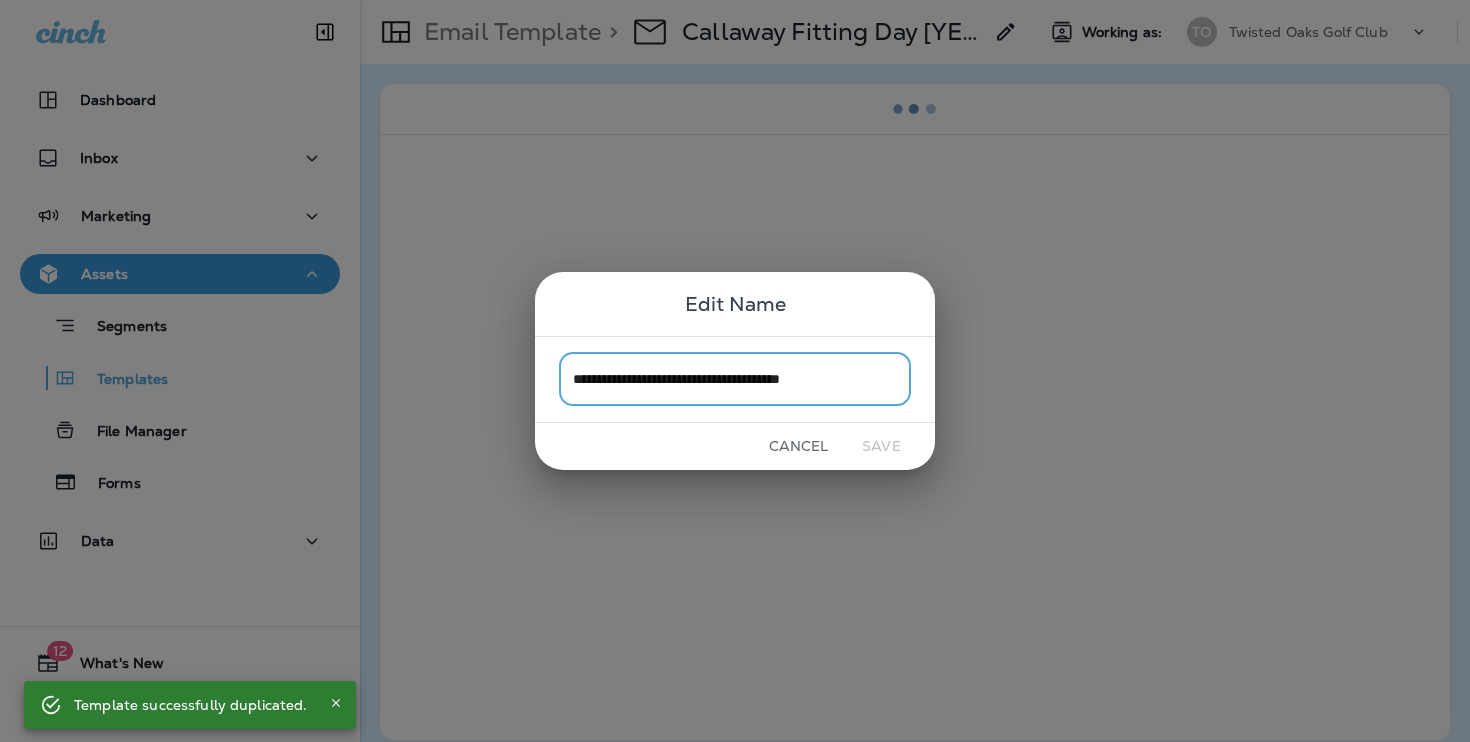 click on "**********" at bounding box center (735, 379) 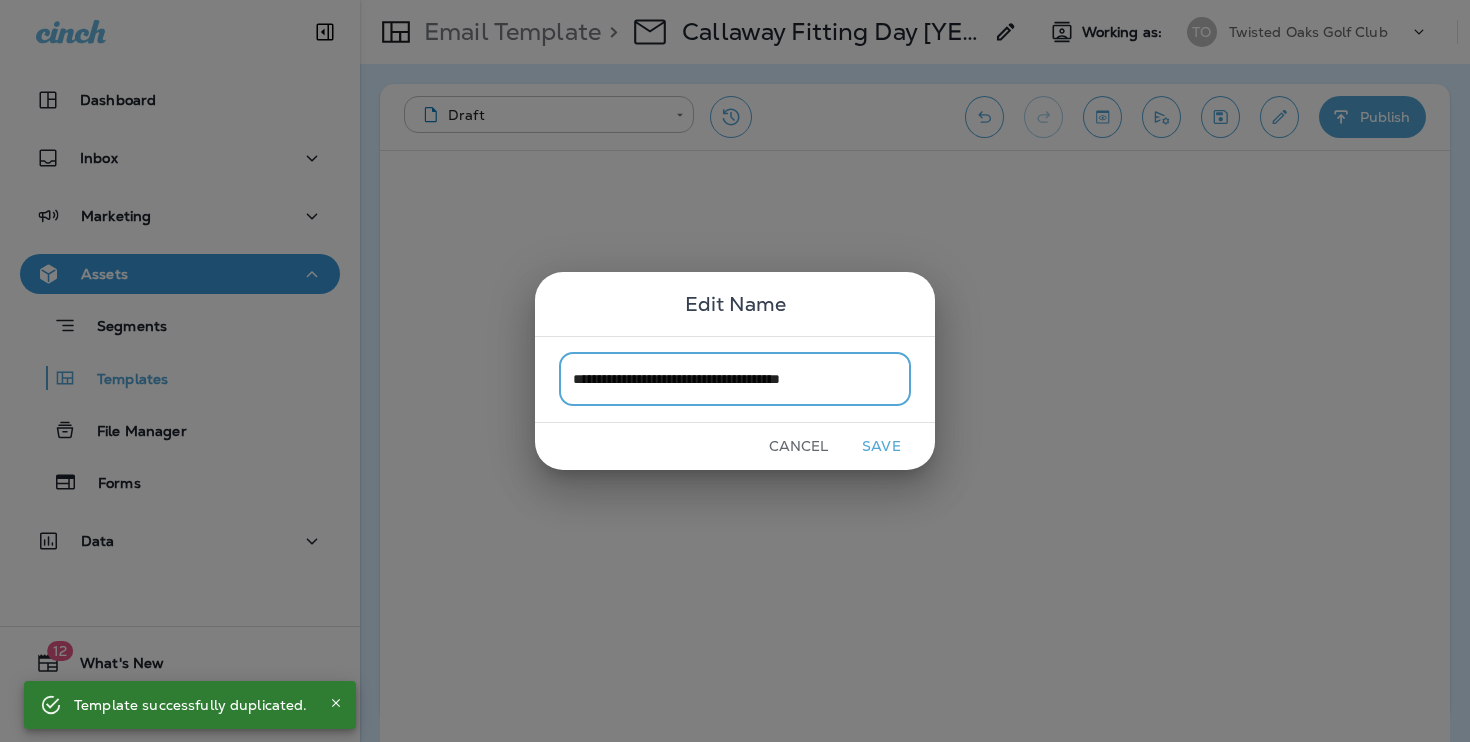drag, startPoint x: 860, startPoint y: 380, endPoint x: 825, endPoint y: 379, distance: 35.014282 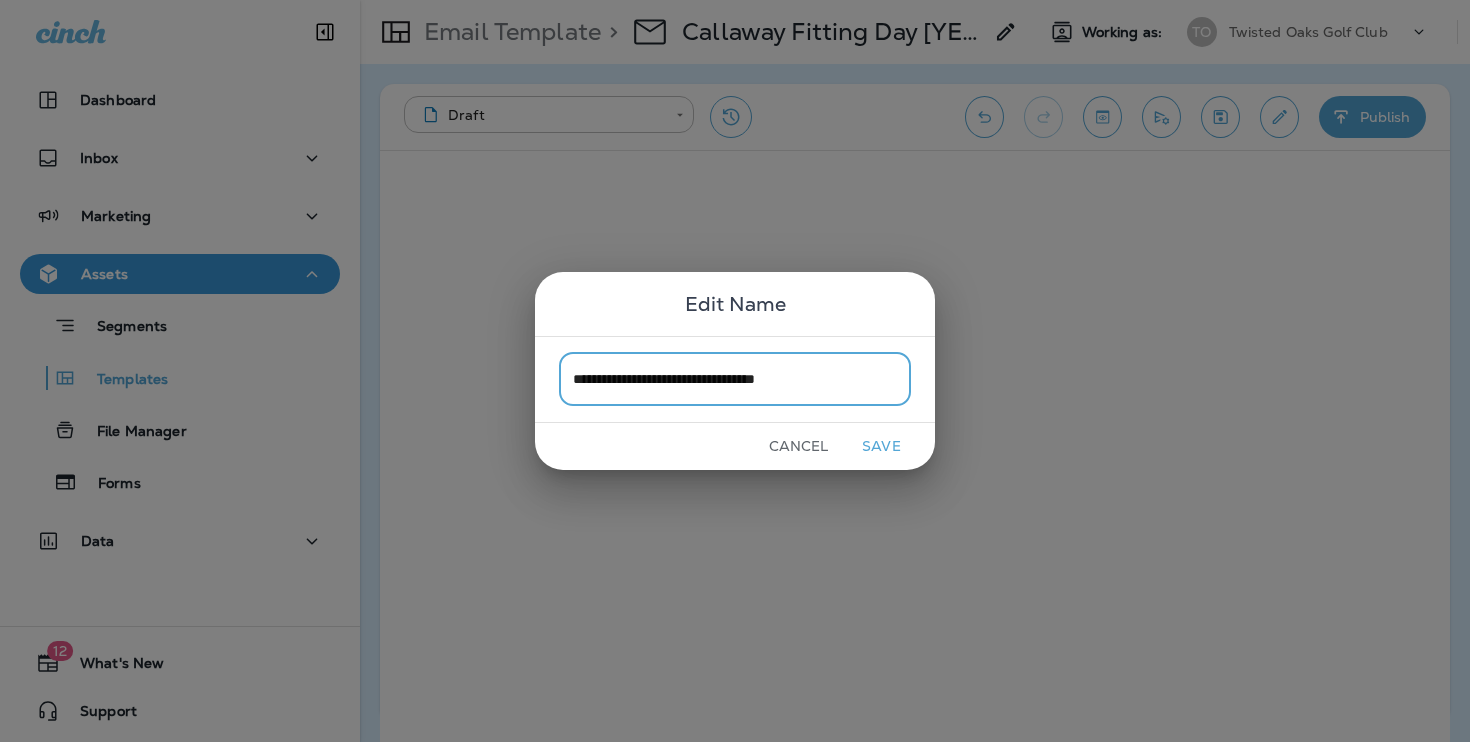 type on "**********" 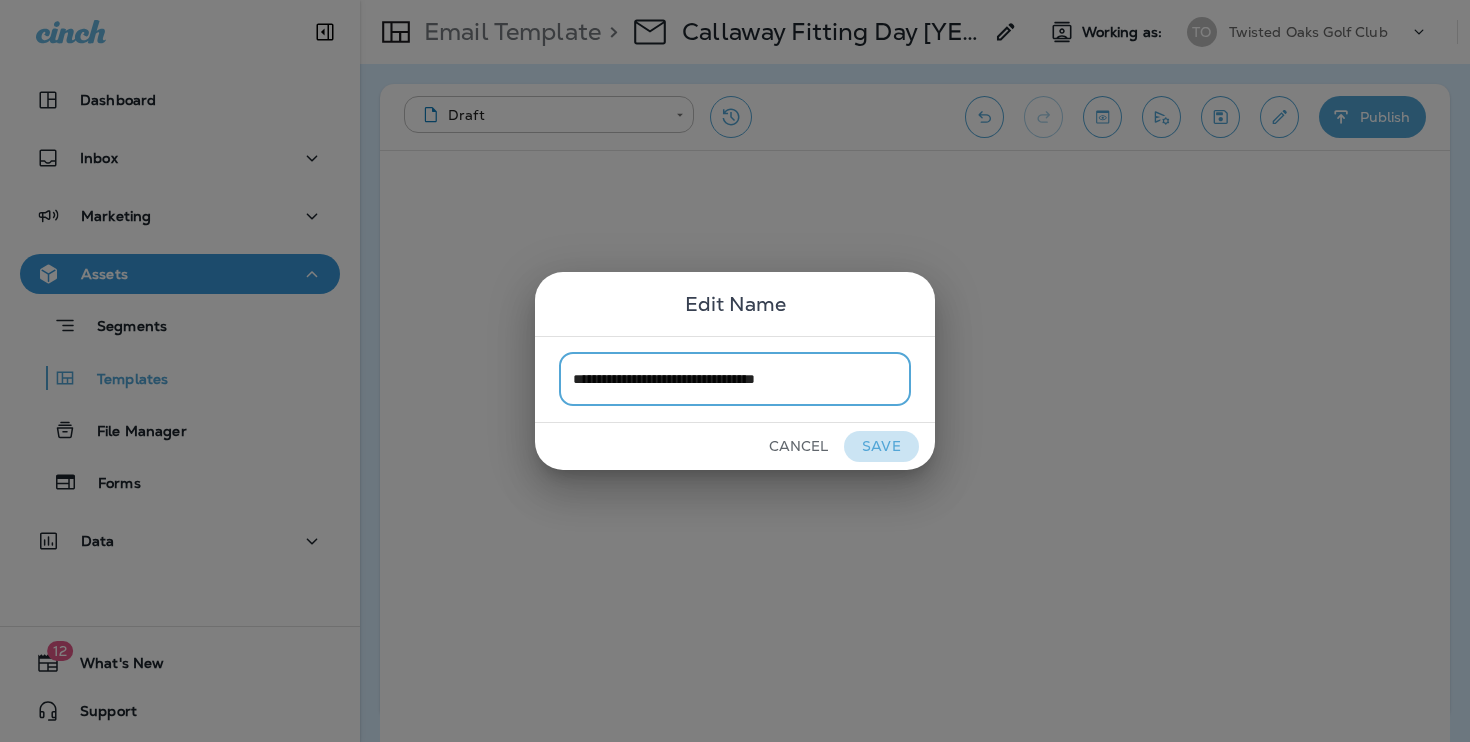 click on "Save" at bounding box center [881, 446] 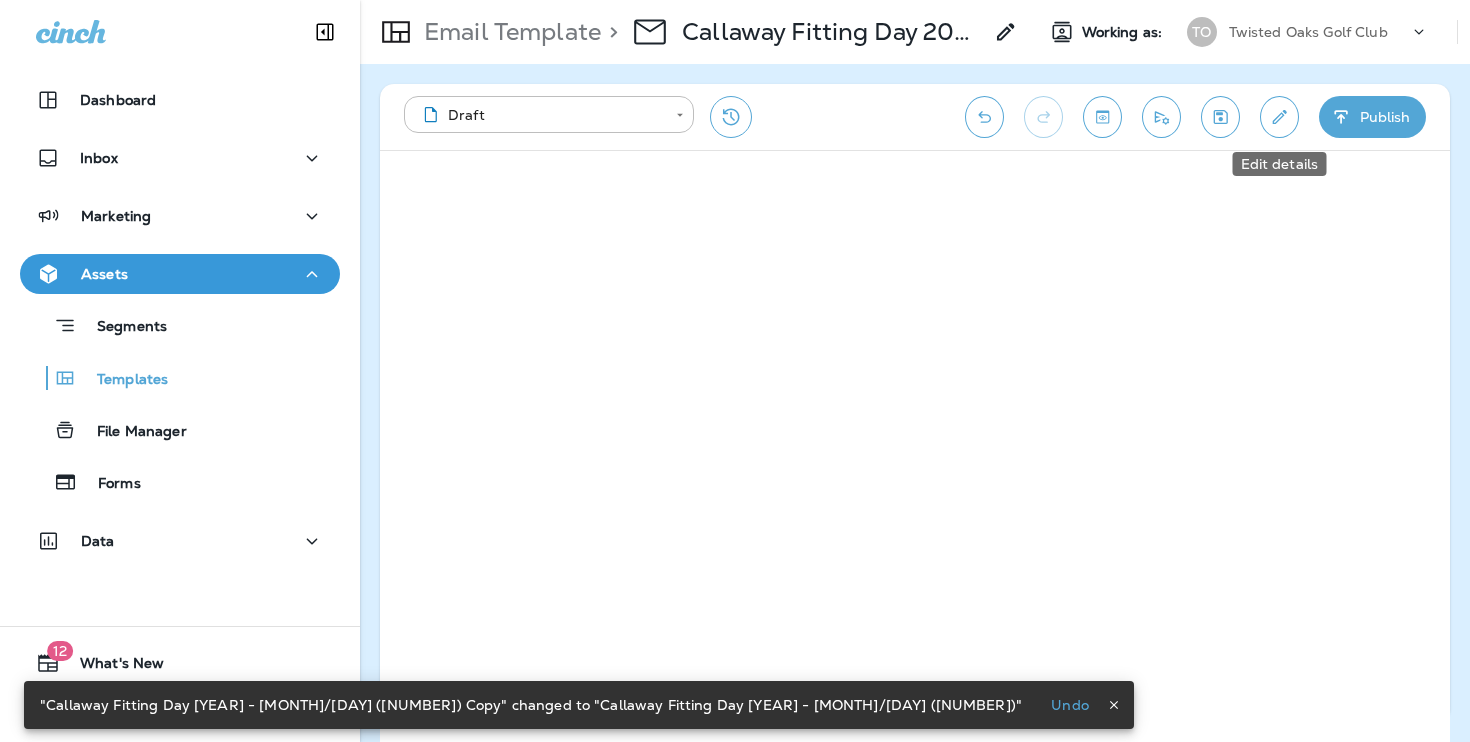 click 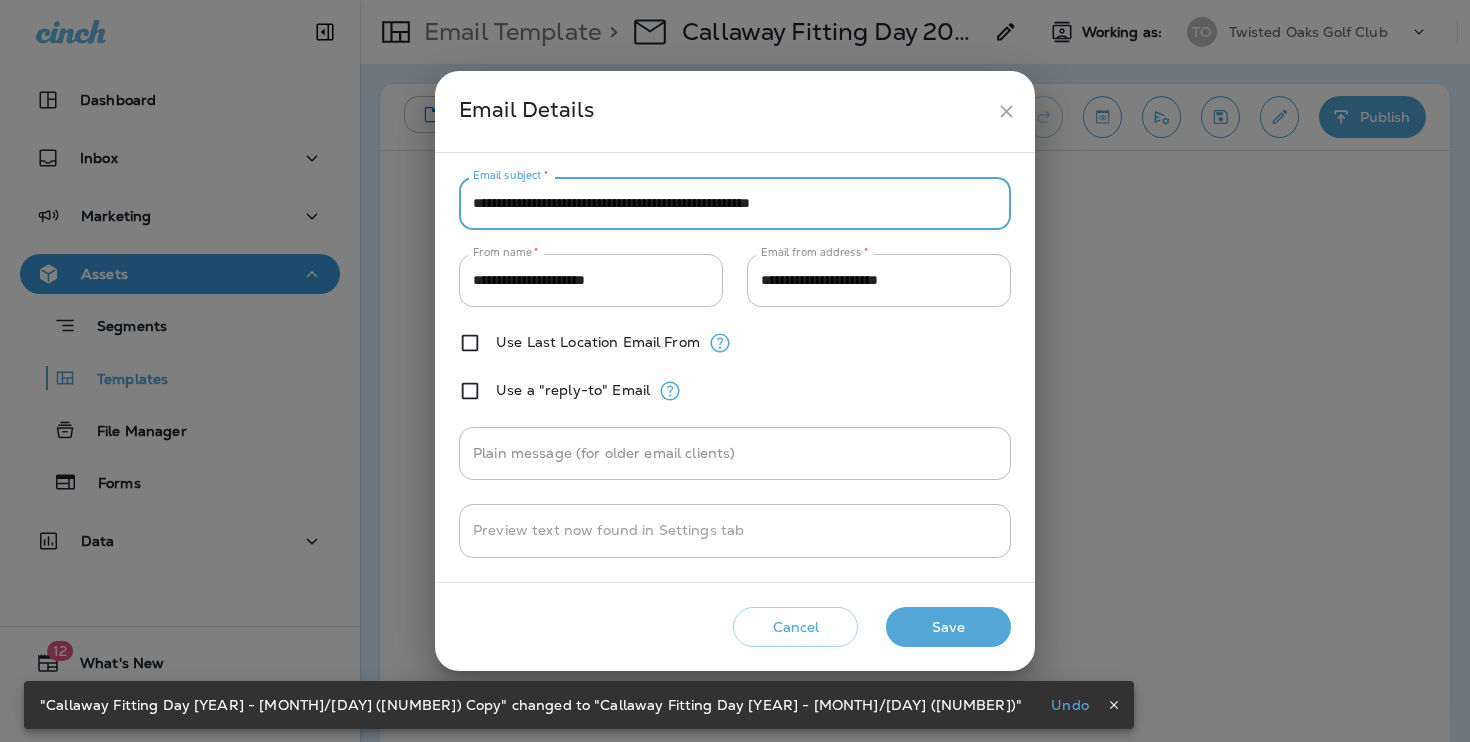 click on "**********" at bounding box center (735, 203) 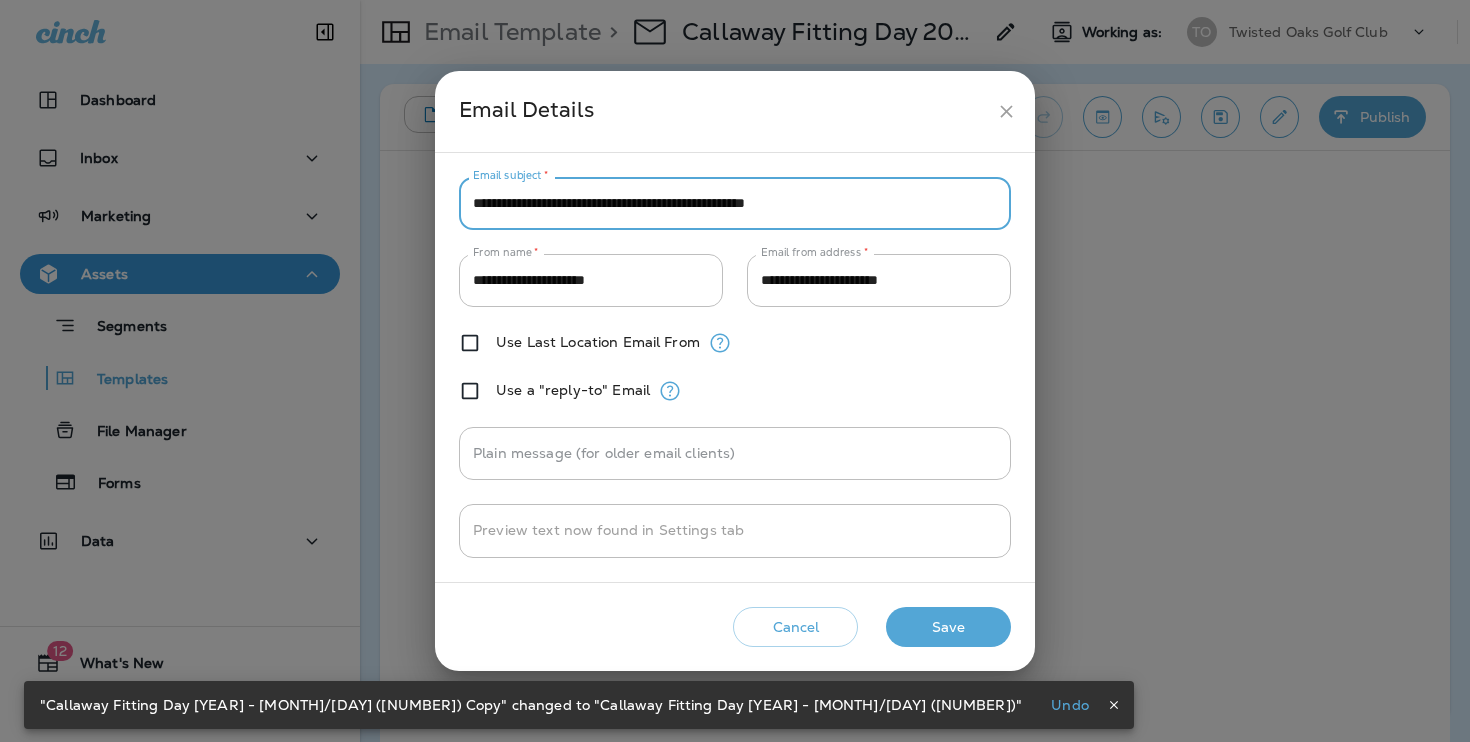 type on "**********" 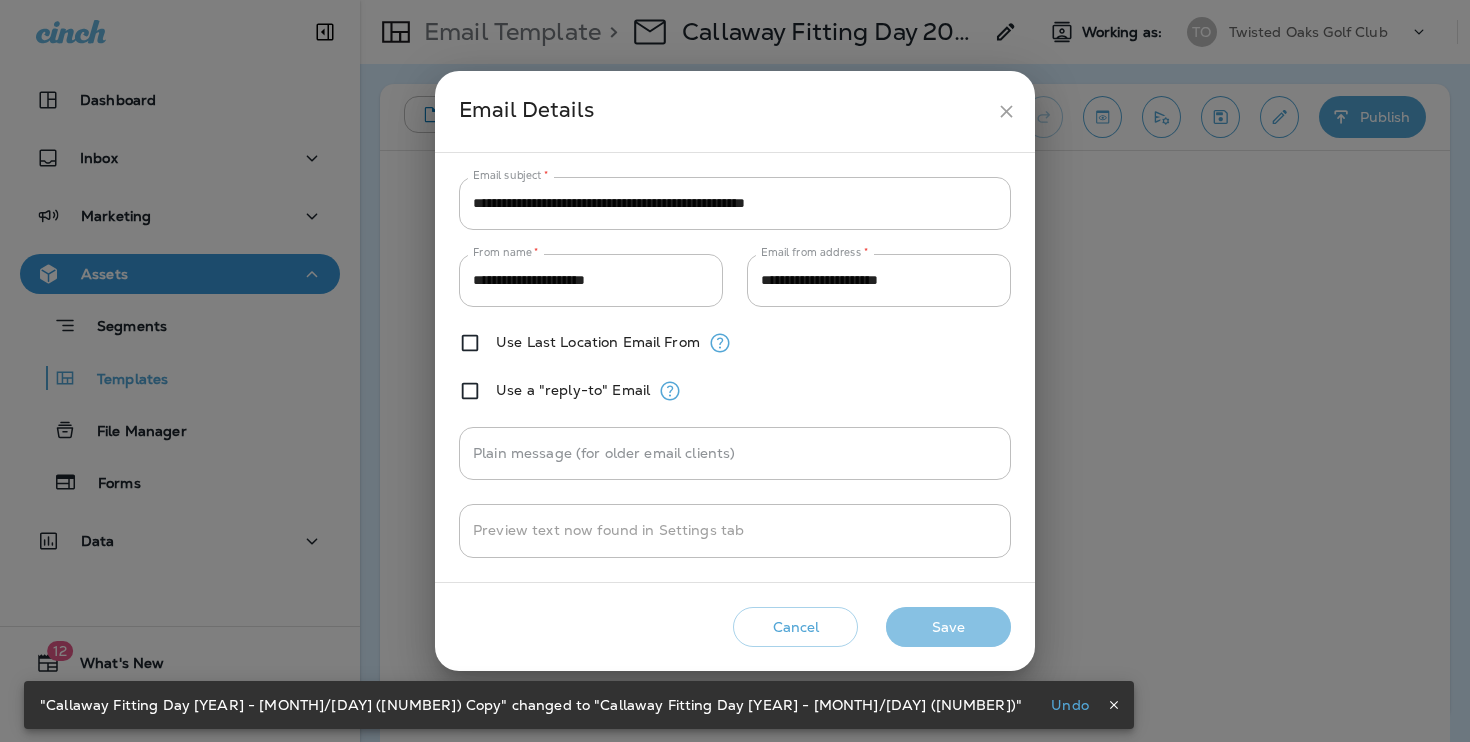 click on "Save" at bounding box center [948, 627] 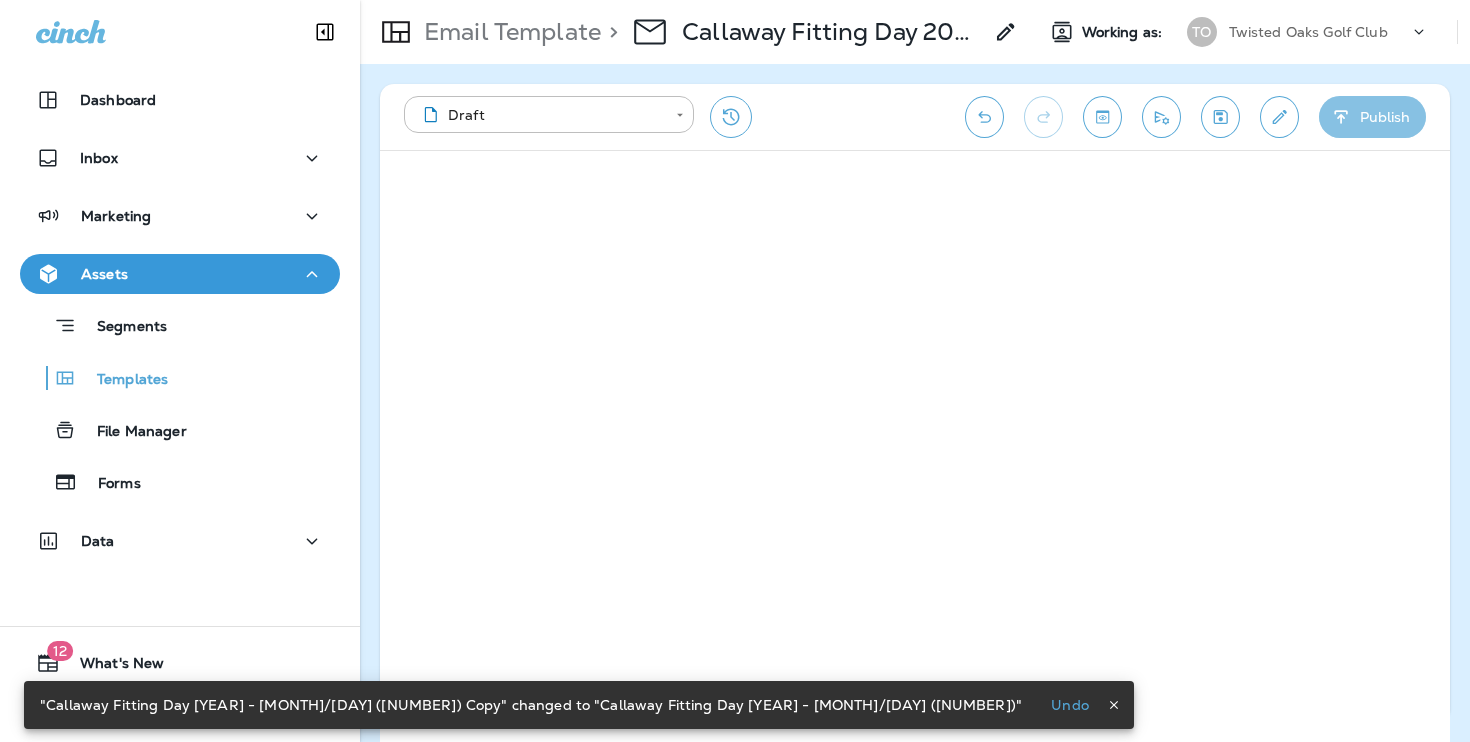 click on "Publish" at bounding box center [1372, 117] 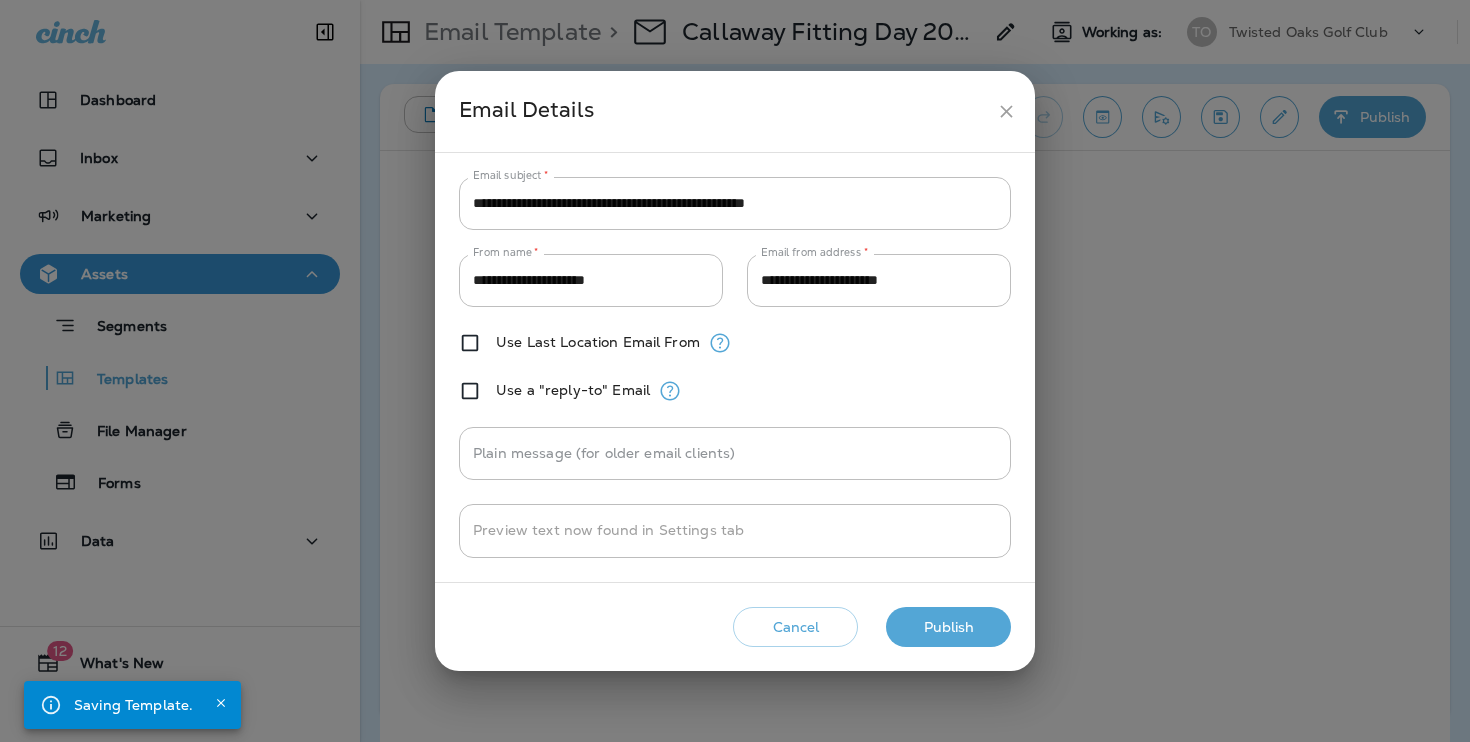 click on "Publish" at bounding box center (948, 627) 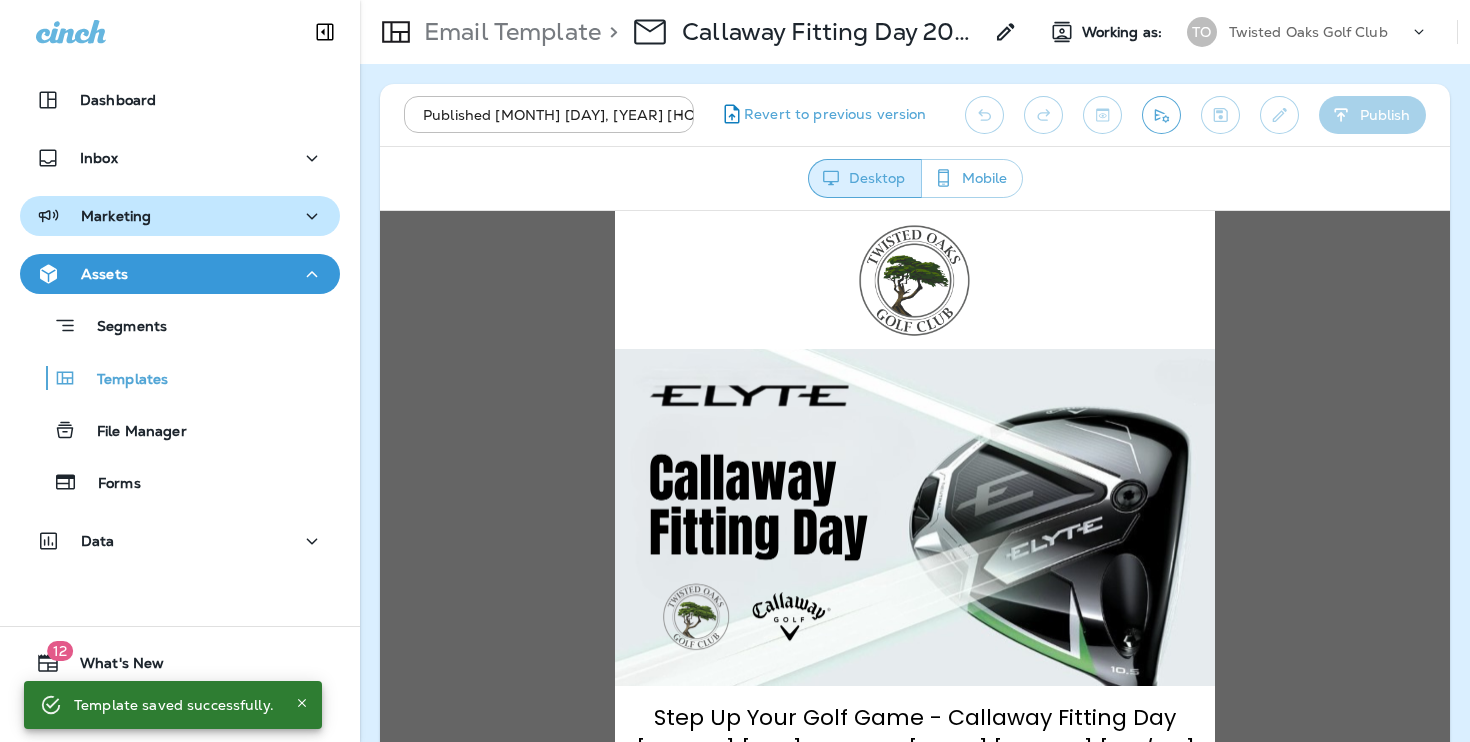 scroll, scrollTop: 0, scrollLeft: 0, axis: both 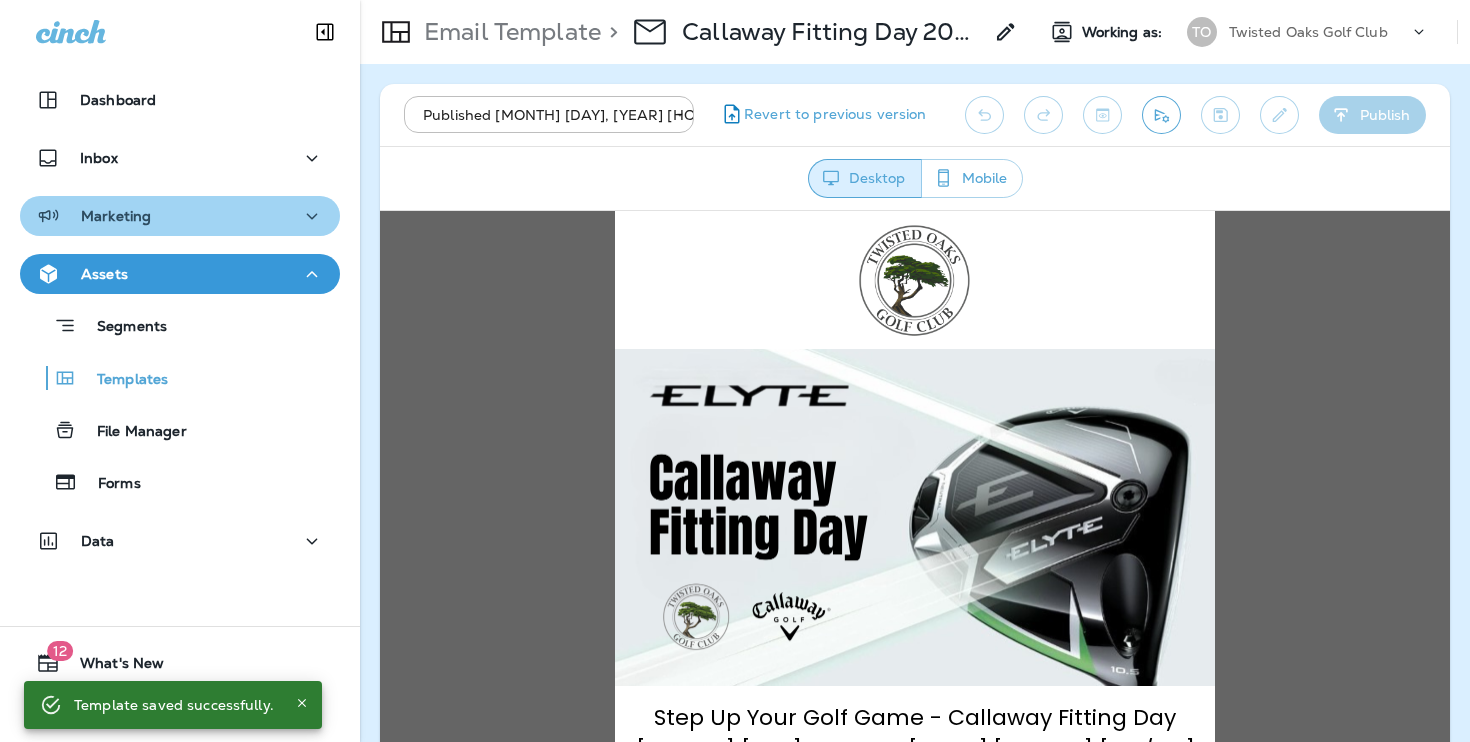click 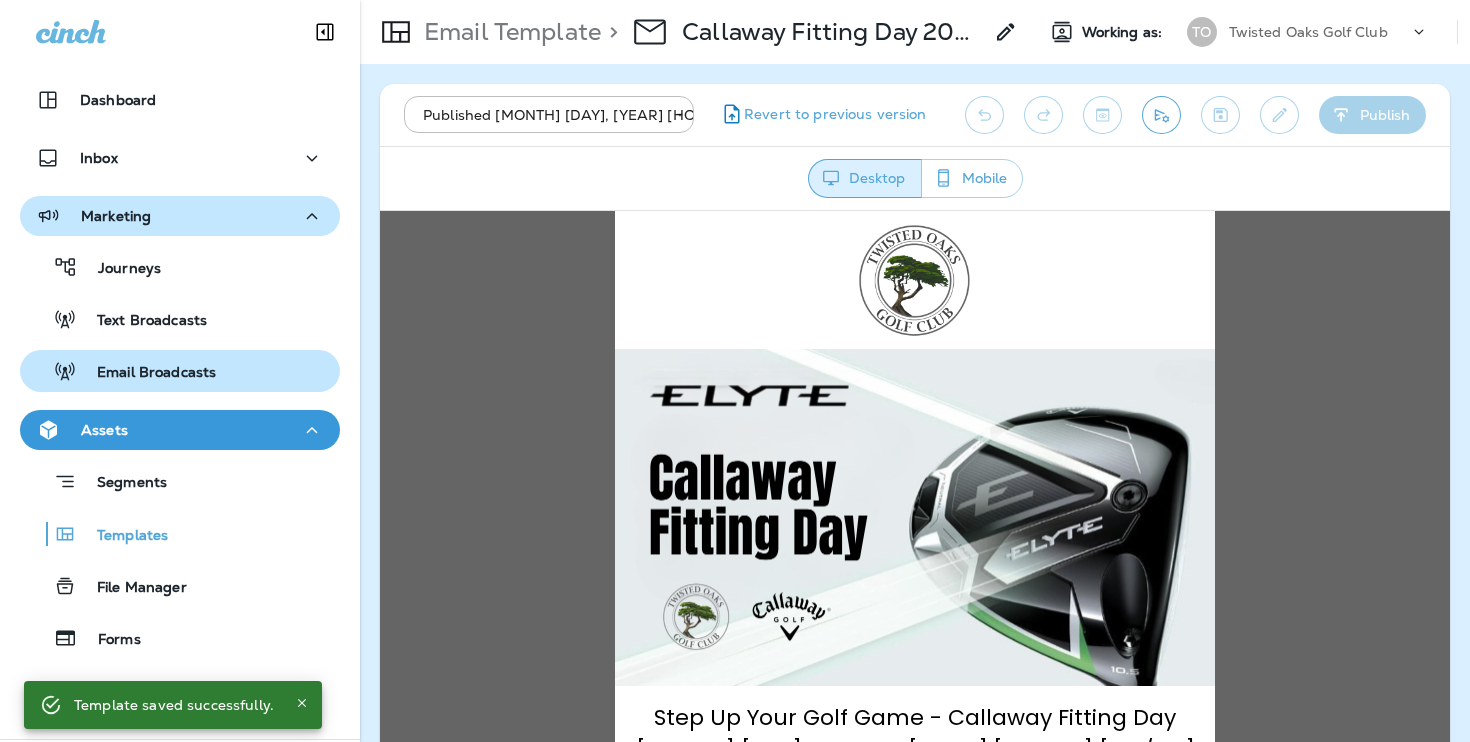 click on "Email Broadcasts" at bounding box center [180, 371] 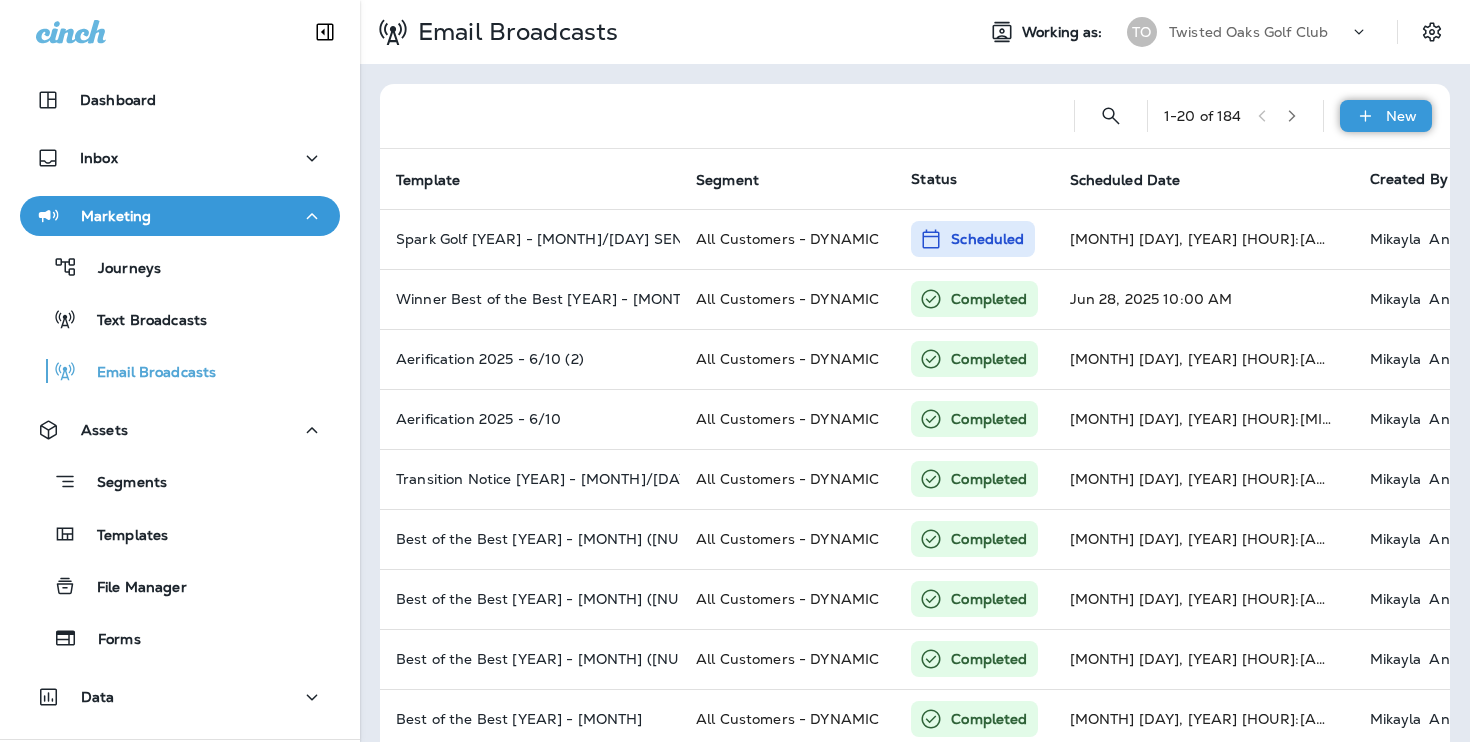 click 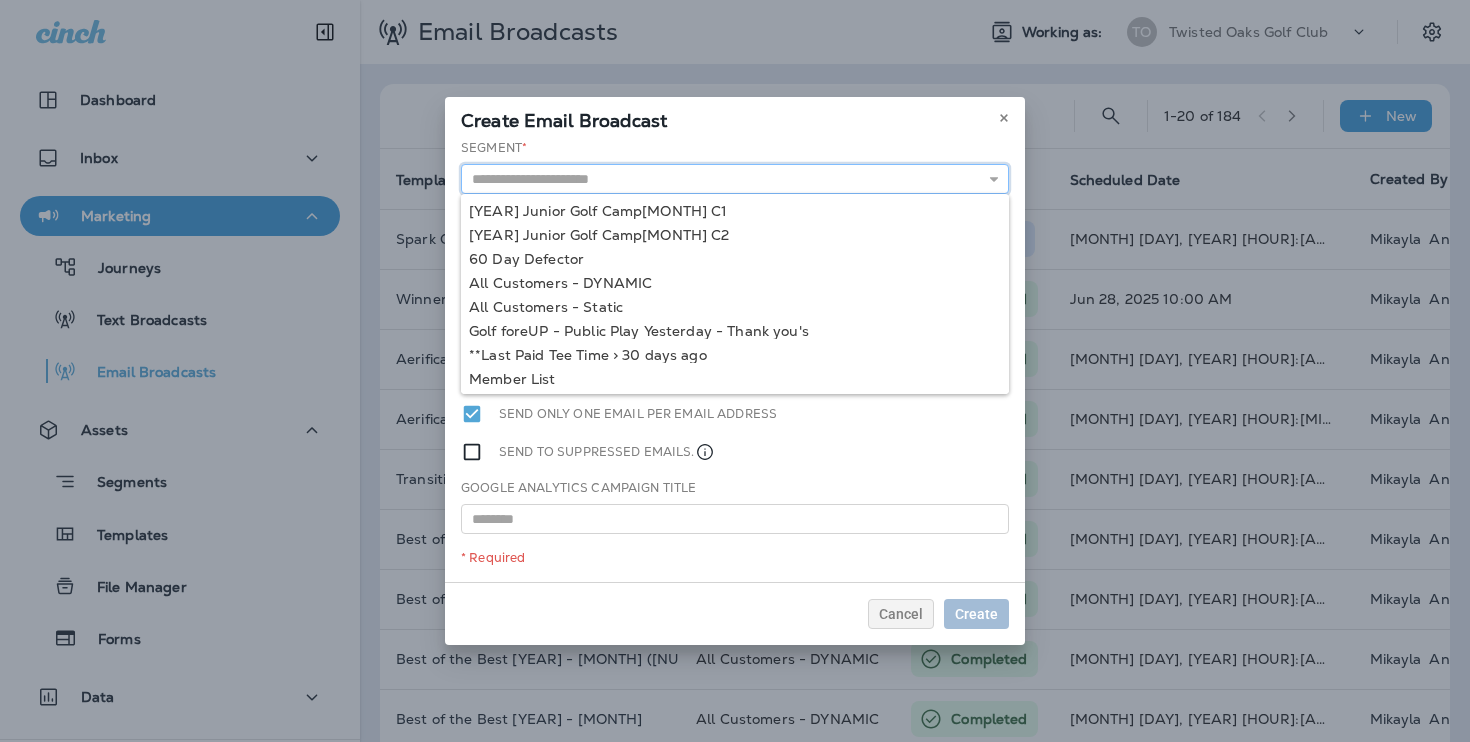 click at bounding box center (735, 179) 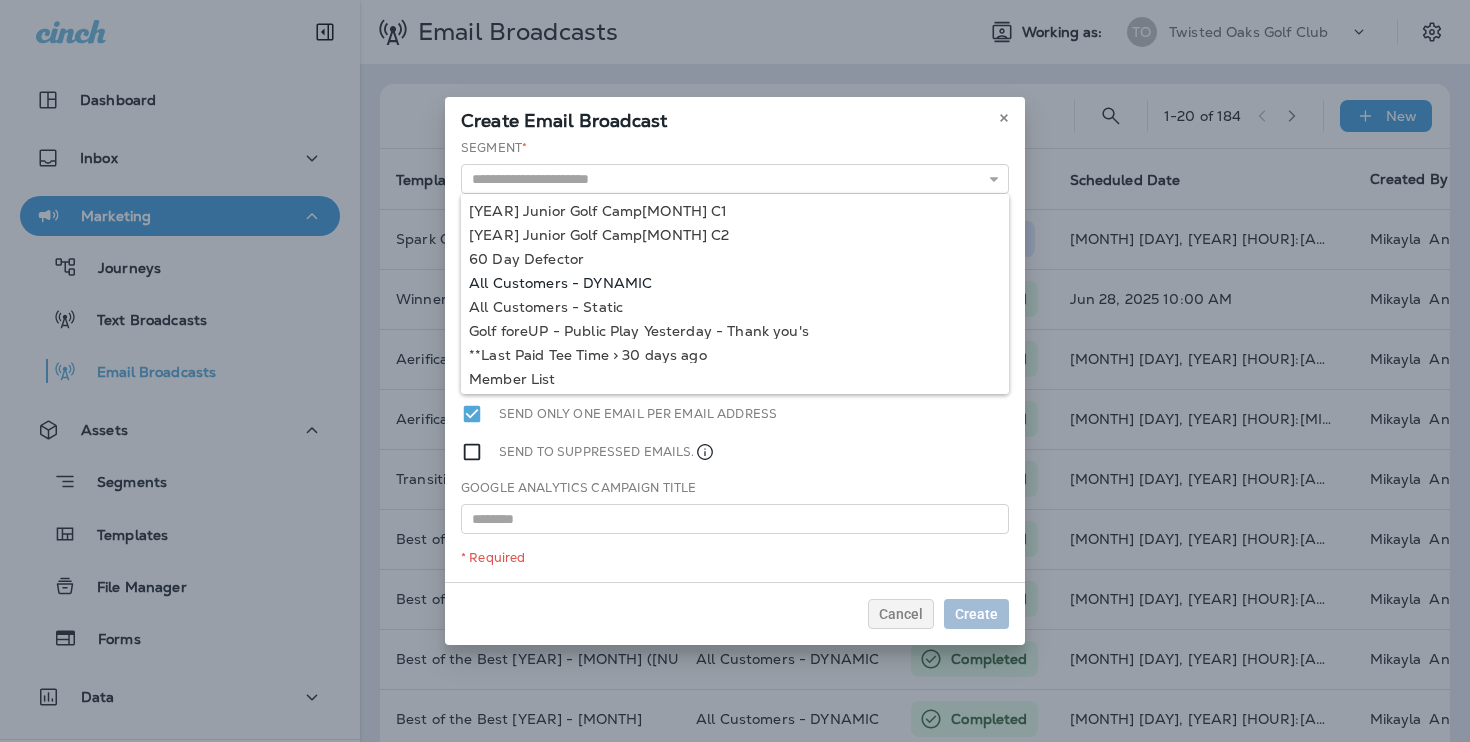 type on "**********" 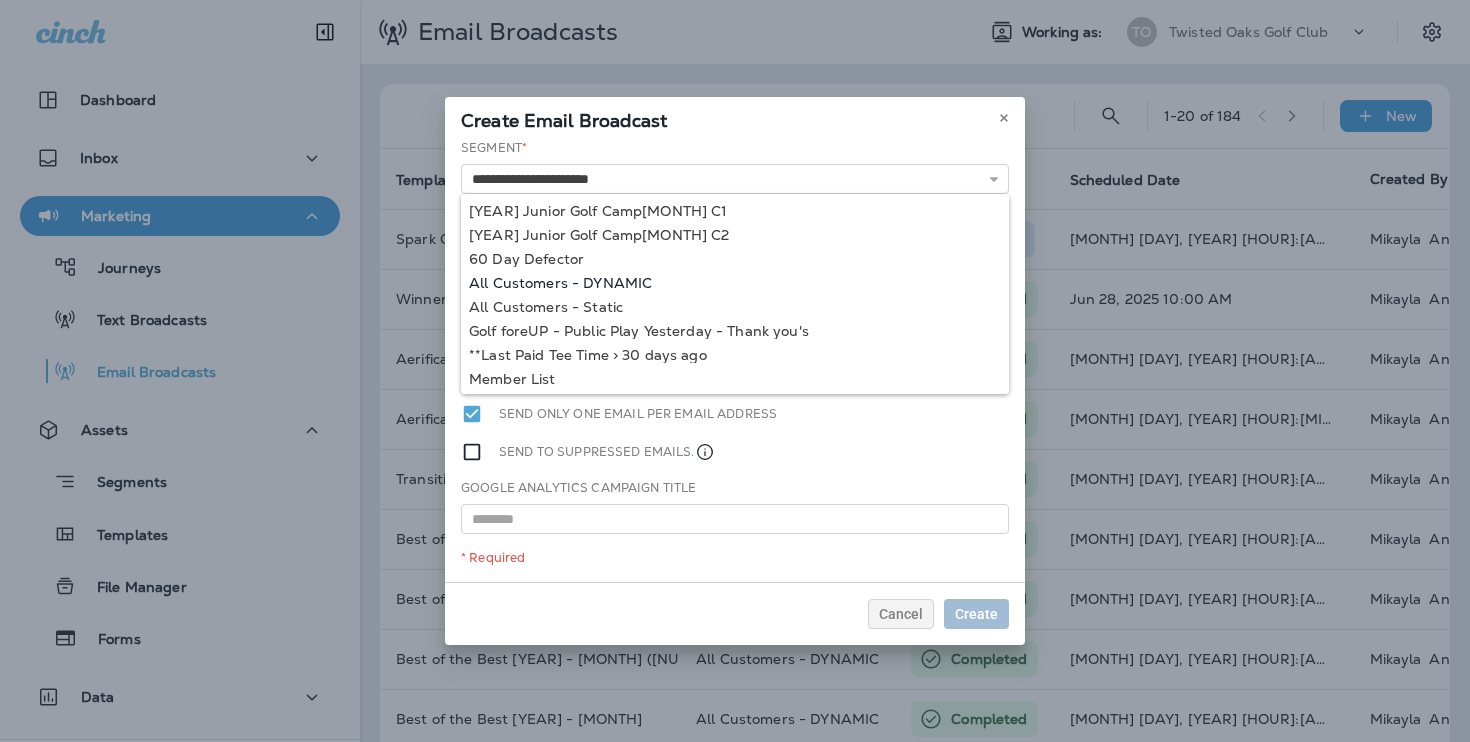 click on "**********" at bounding box center (735, 360) 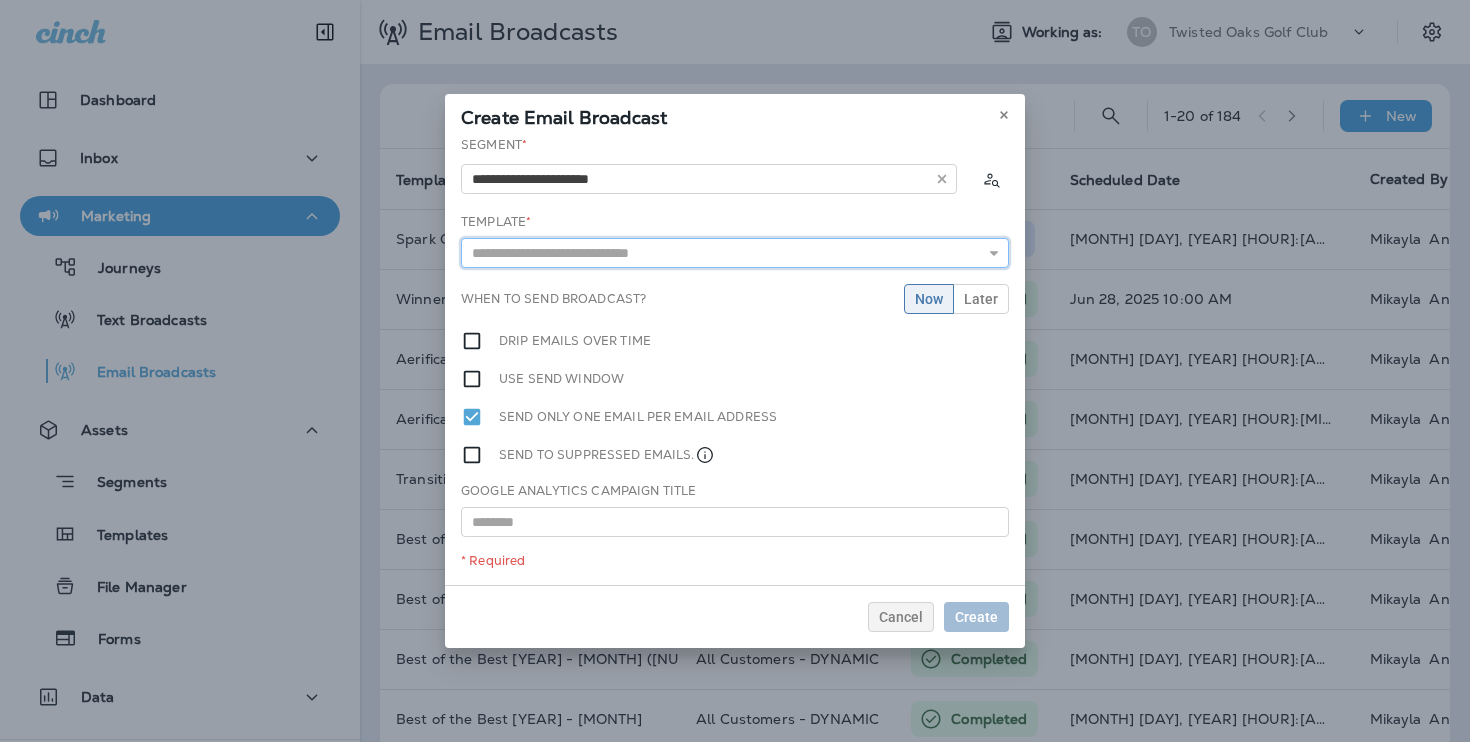 click at bounding box center [735, 253] 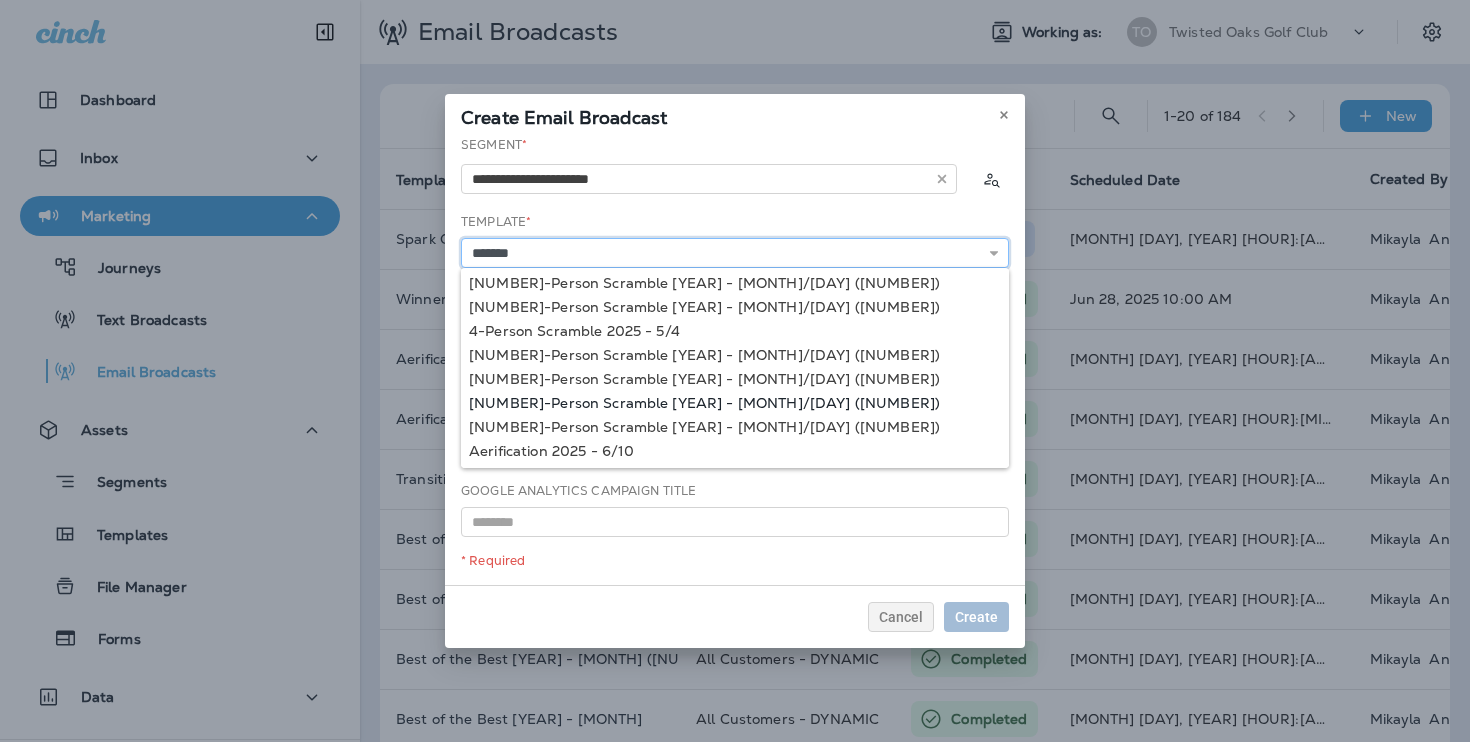 scroll, scrollTop: 0, scrollLeft: 0, axis: both 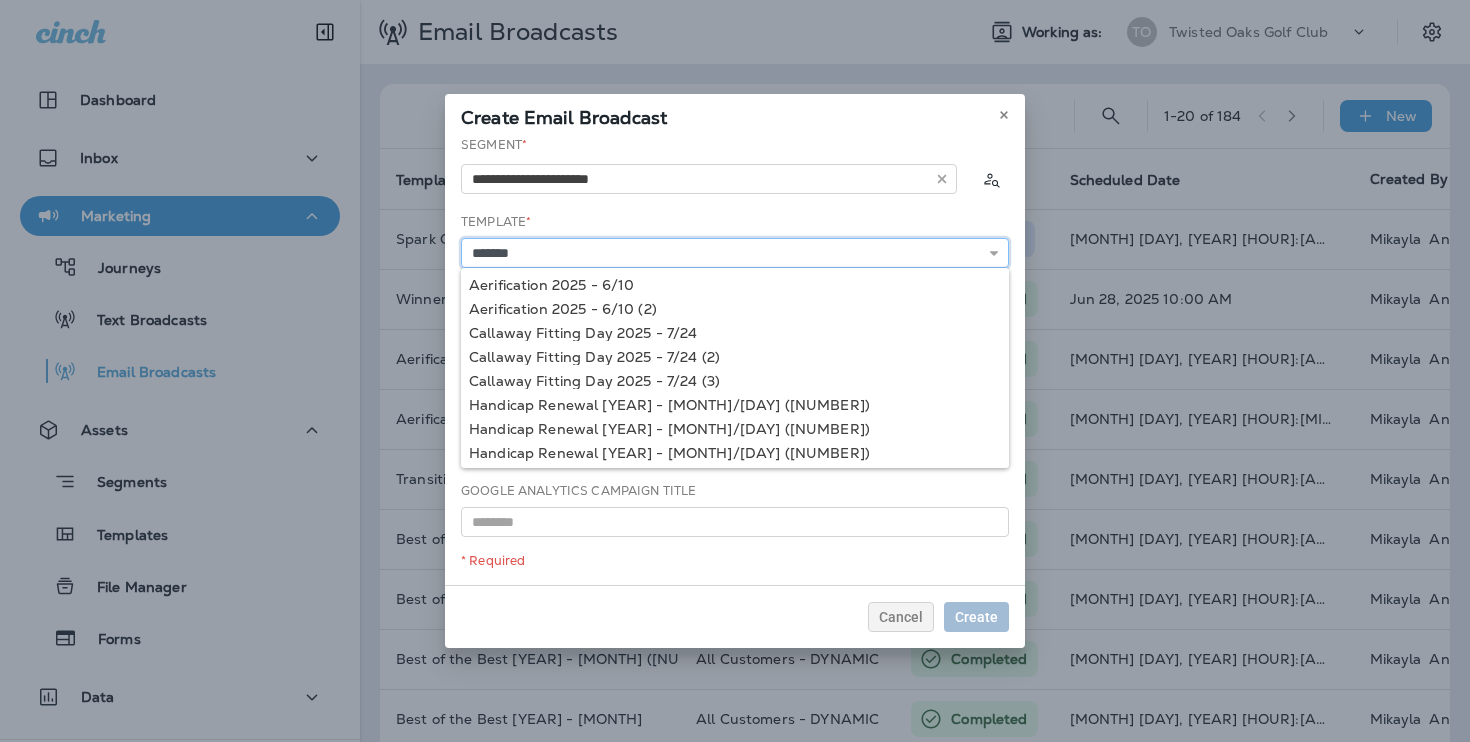 type on "**********" 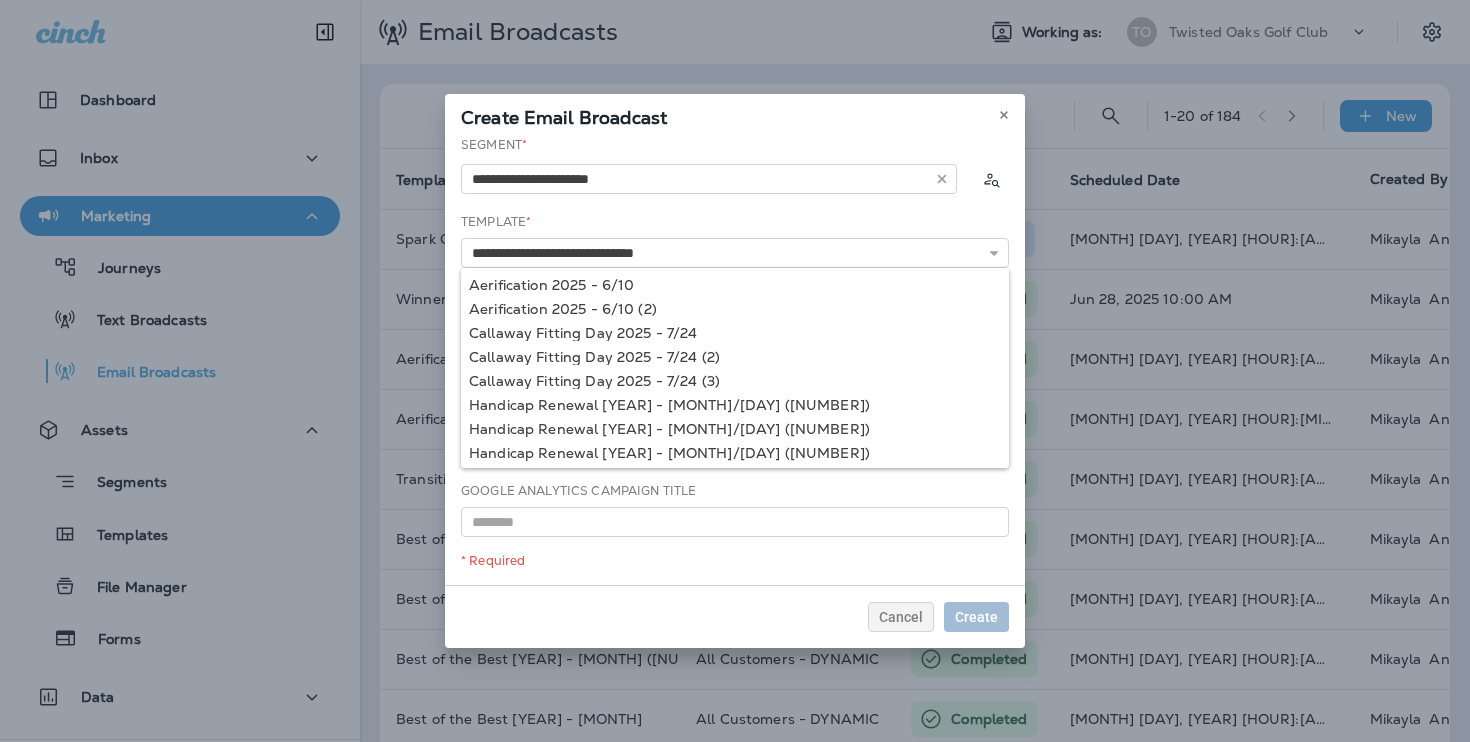 click on "**********" at bounding box center (735, 360) 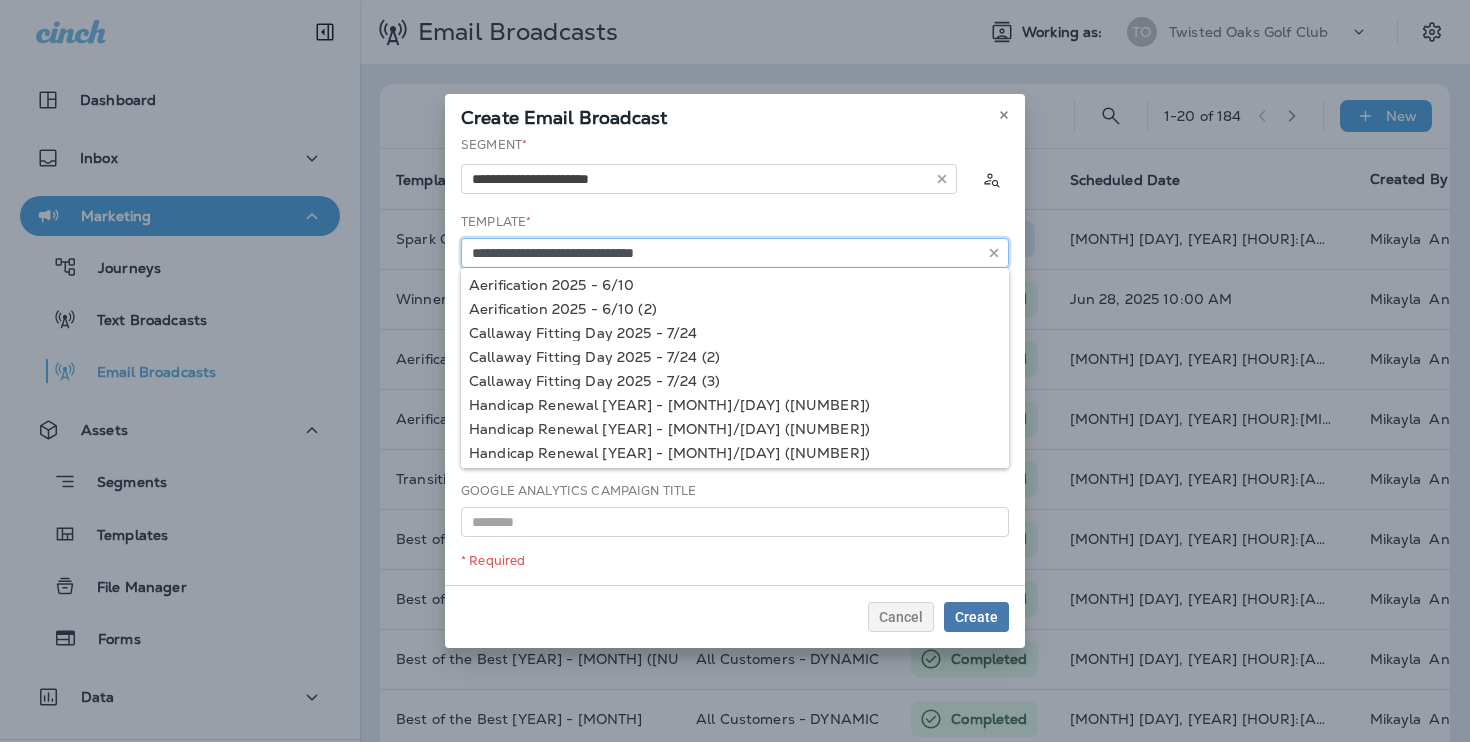 click on "**********" at bounding box center [735, 253] 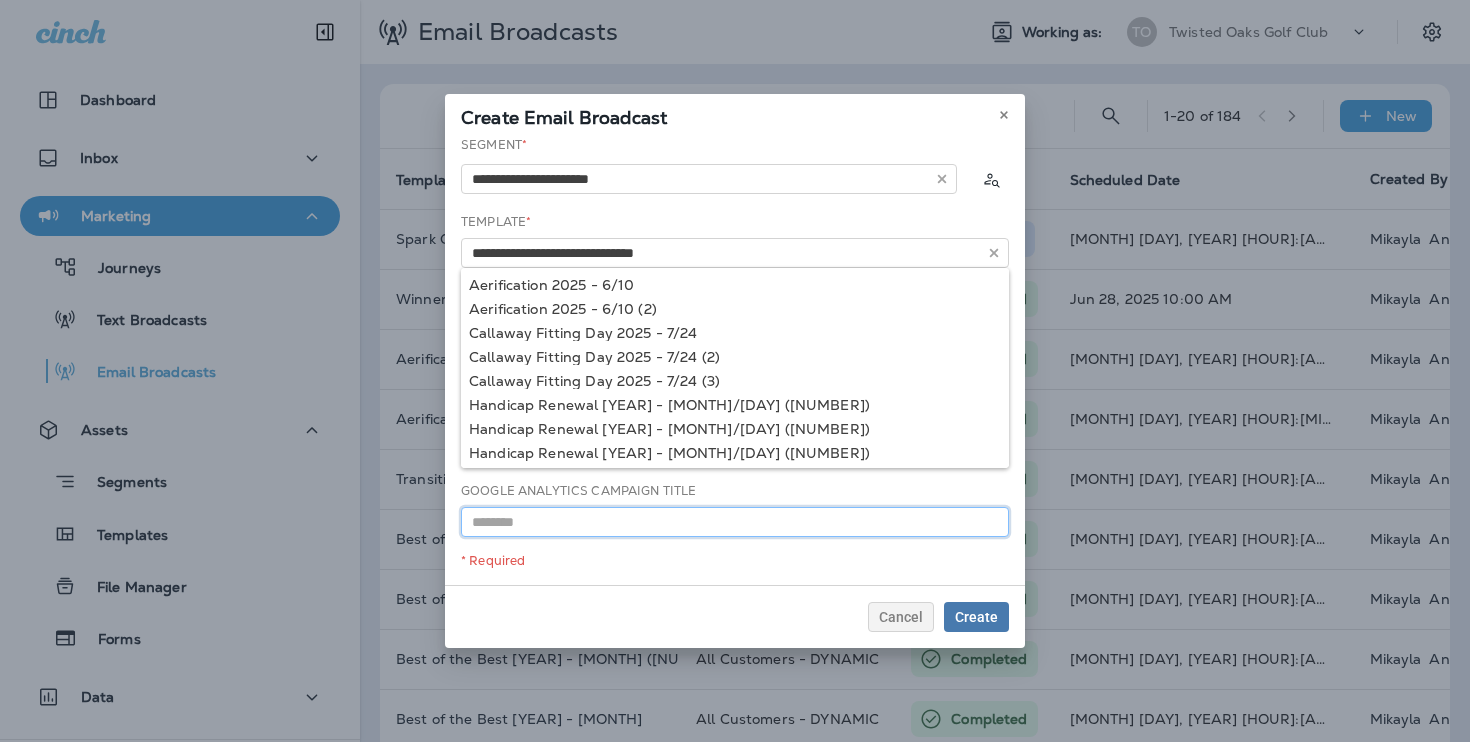 click at bounding box center [735, 522] 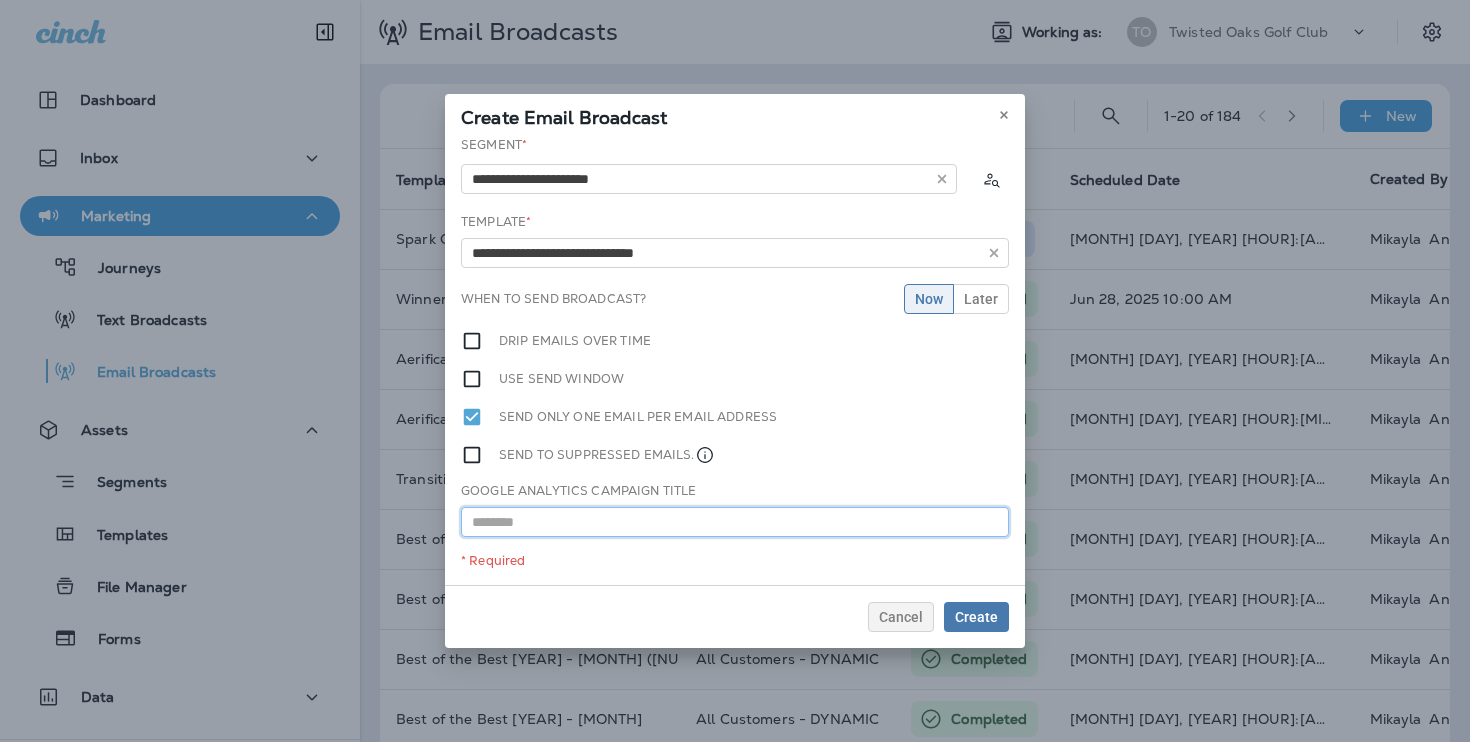 paste on "**********" 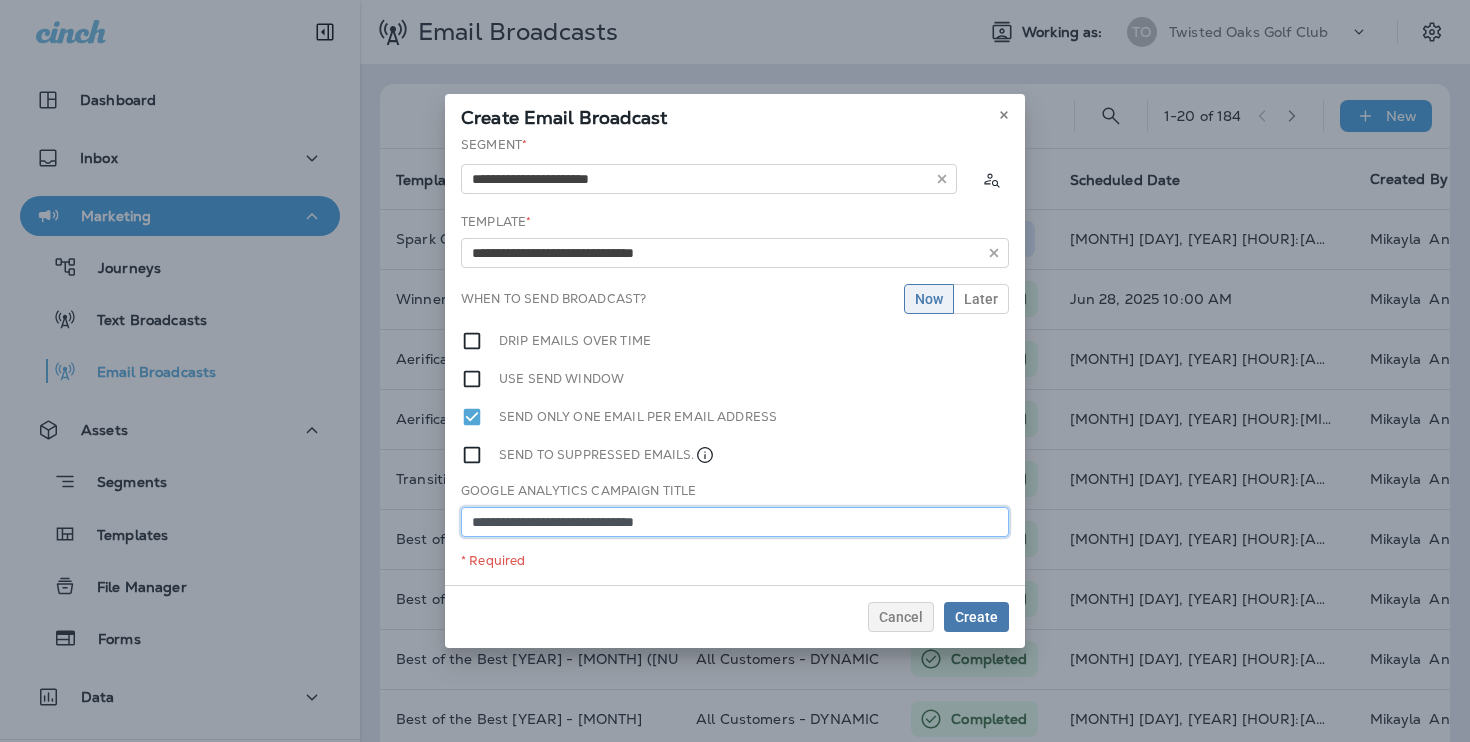 type on "**********" 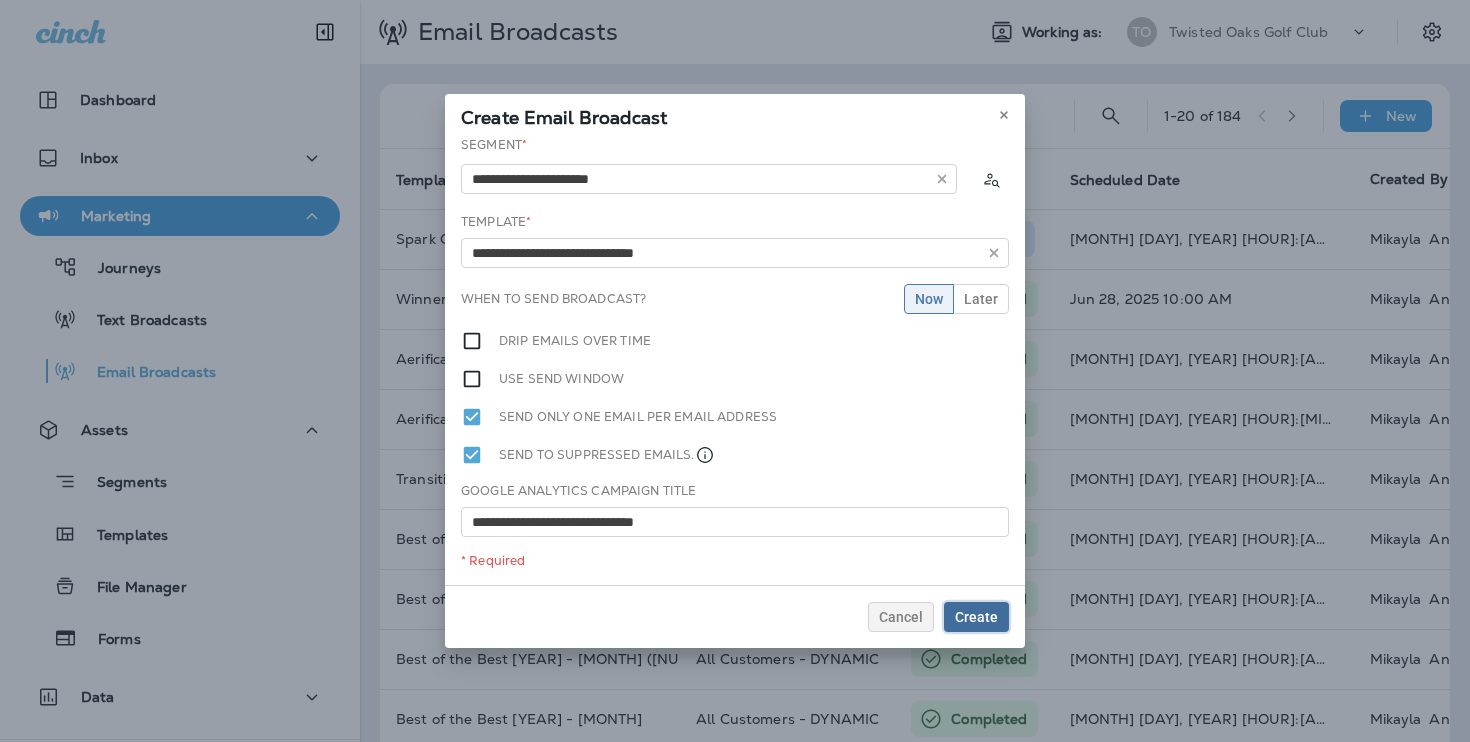 click on "Create" at bounding box center [976, 617] 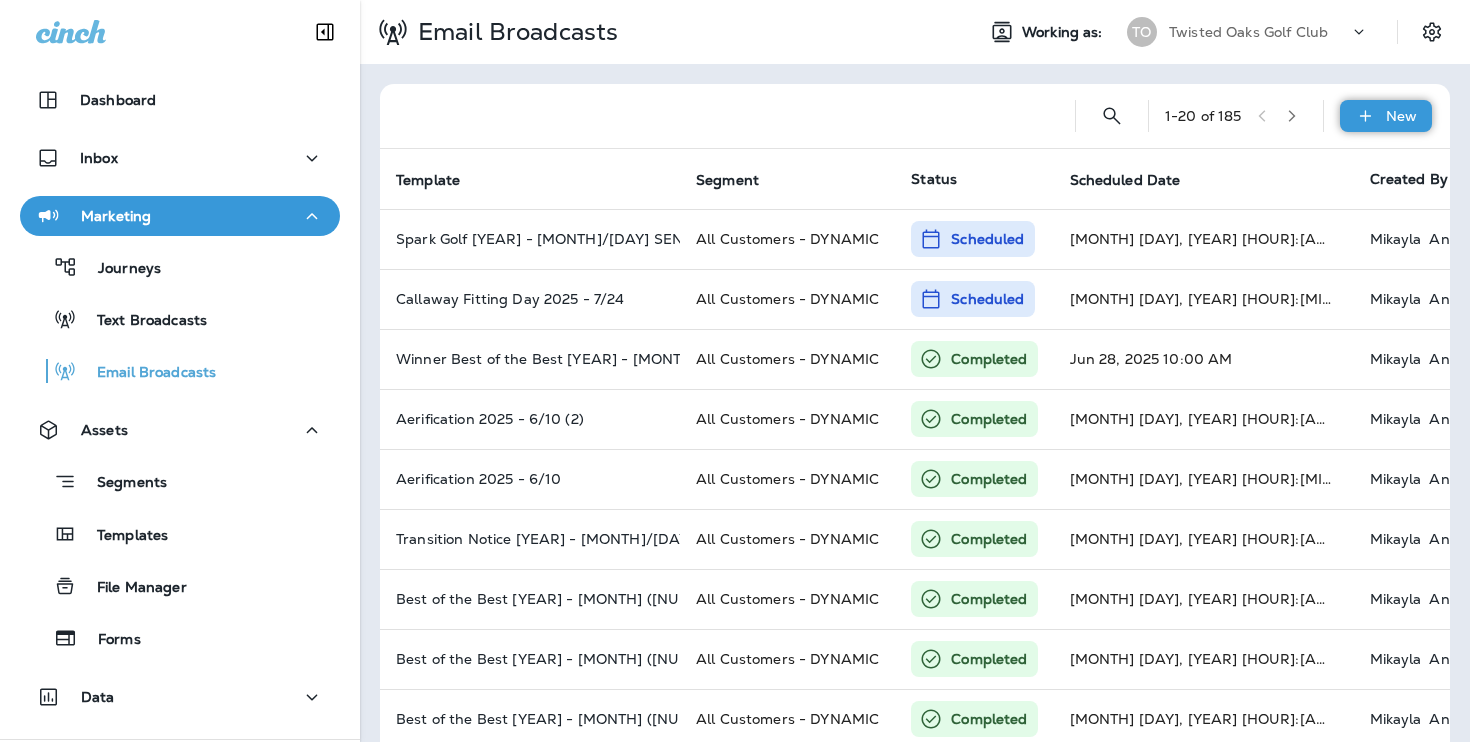 click on "New" at bounding box center (1386, 116) 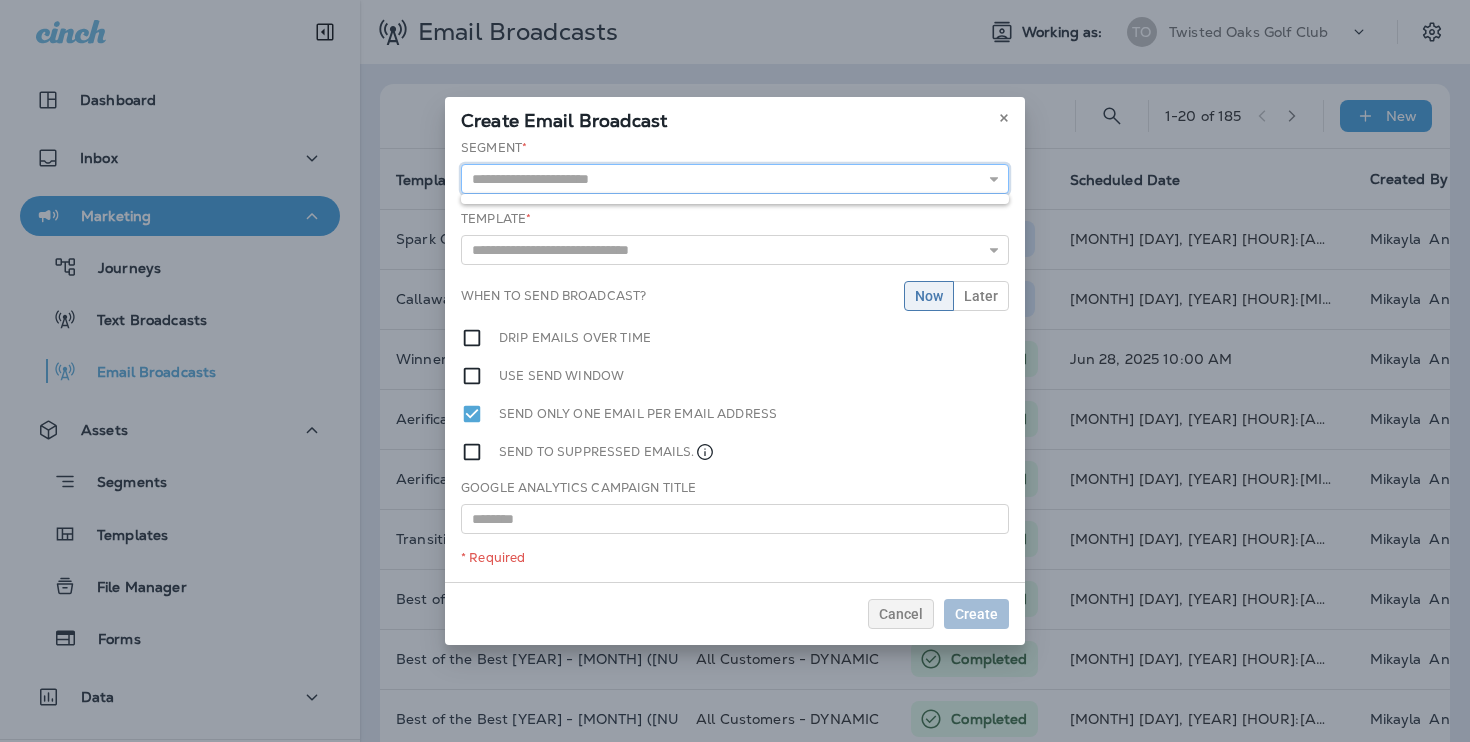 click at bounding box center (735, 179) 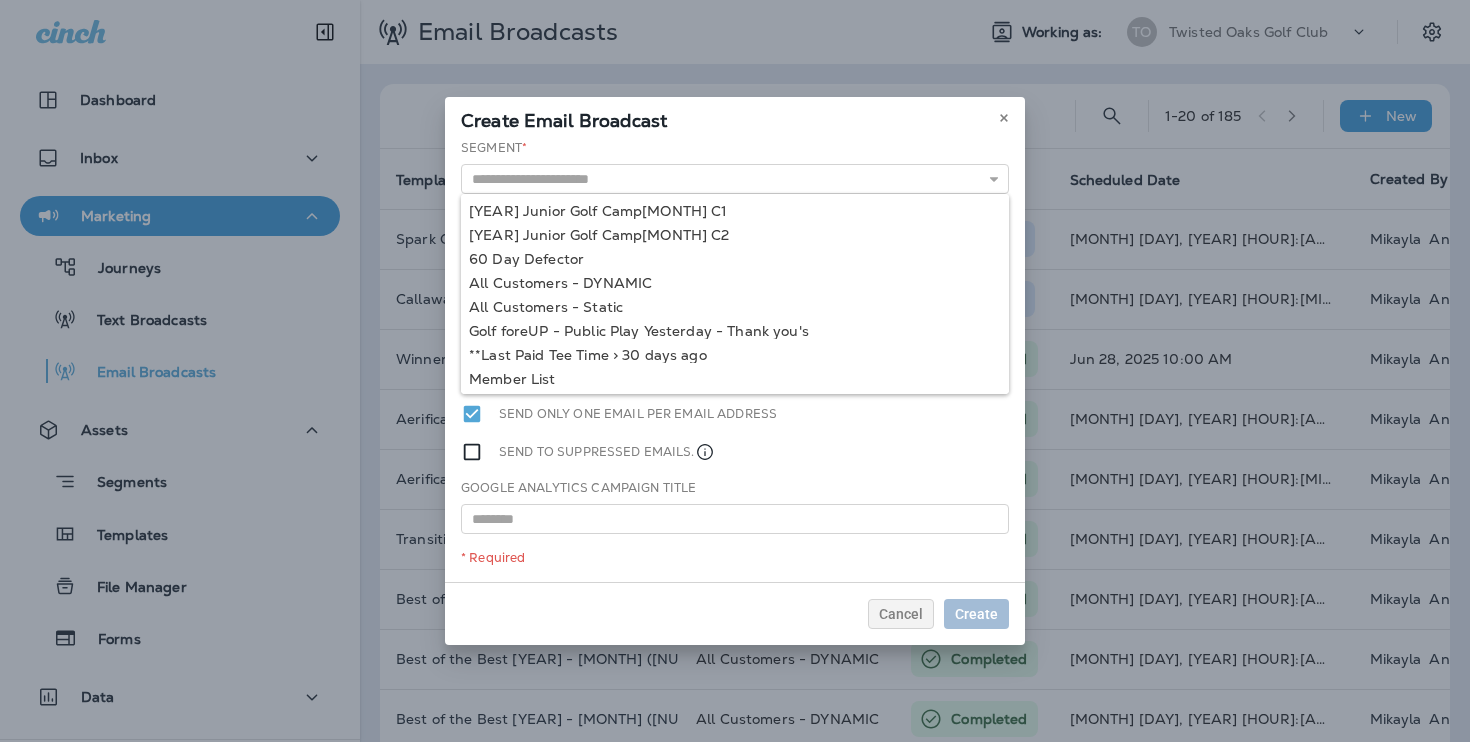 type on "**********" 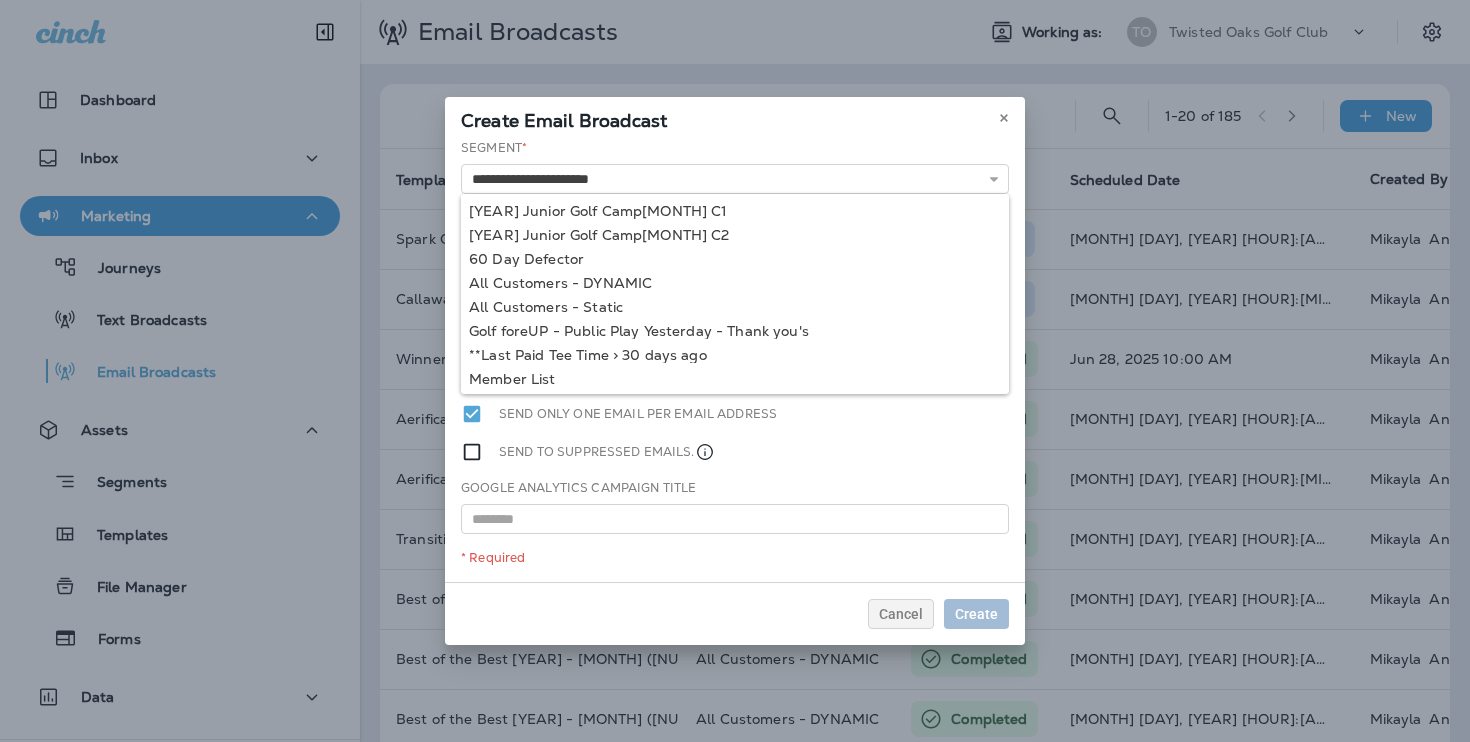 click on "**********" at bounding box center [735, 360] 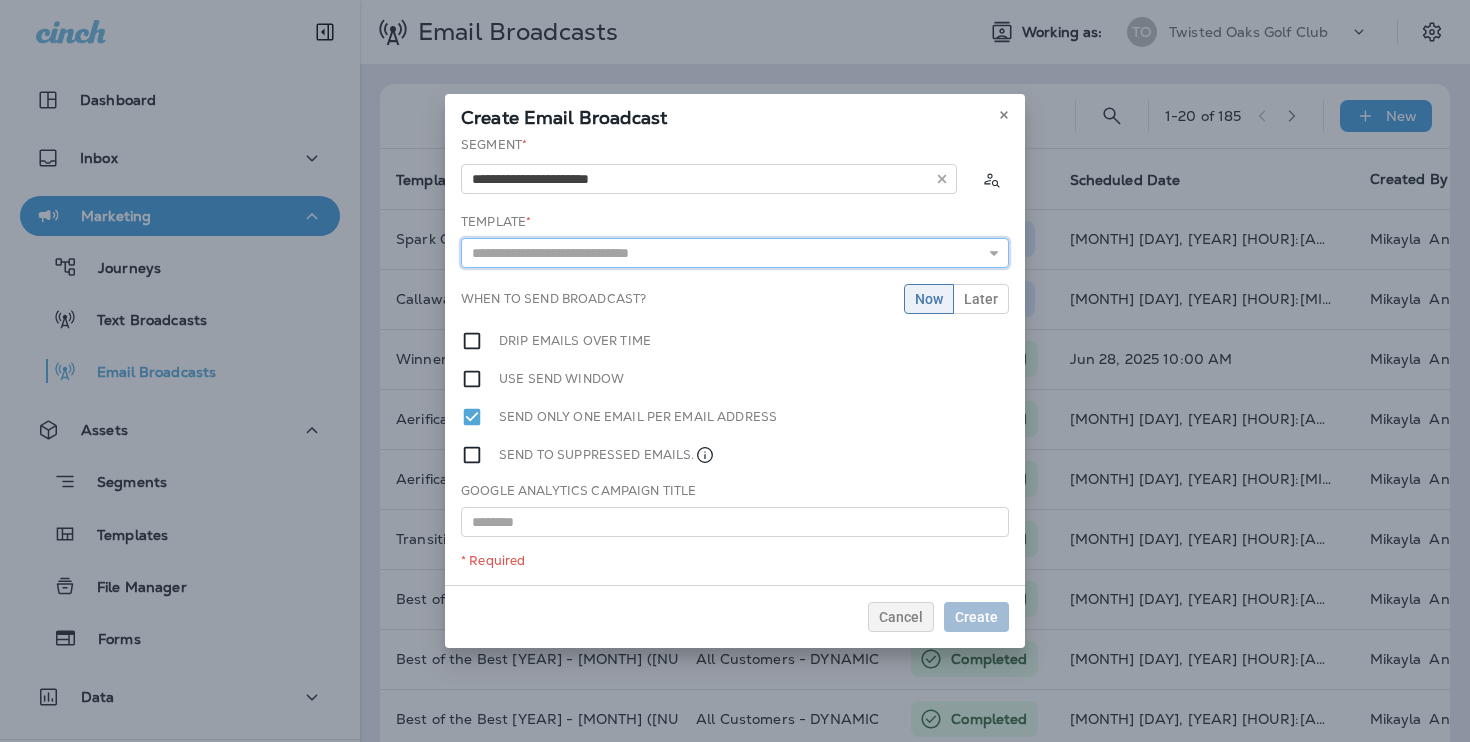 click at bounding box center (735, 253) 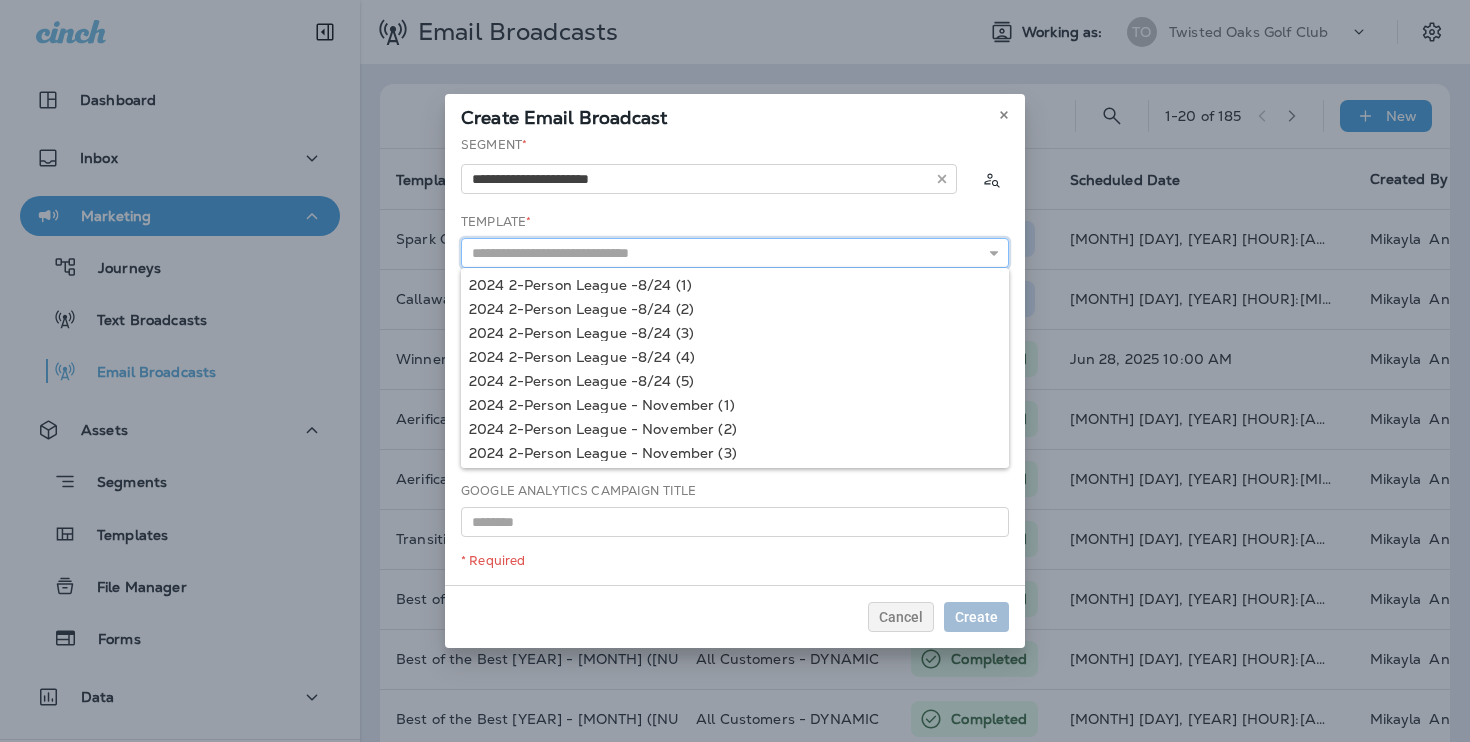 paste on "**********" 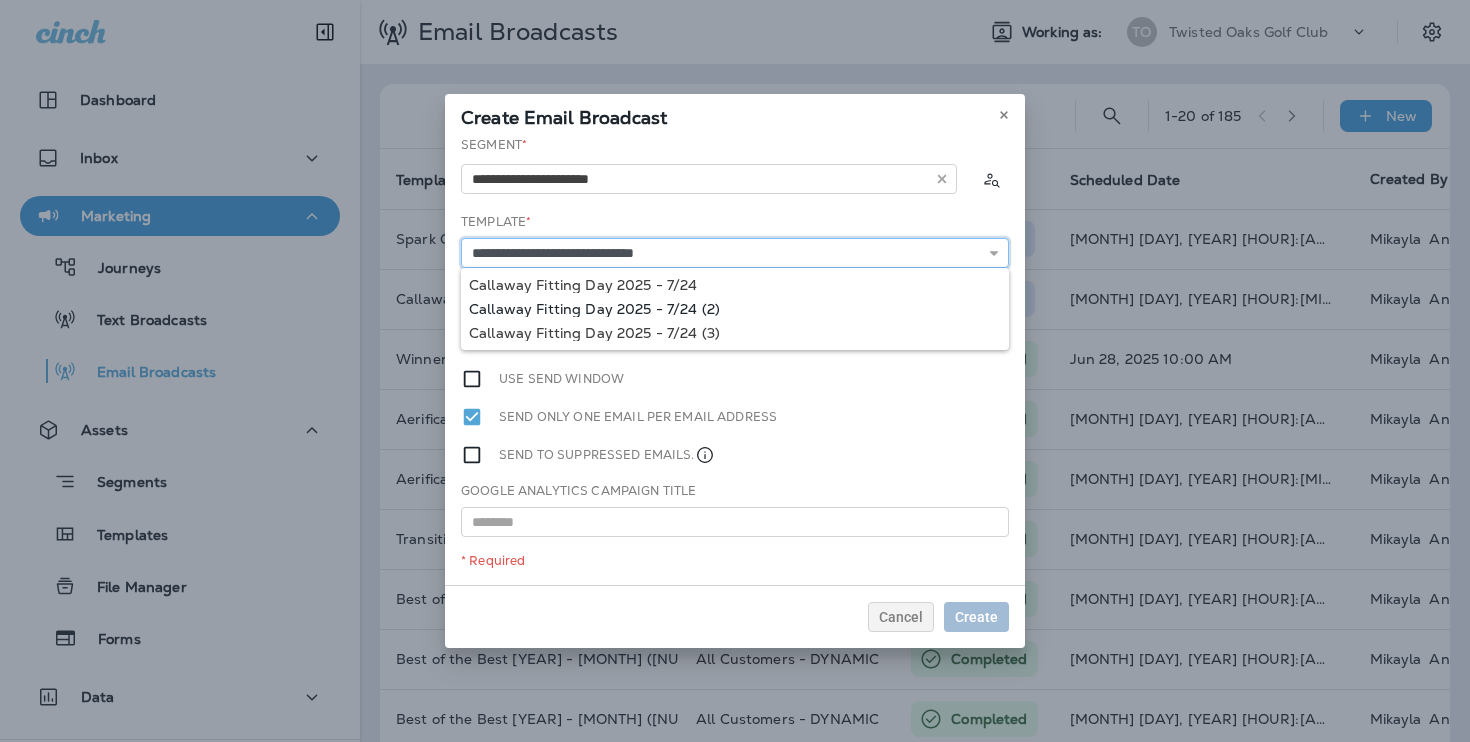 type on "**********" 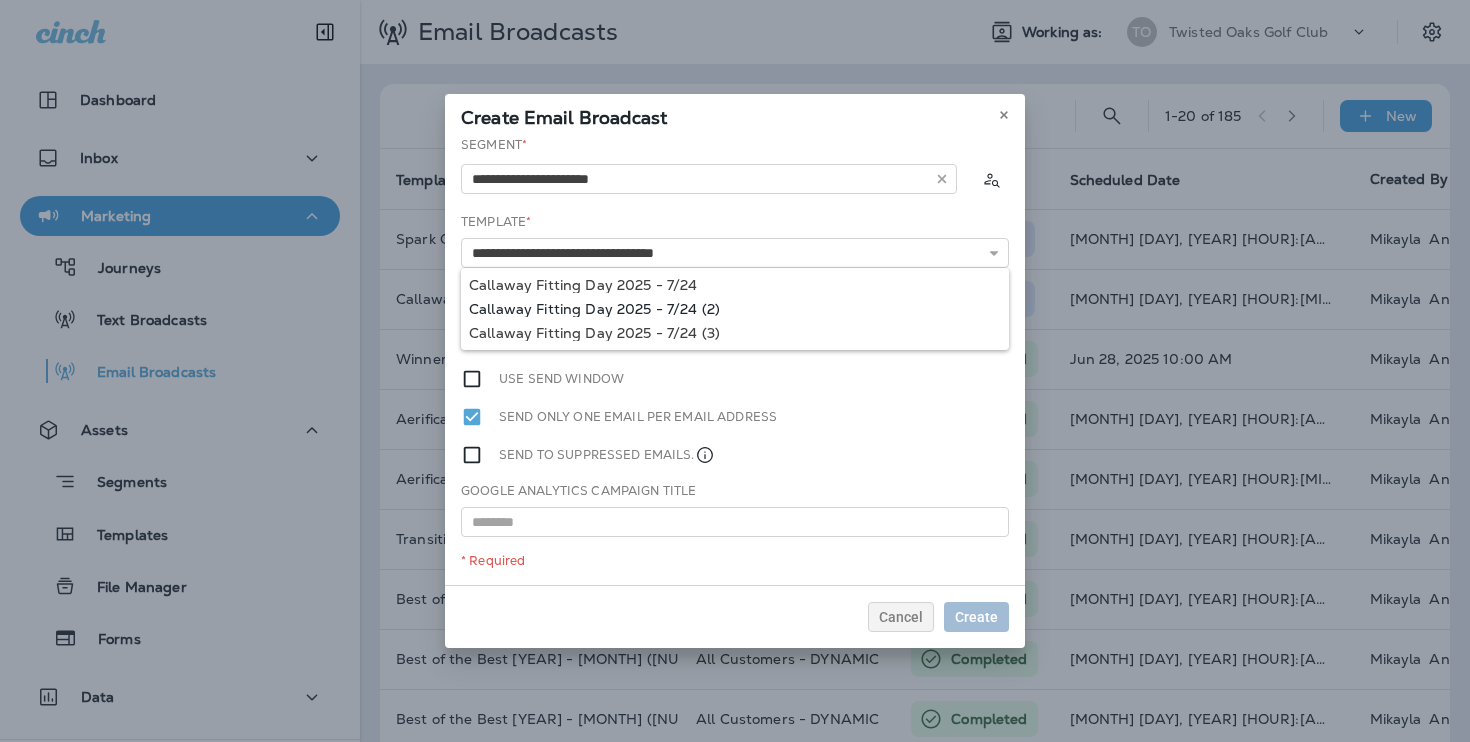 click on "**********" at bounding box center [735, 360] 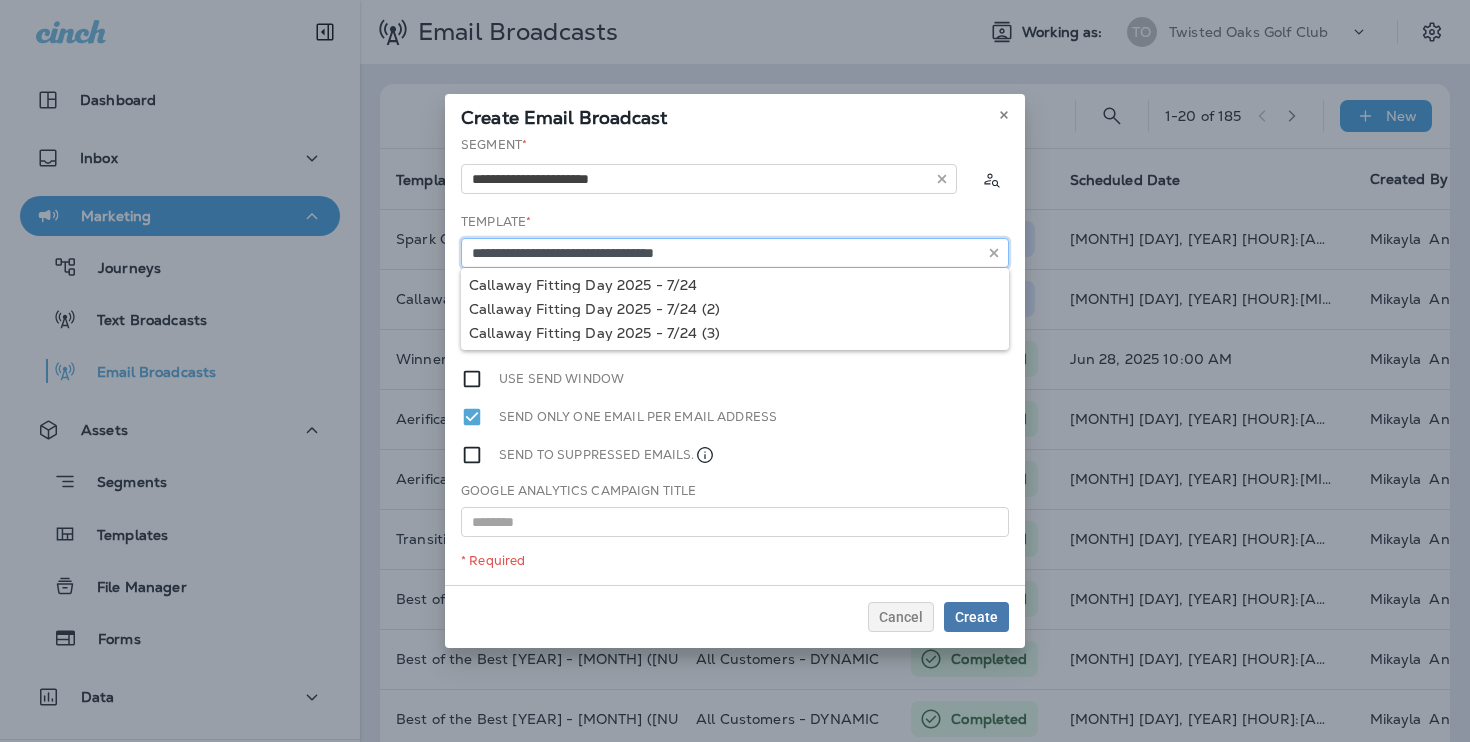 click on "**********" at bounding box center [735, 253] 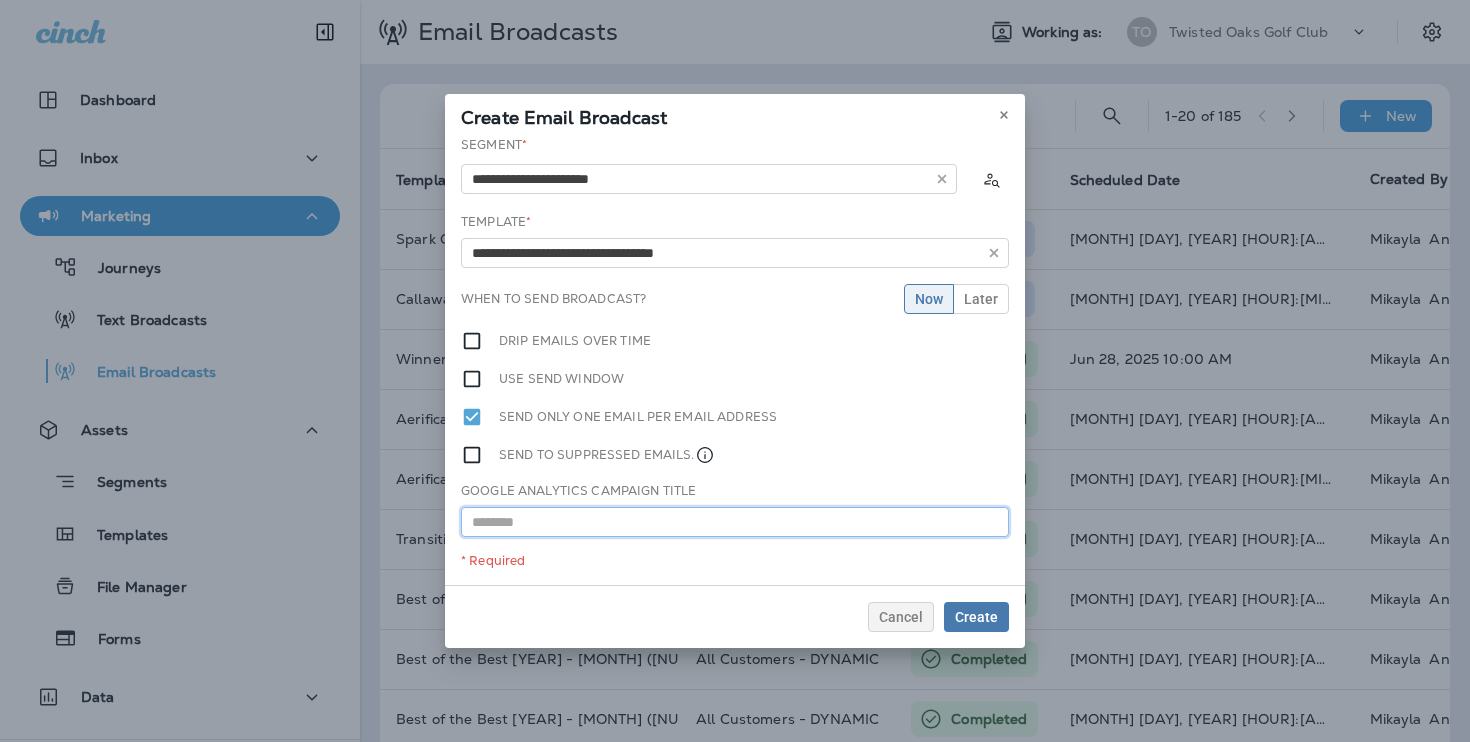click at bounding box center [735, 522] 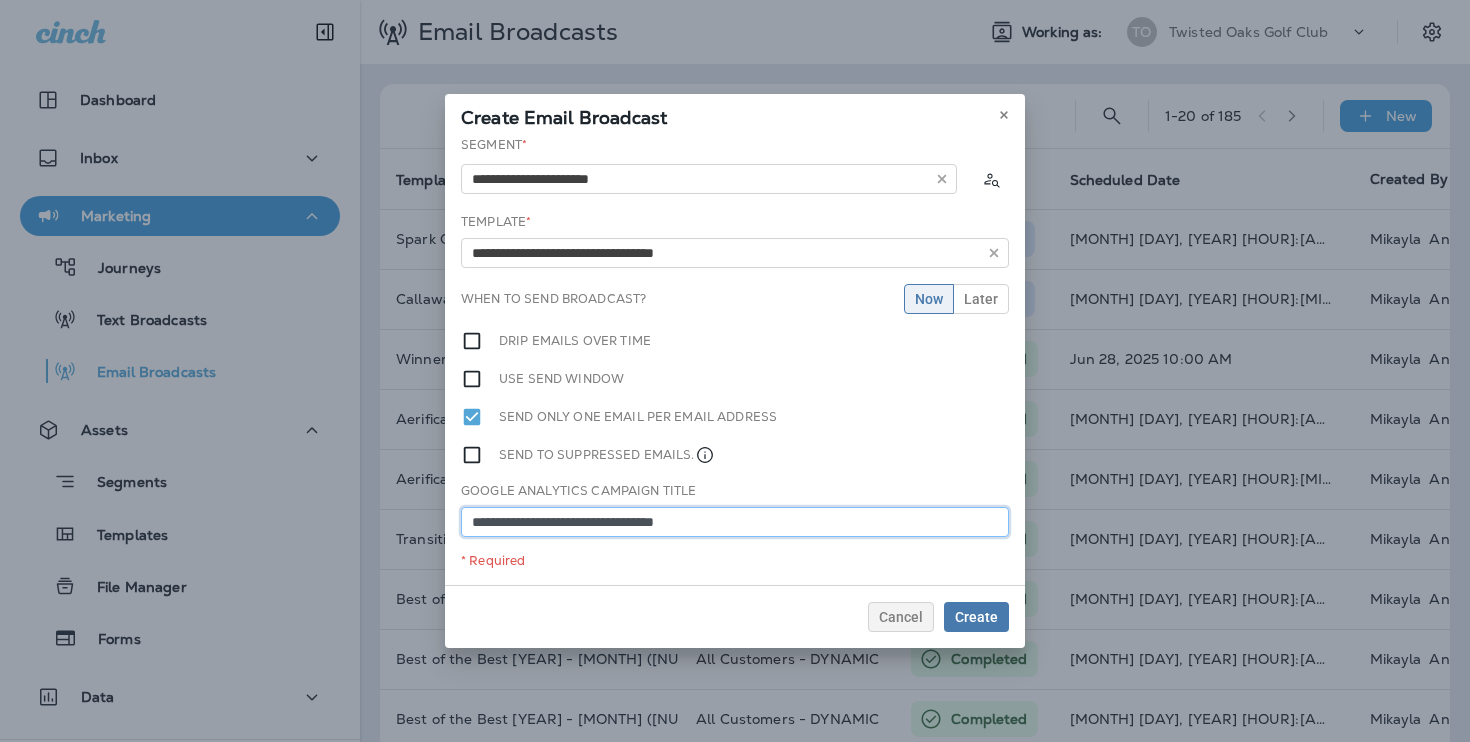 type on "**********" 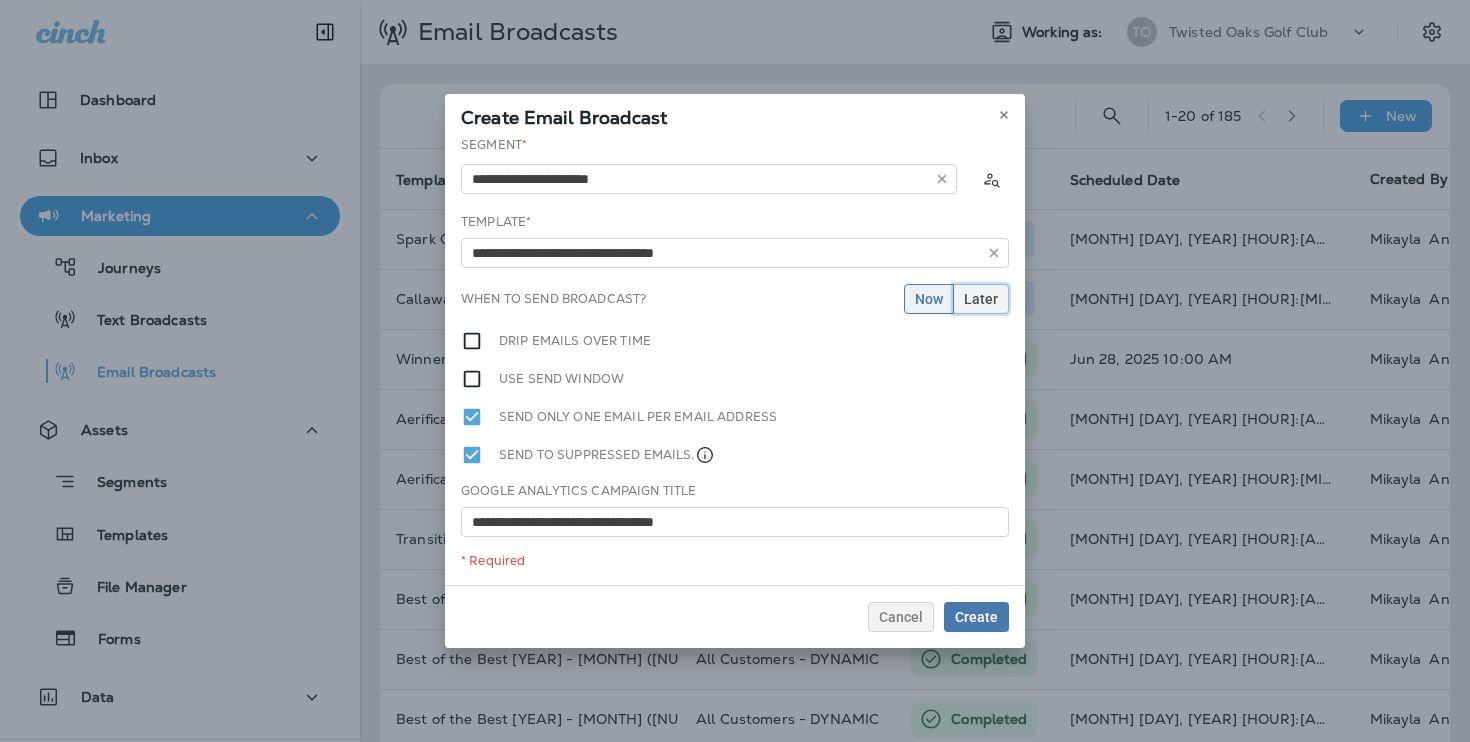 click on "Later" at bounding box center (981, 299) 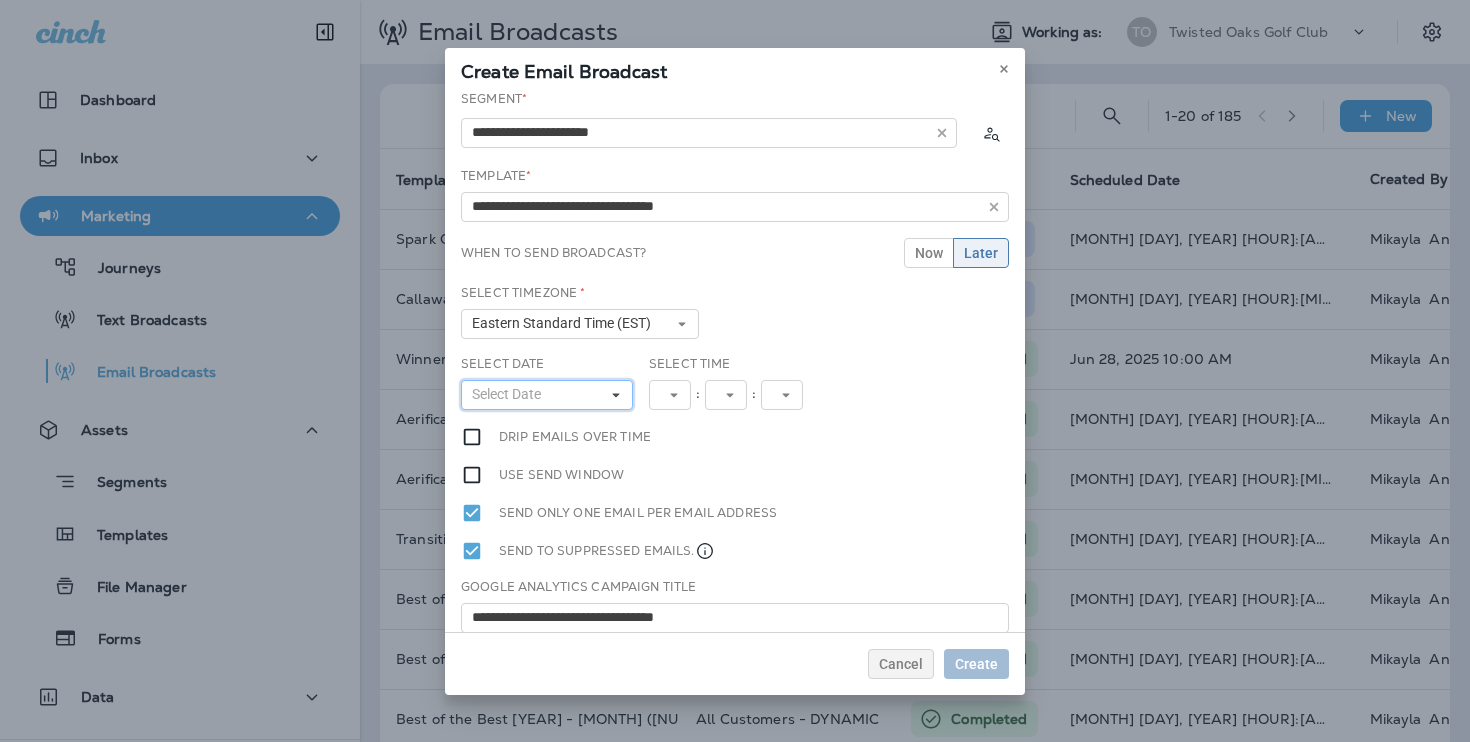 click on "Select Date" at bounding box center [510, 394] 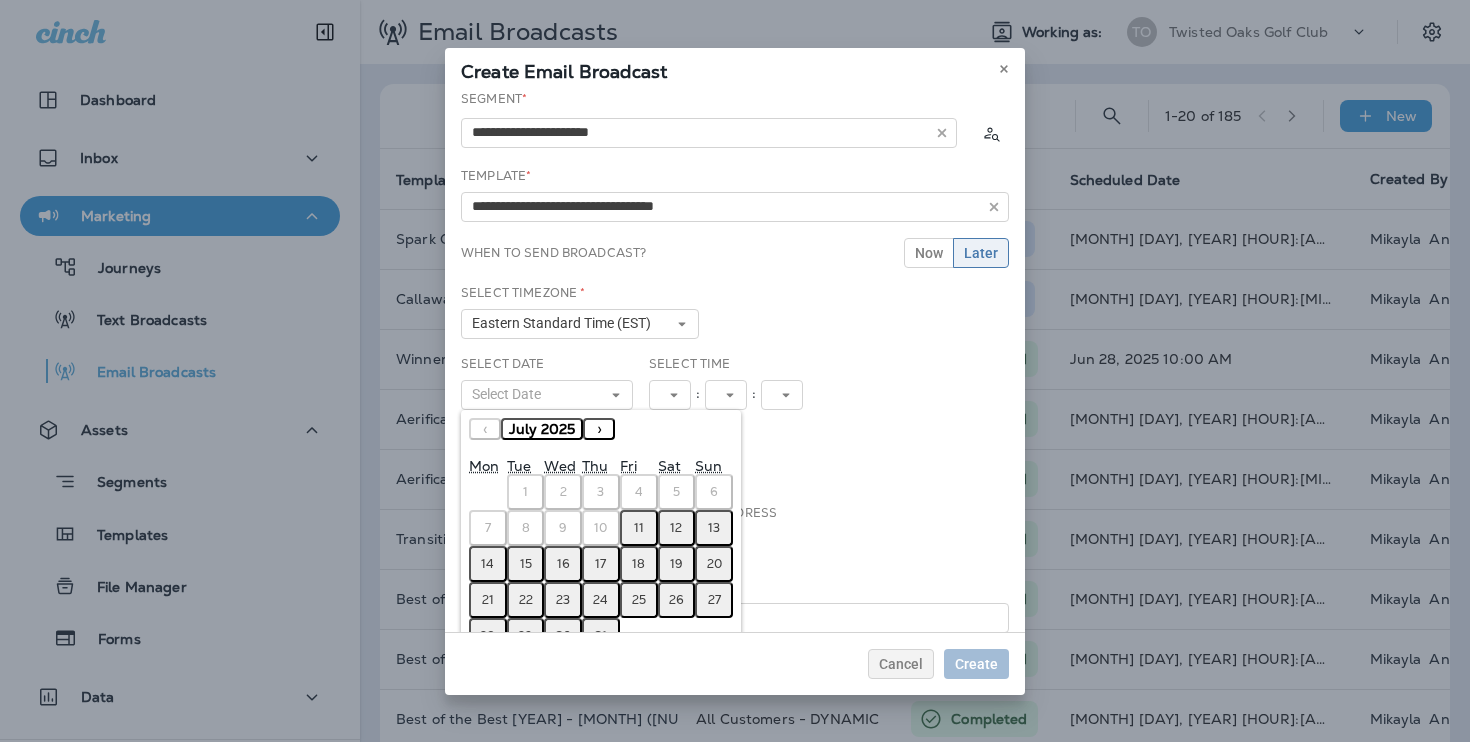 click on "18" at bounding box center (639, 564) 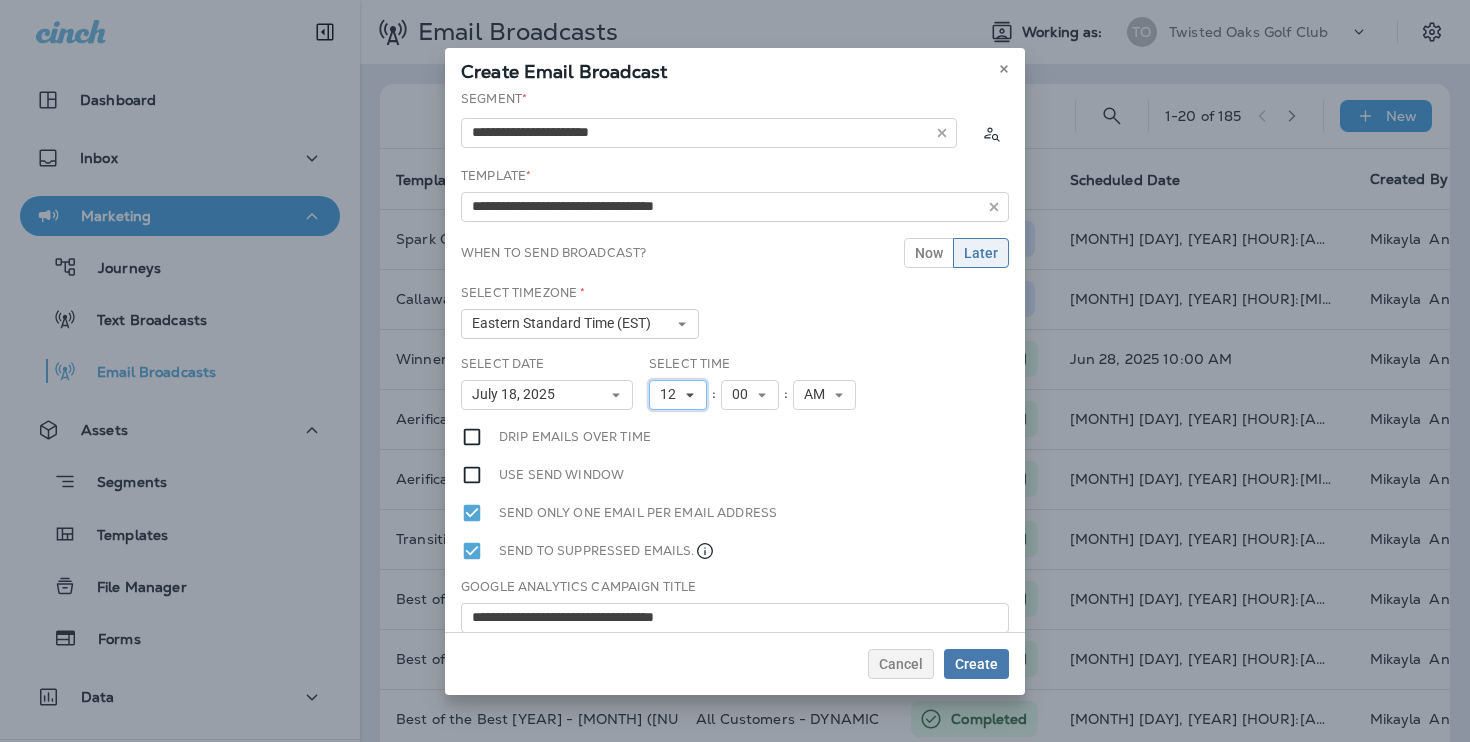 click on "12" at bounding box center [672, 394] 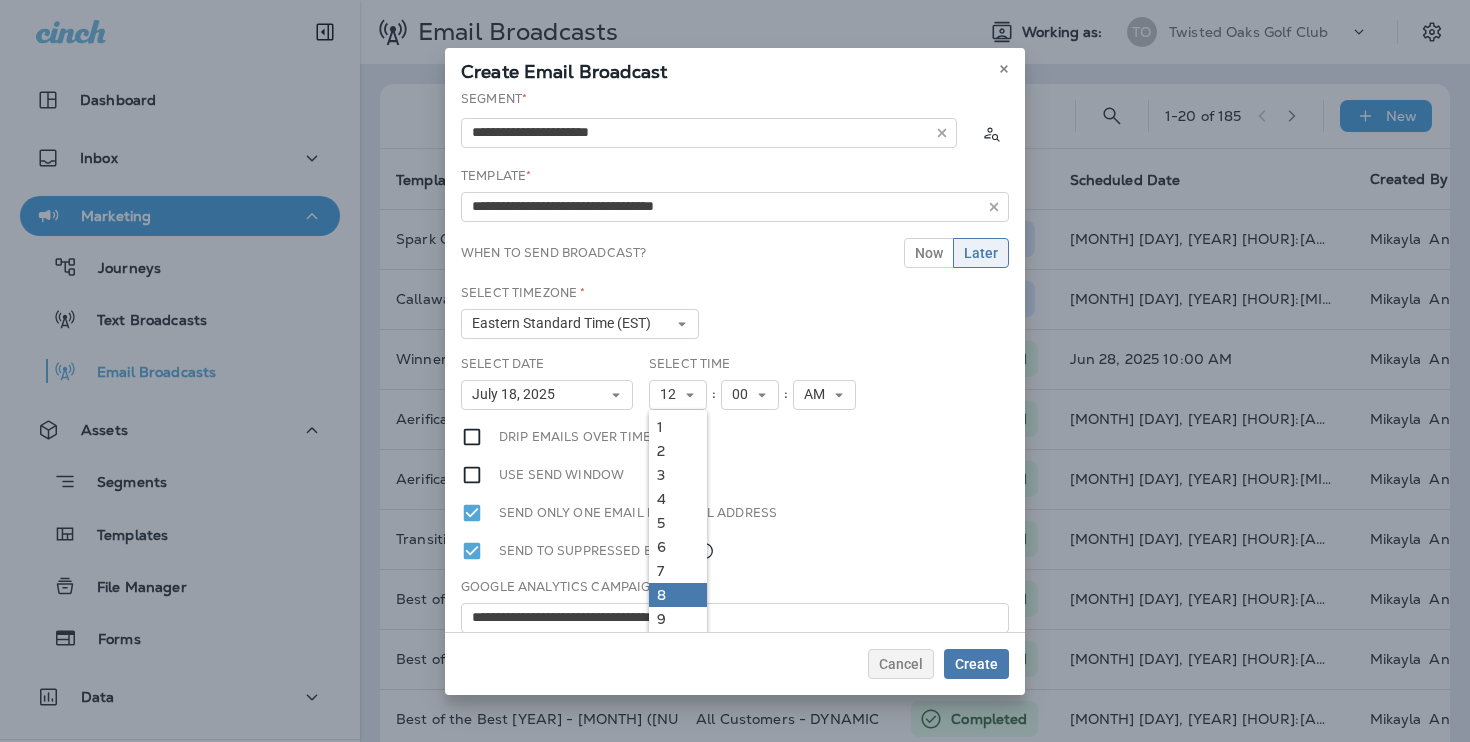 click on "8" at bounding box center (678, 595) 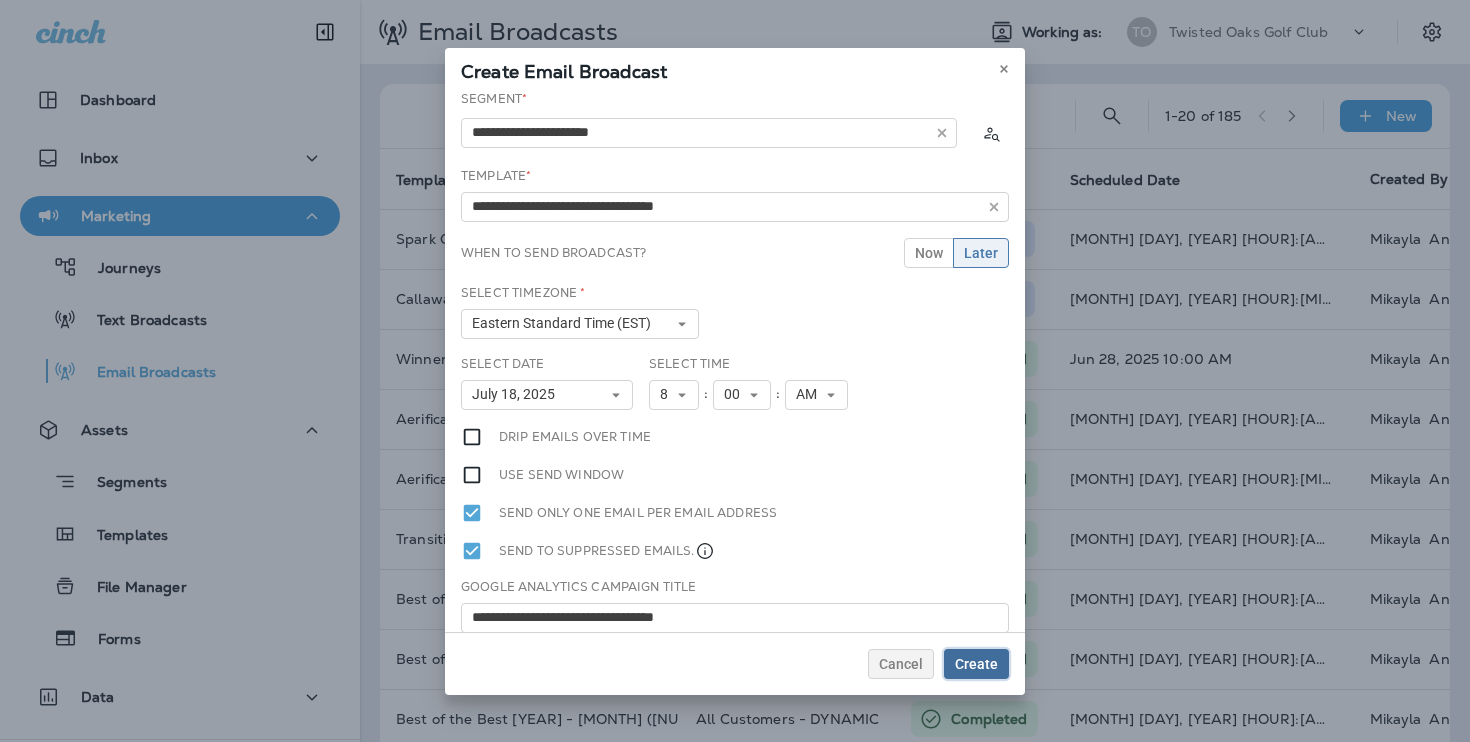 click on "Create" at bounding box center [976, 664] 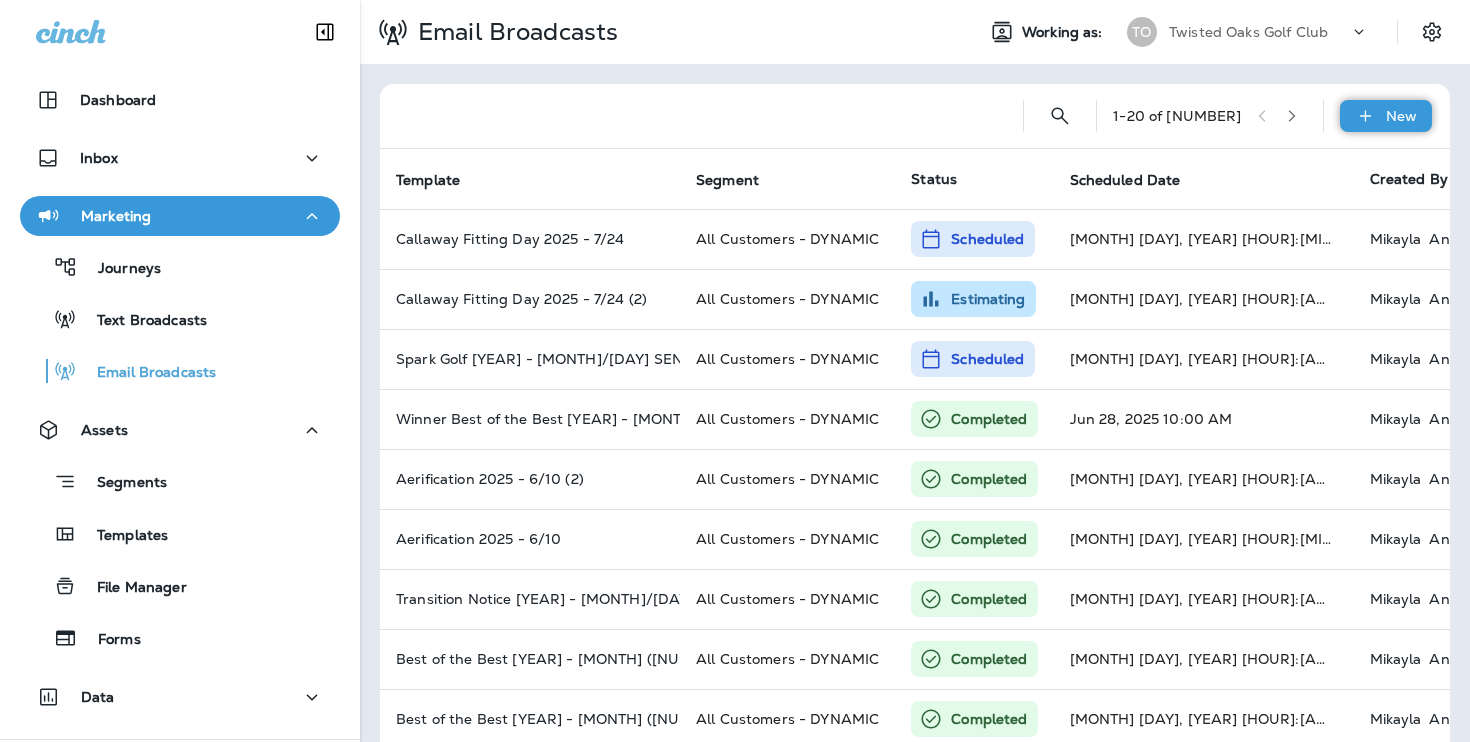 click on "New" at bounding box center (1401, 116) 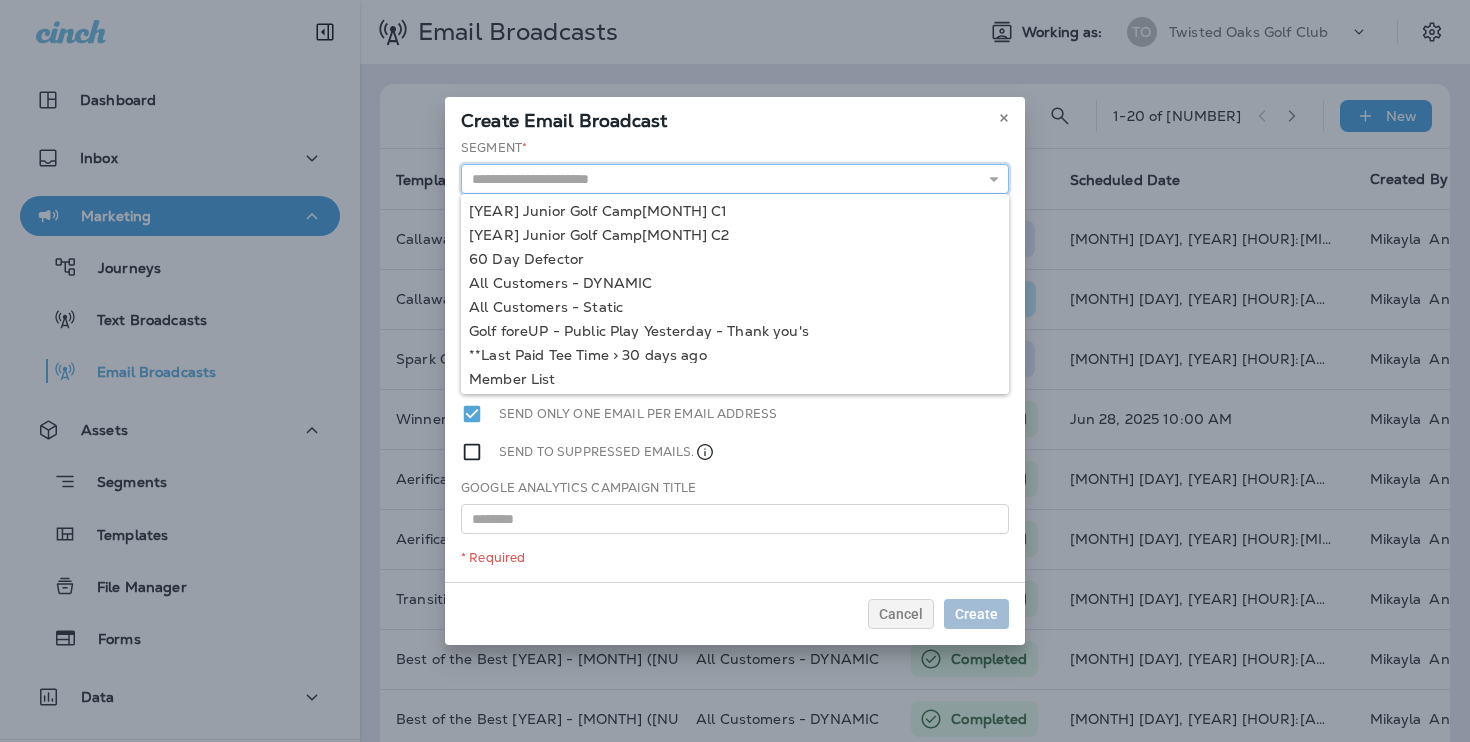 click at bounding box center (735, 179) 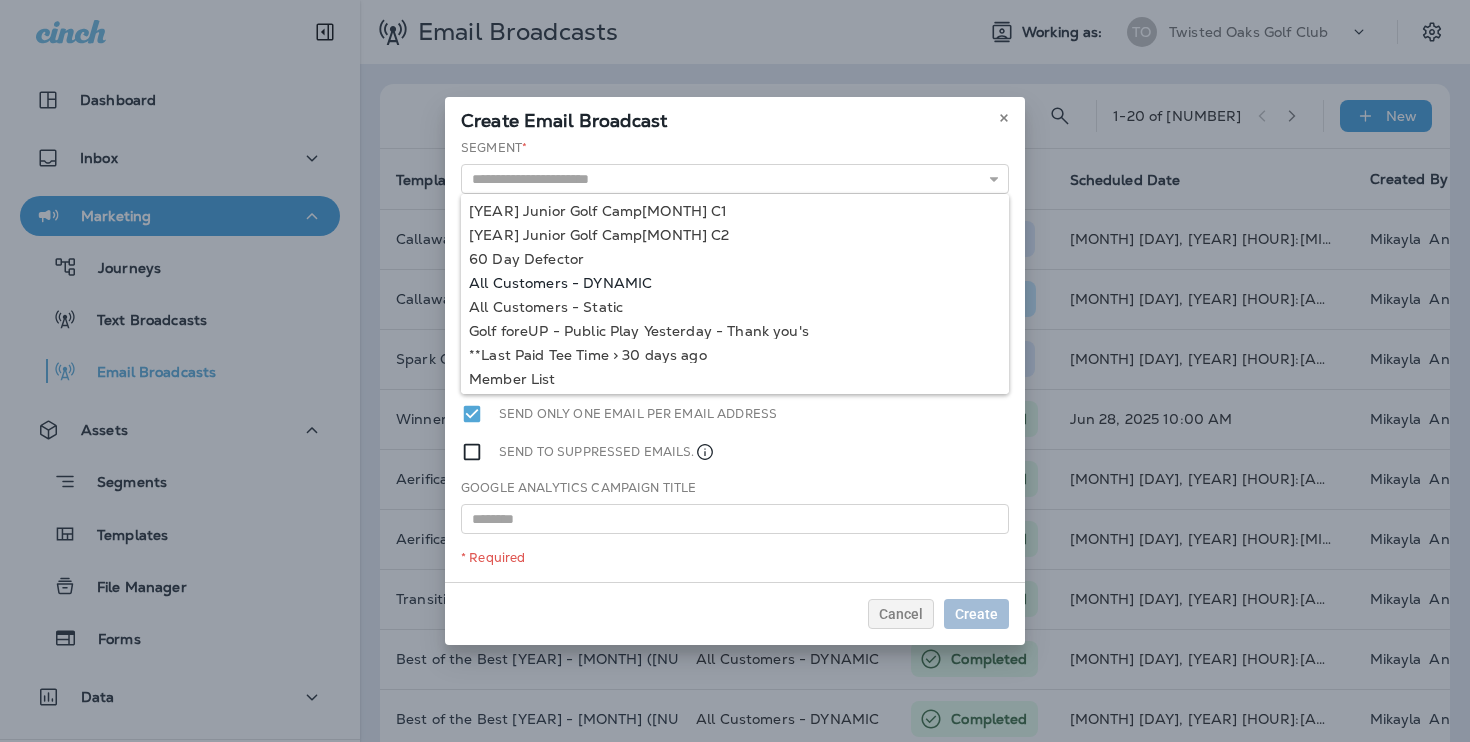 type on "**********" 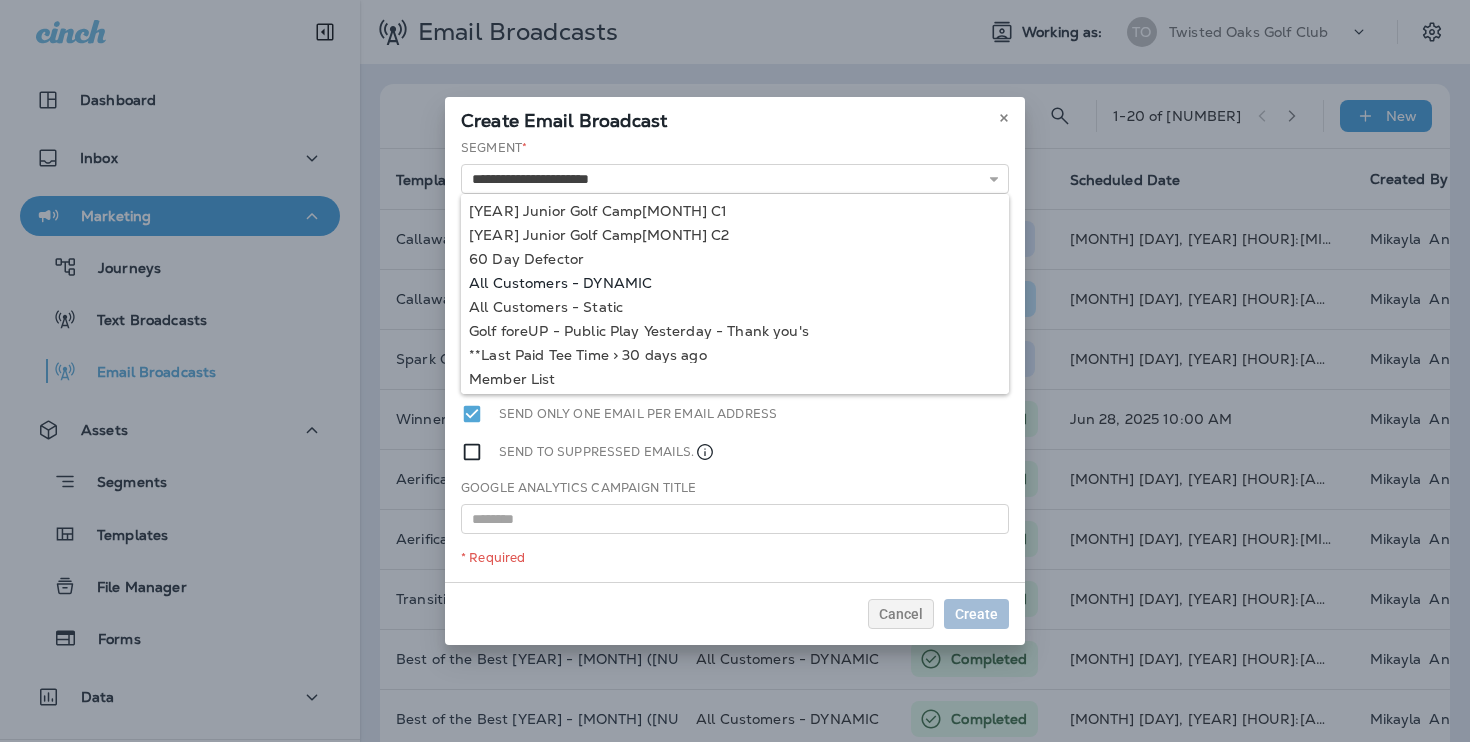 click on "**********" at bounding box center (735, 360) 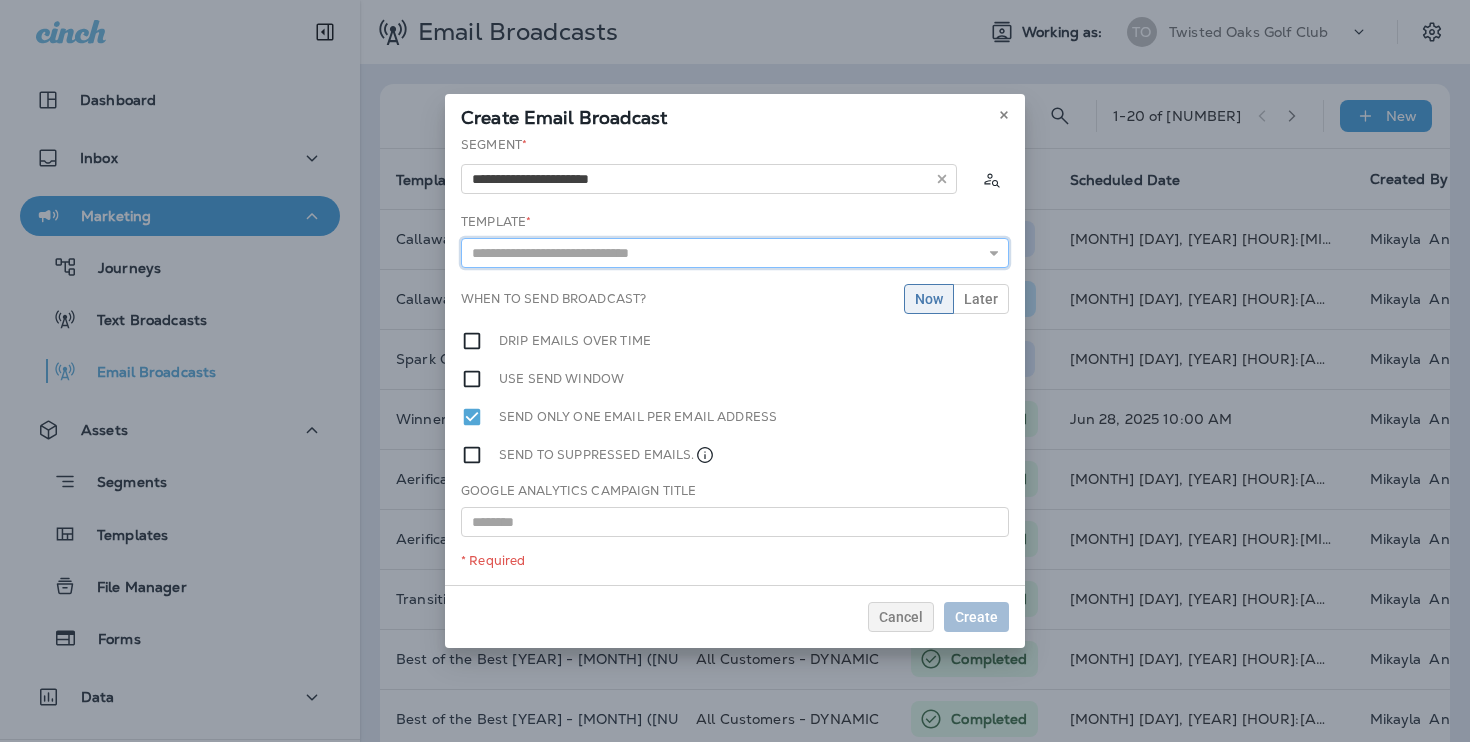click at bounding box center [735, 253] 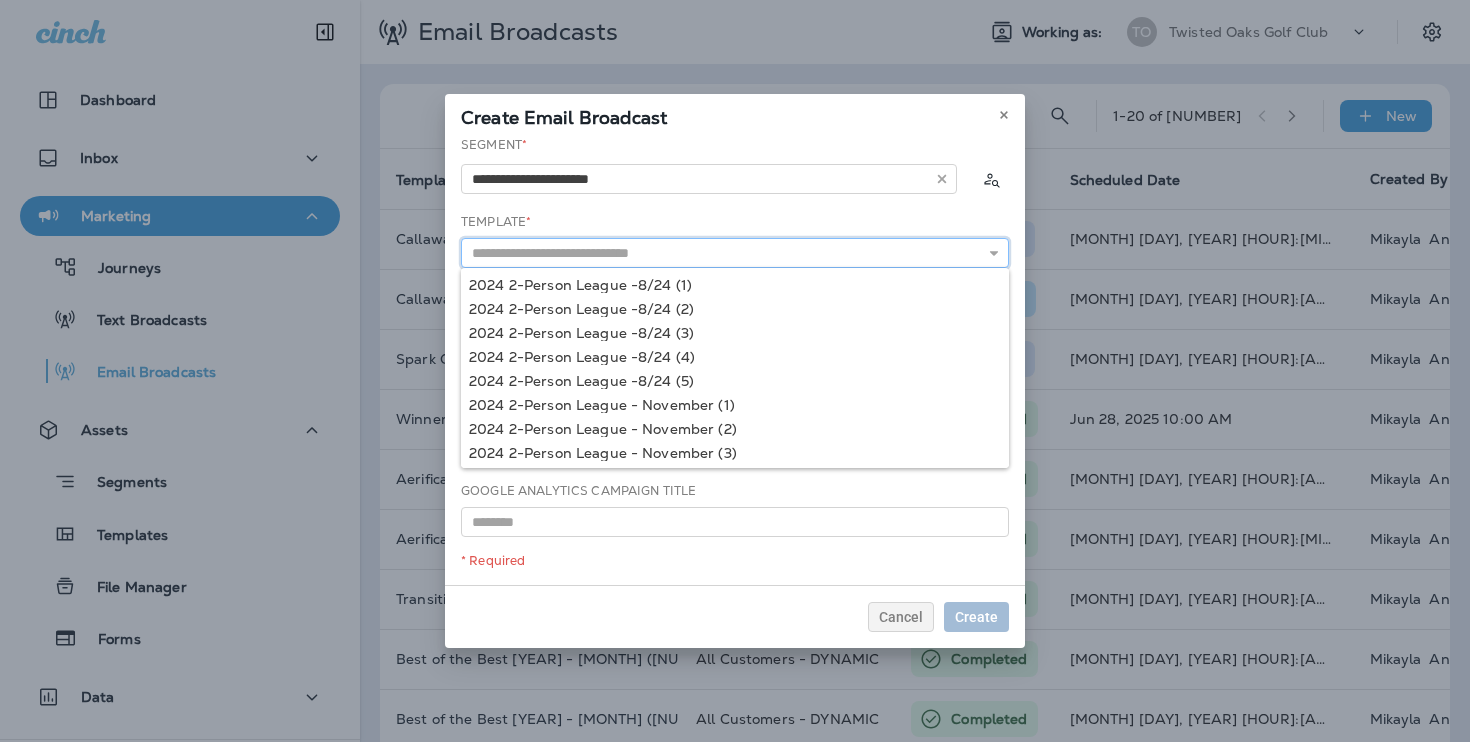 paste on "**********" 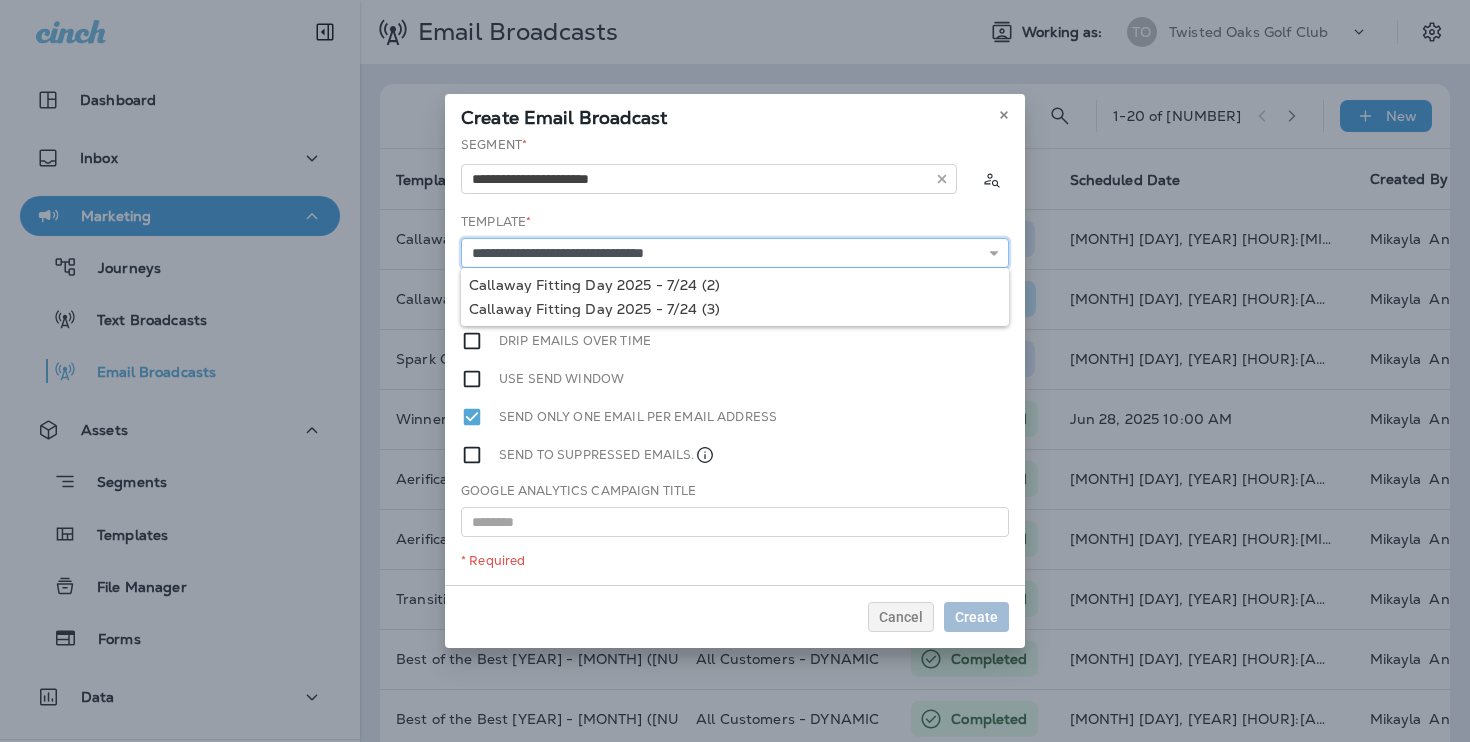 type on "**********" 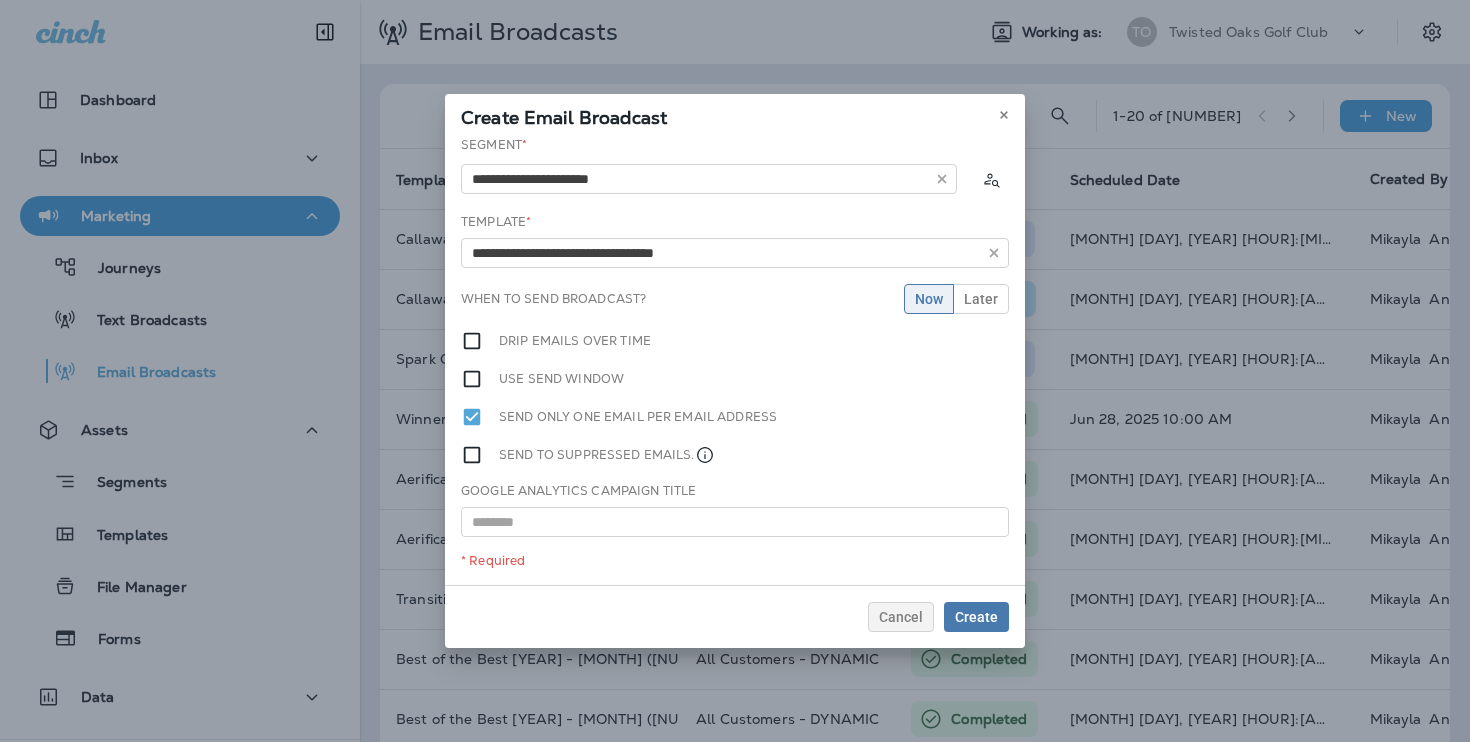 click on "**********" at bounding box center [735, 360] 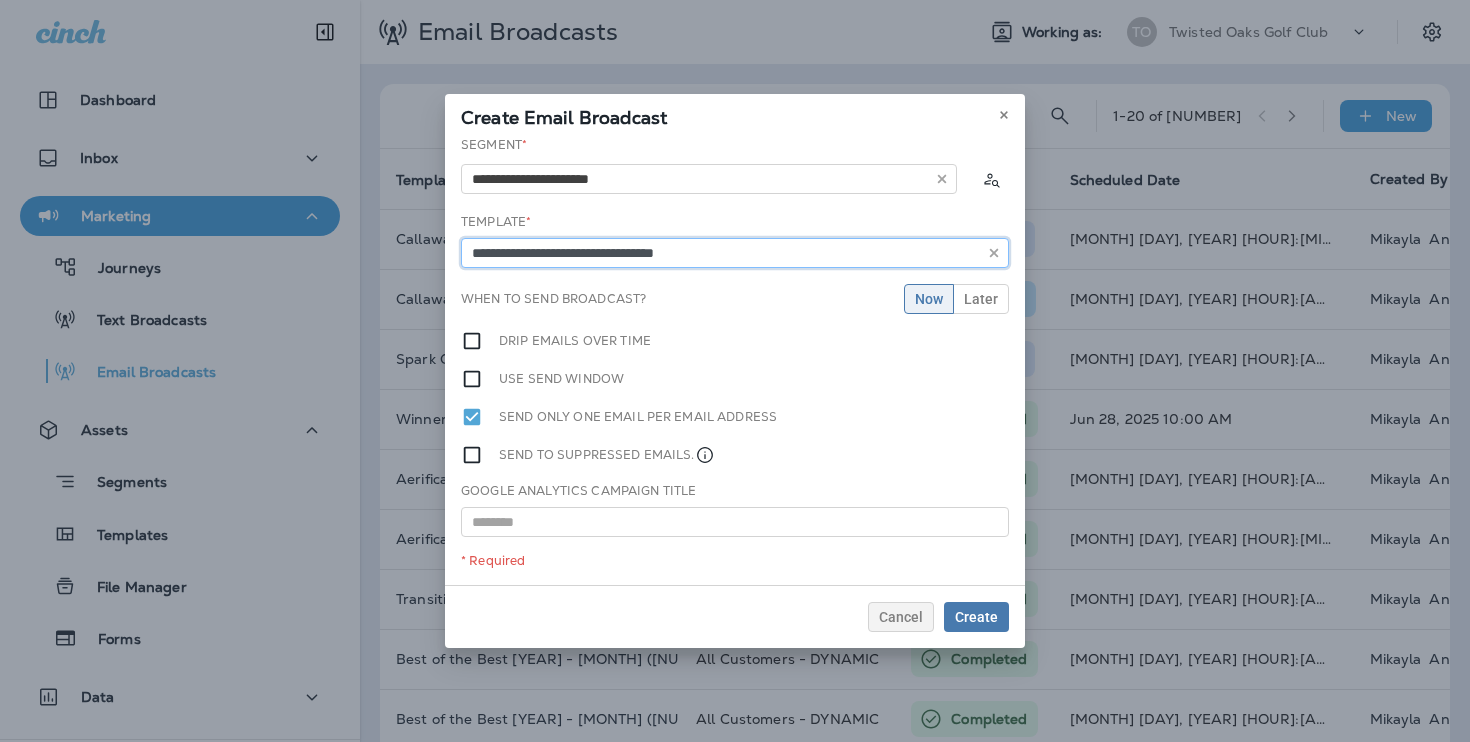 click on "**********" at bounding box center [735, 253] 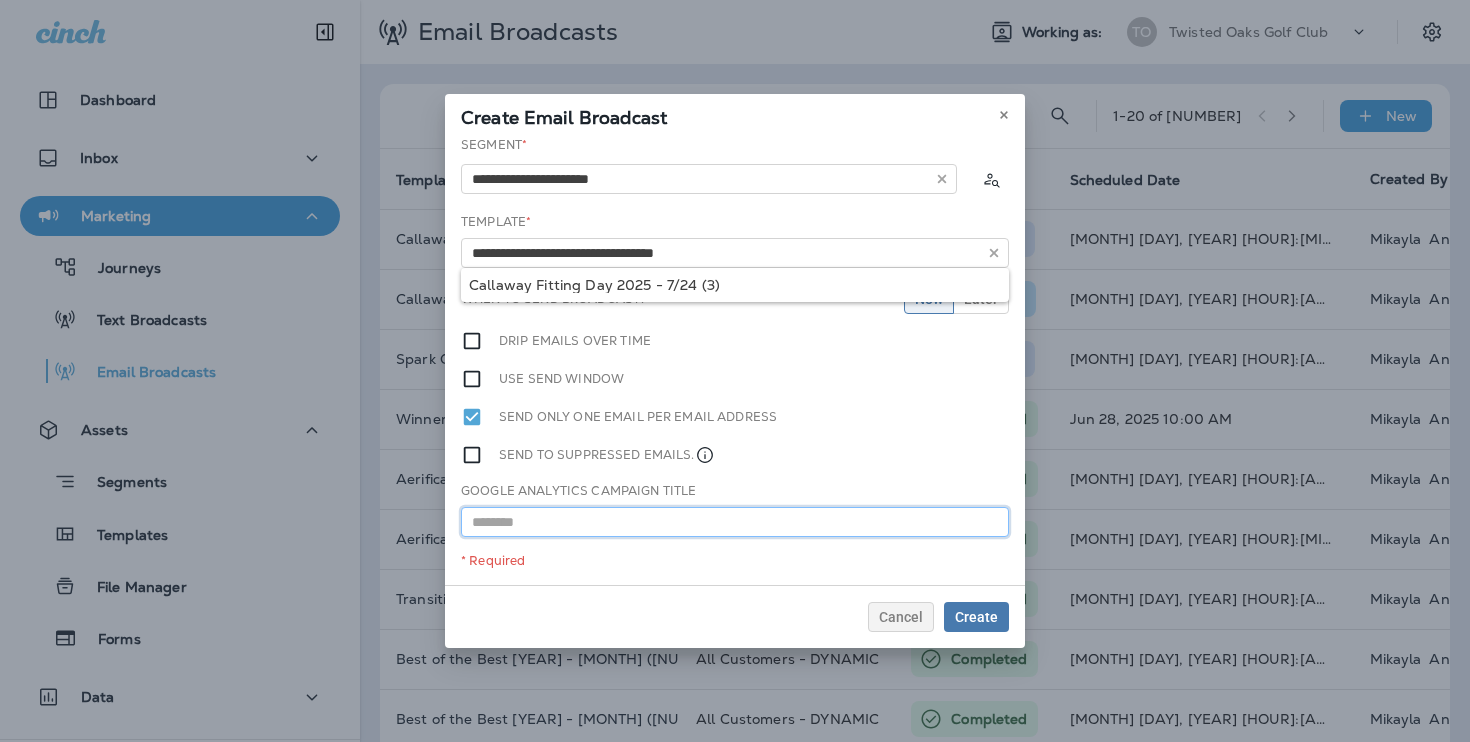 click at bounding box center (735, 522) 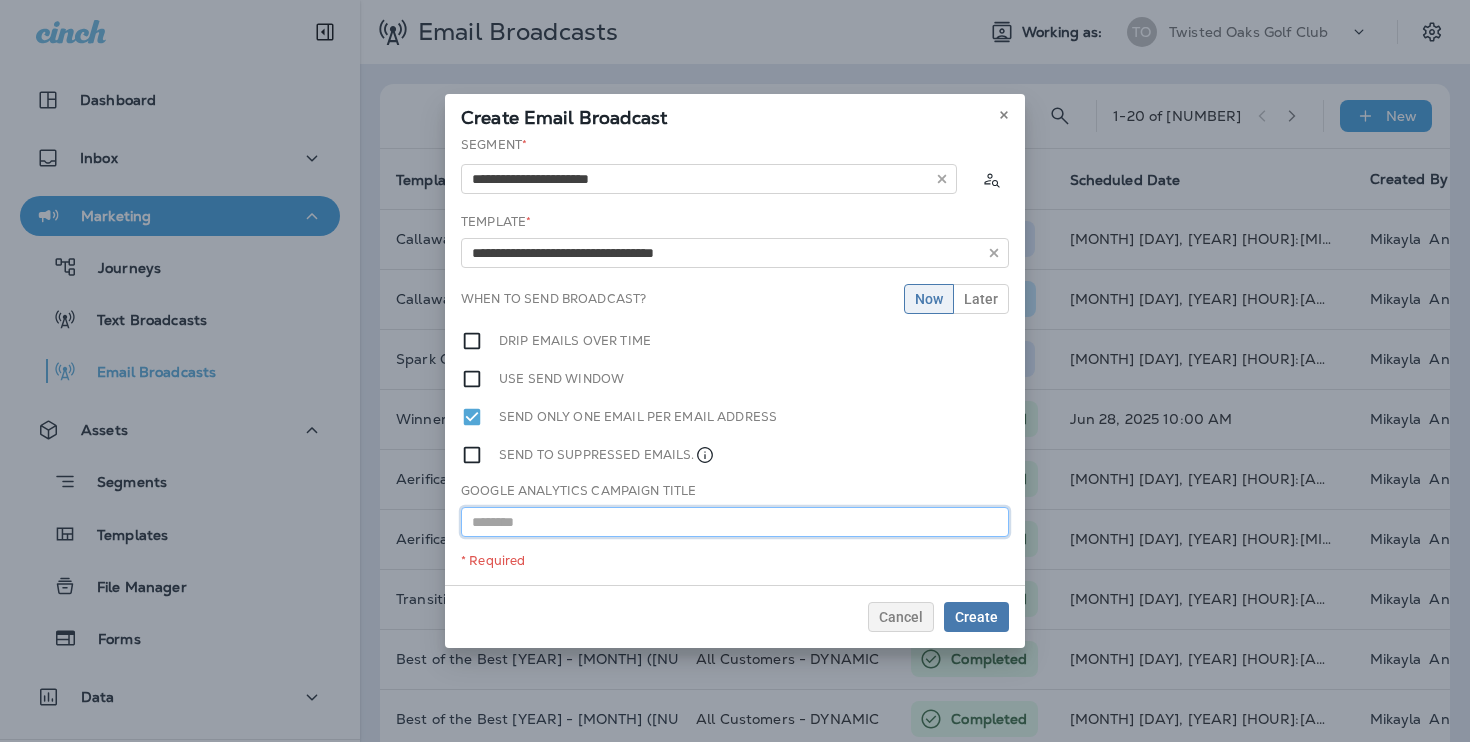 paste on "**********" 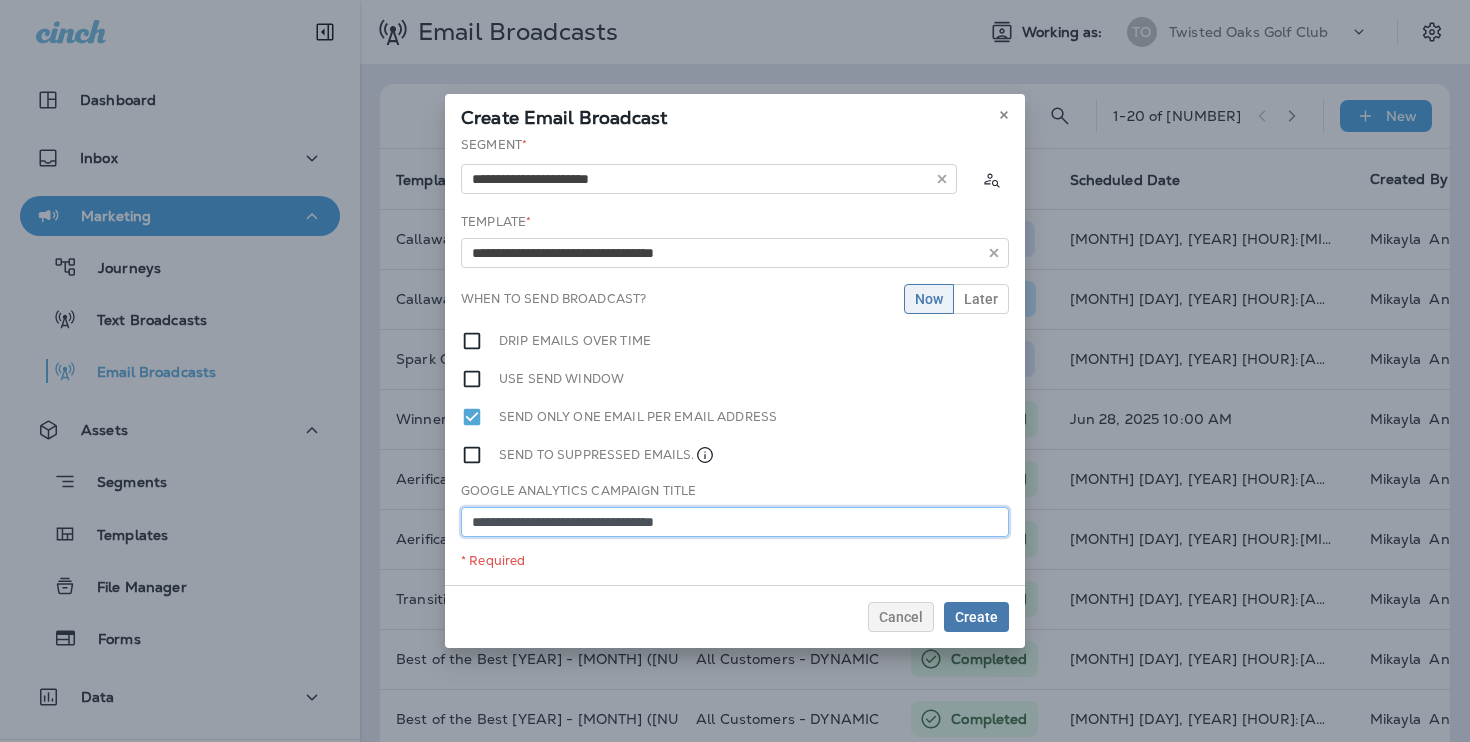 type on "**********" 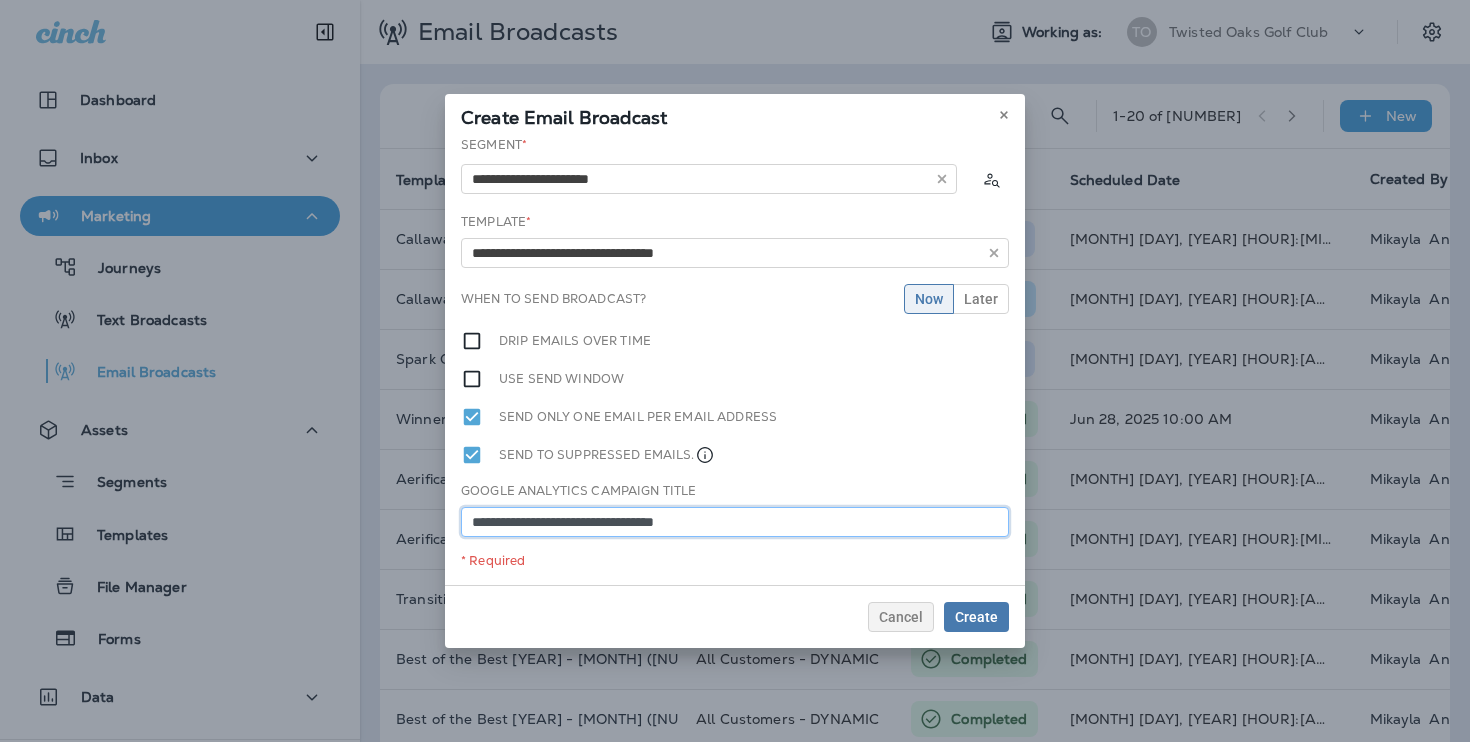 click on "**********" at bounding box center [735, 522] 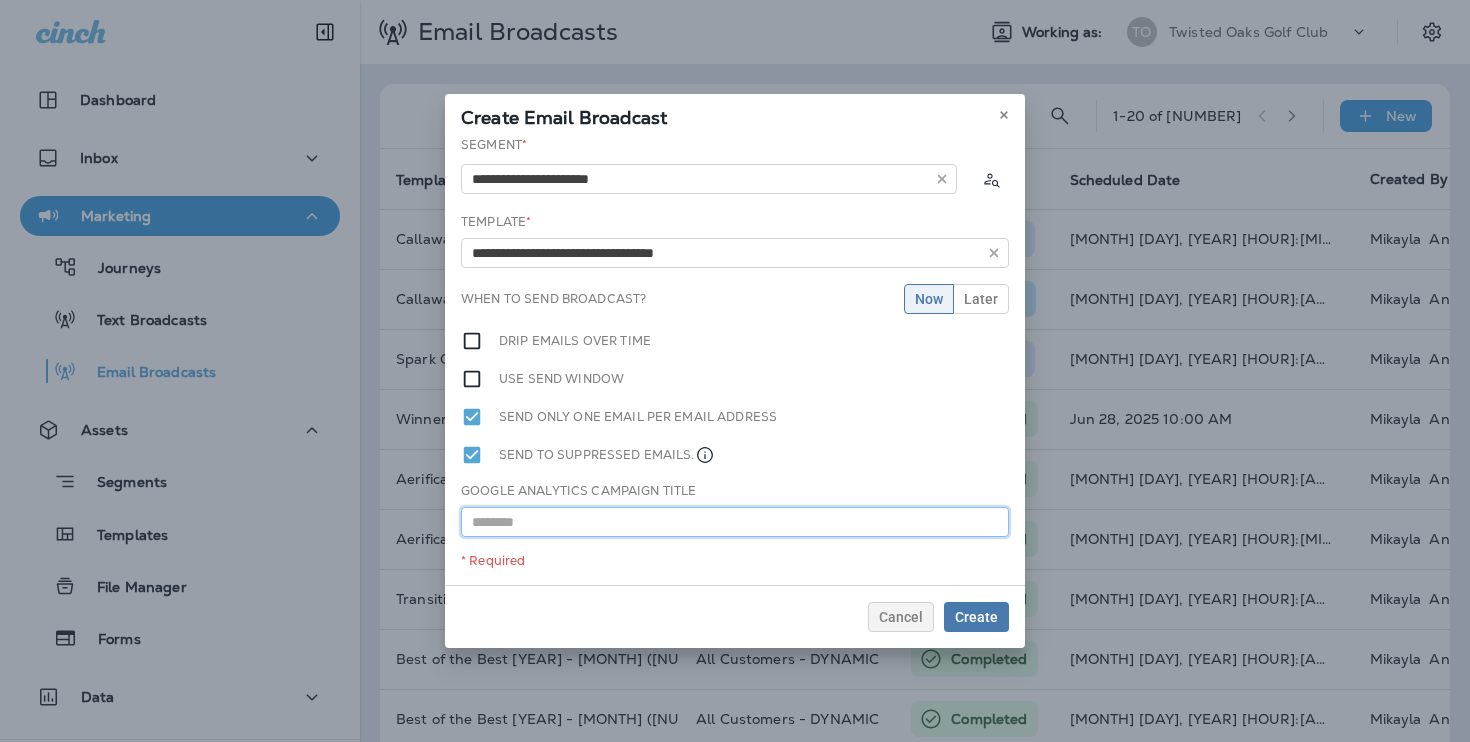 paste on "**********" 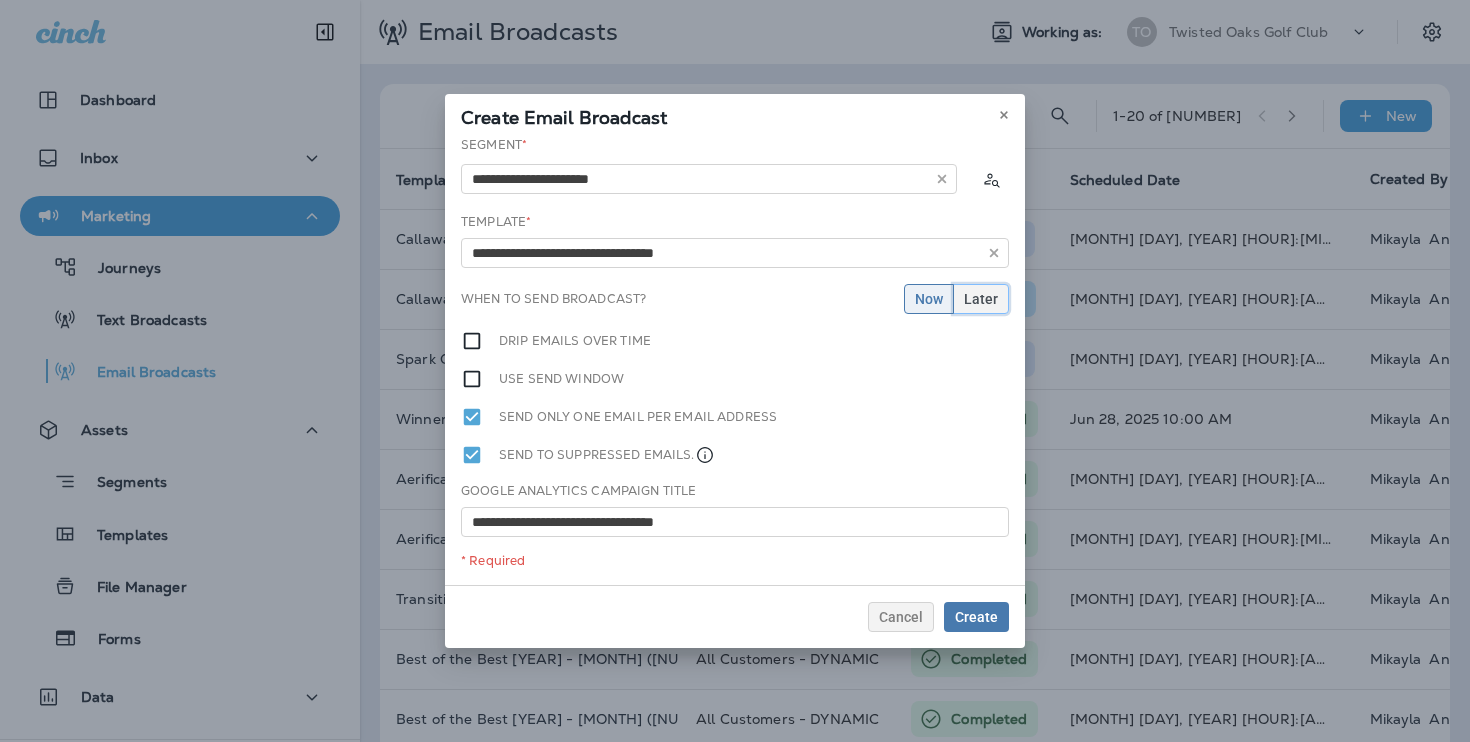 click on "Later" at bounding box center [981, 299] 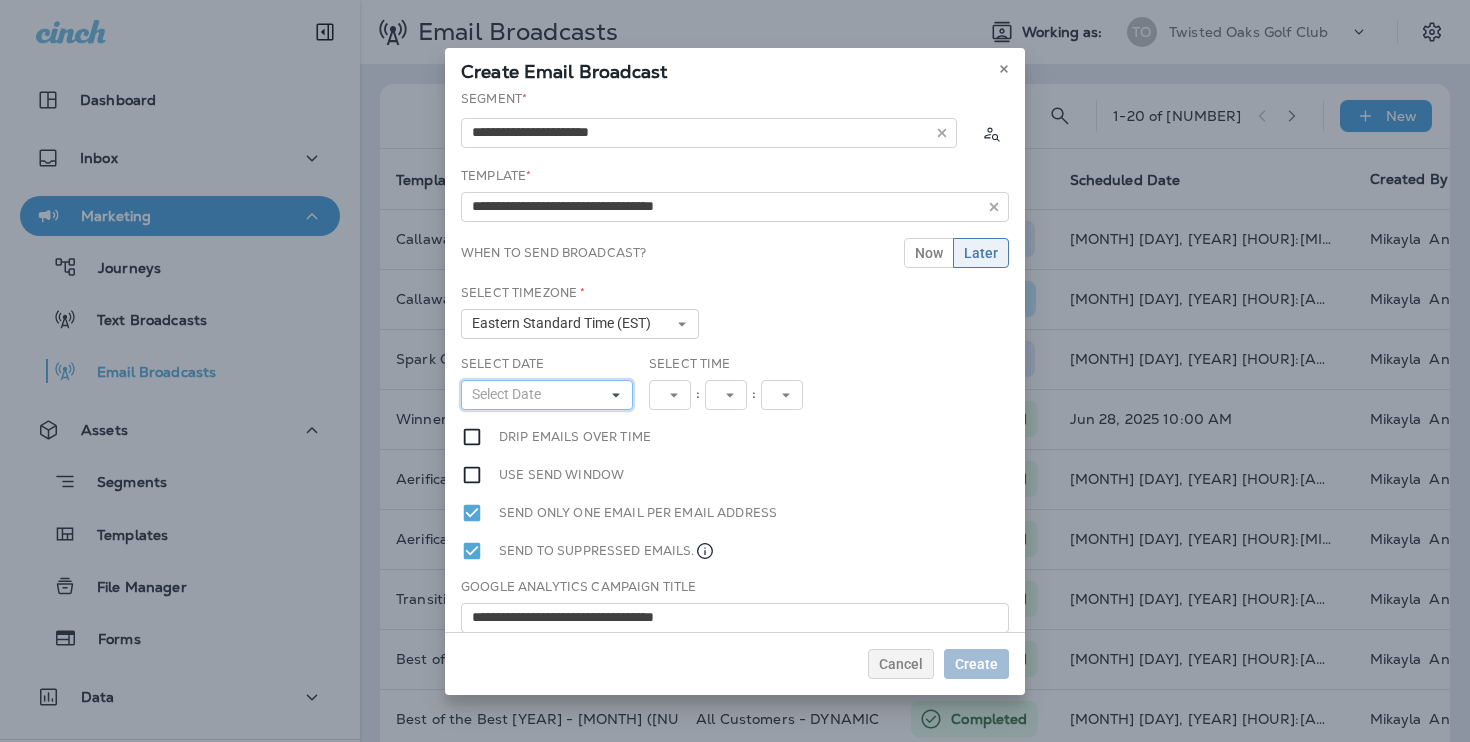 click on "Select Date" at bounding box center [547, 395] 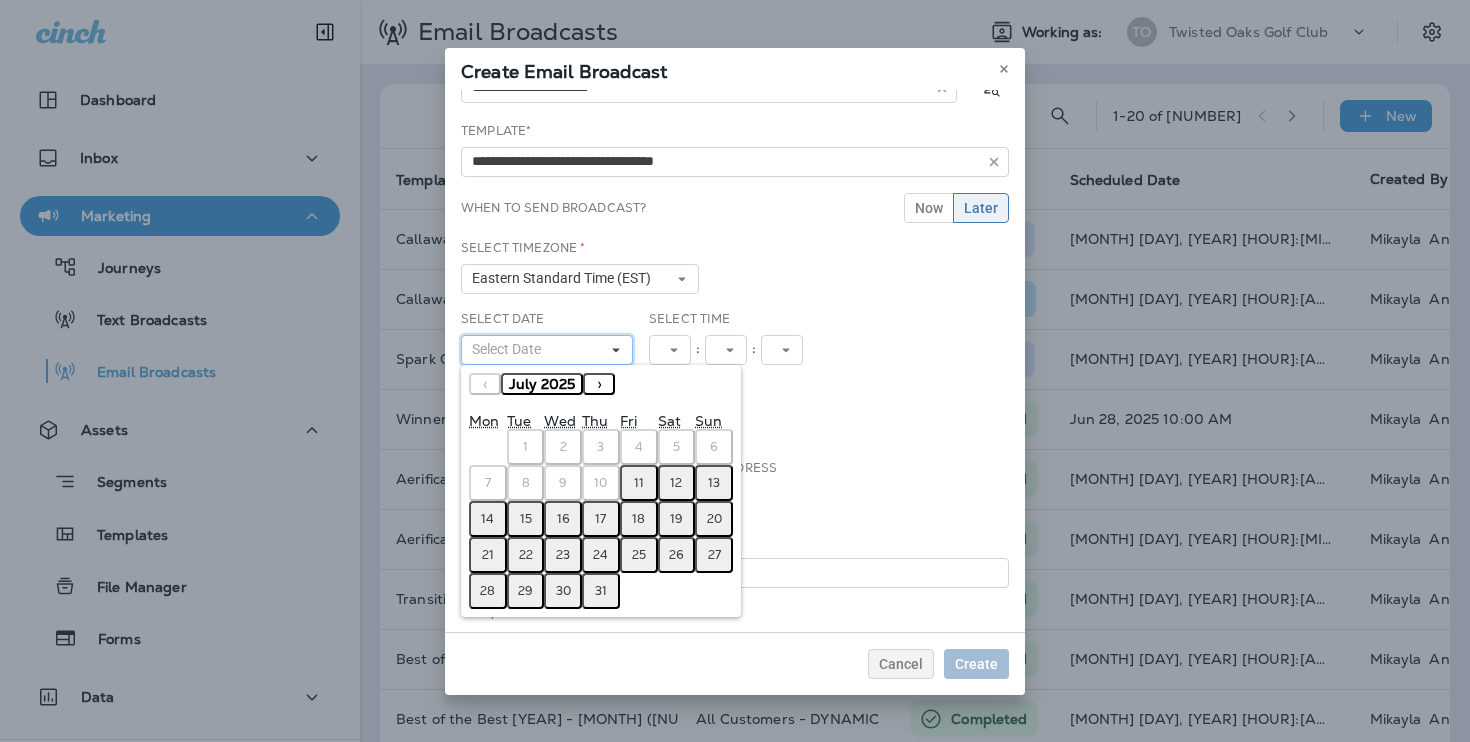 scroll, scrollTop: 49, scrollLeft: 0, axis: vertical 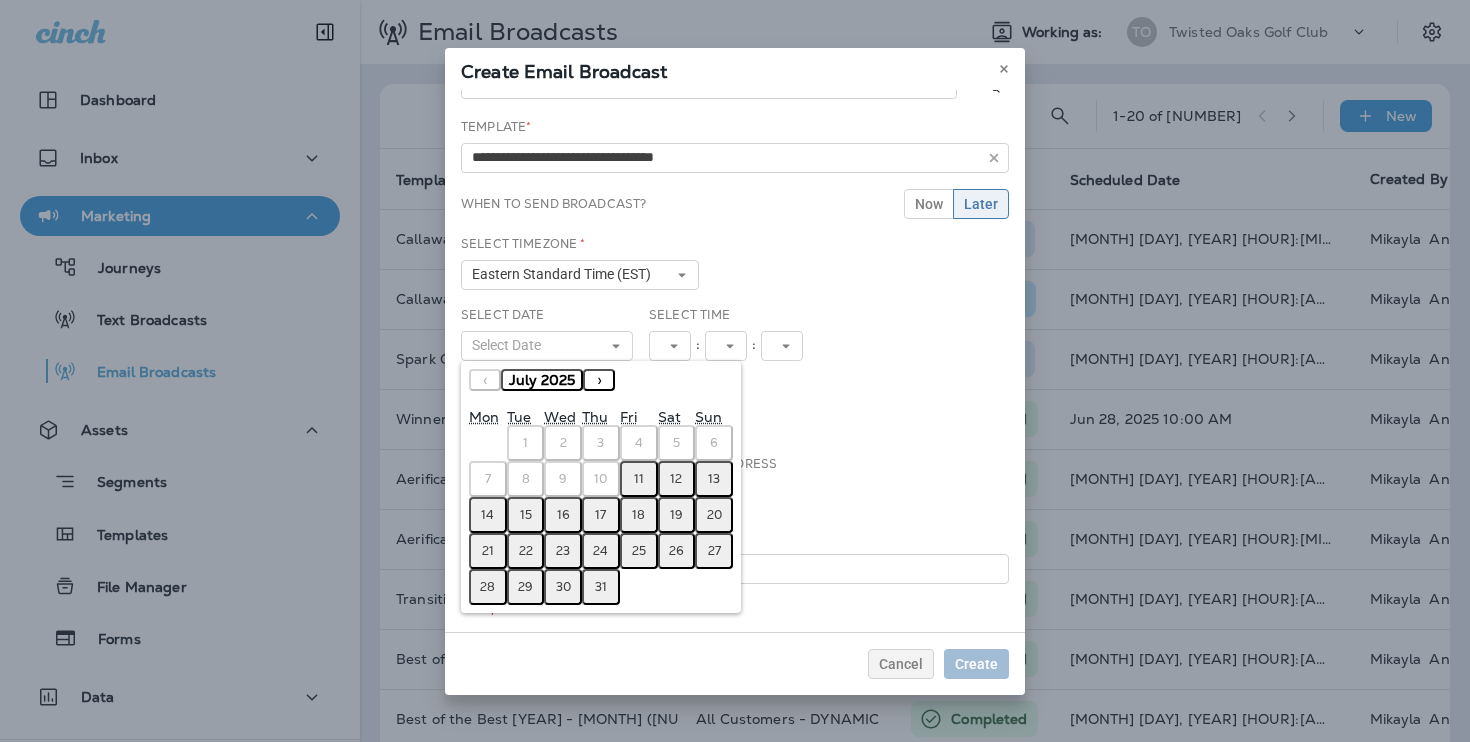 click on "22" at bounding box center (526, 551) 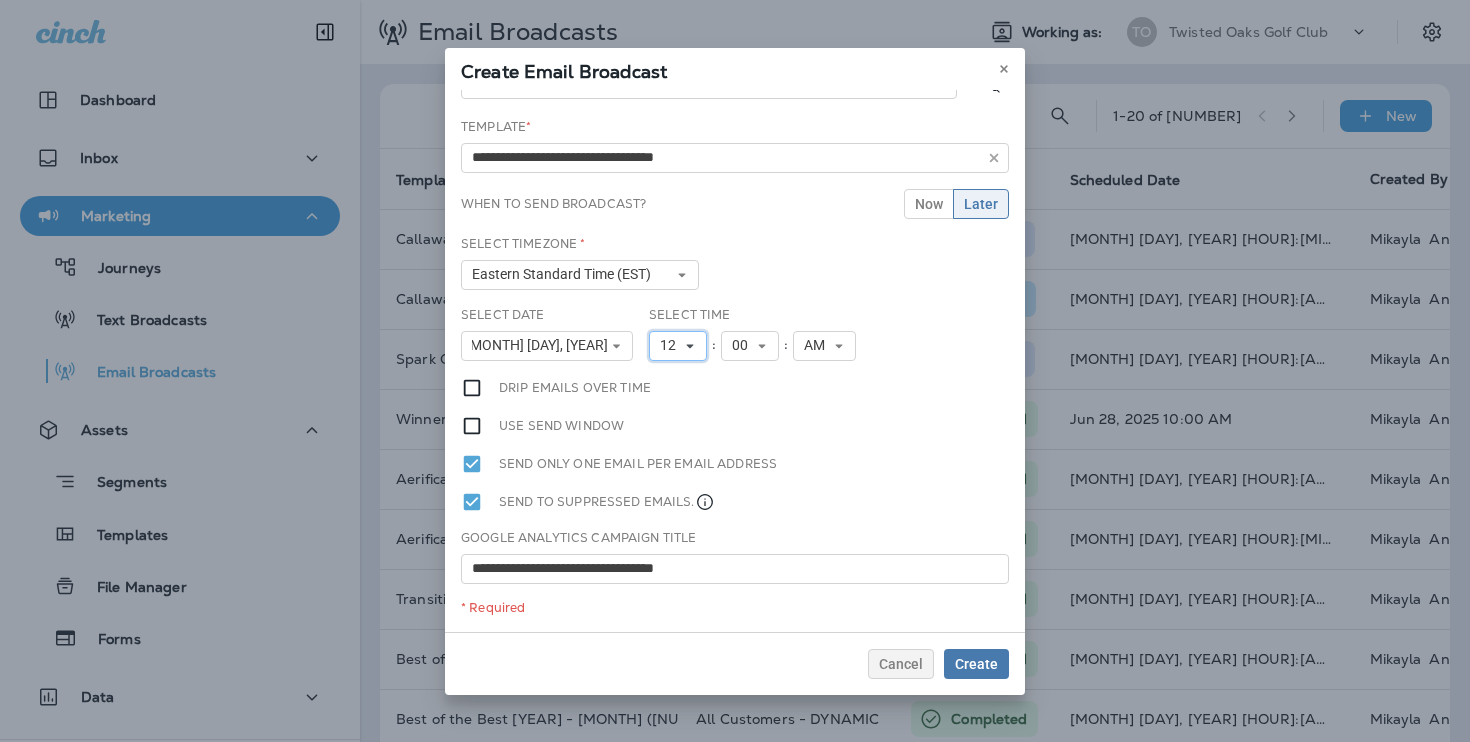 click on "12" at bounding box center [672, 345] 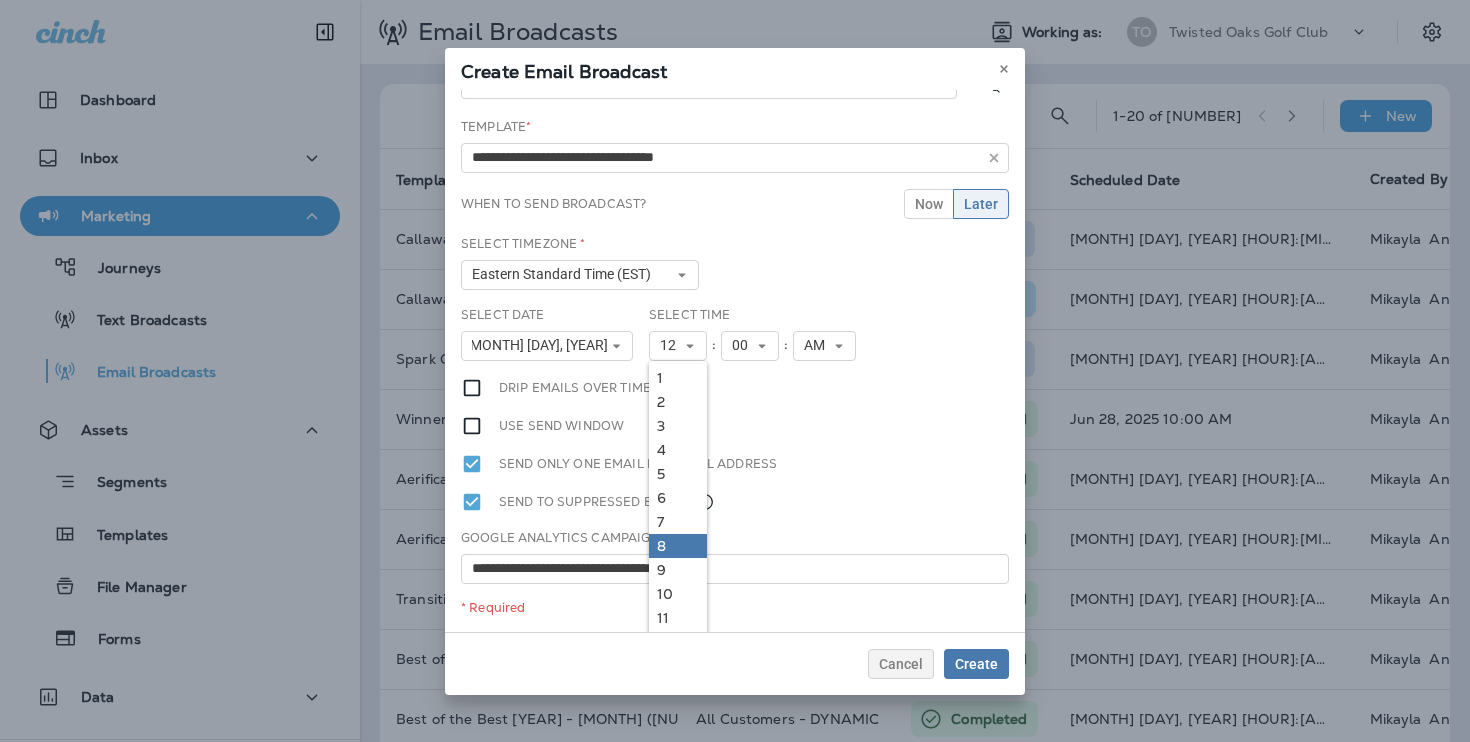 click on "8" at bounding box center (678, 546) 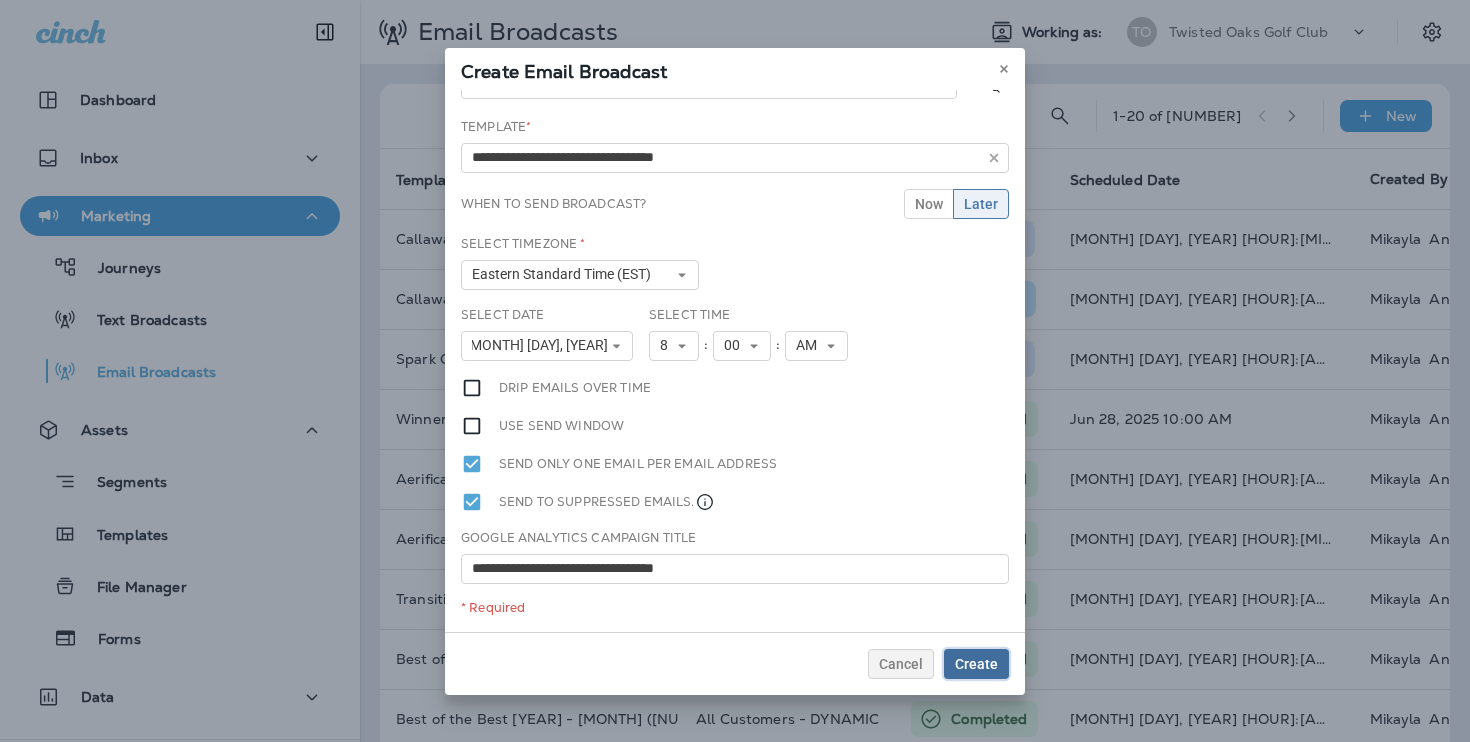 click on "Create" at bounding box center [976, 664] 